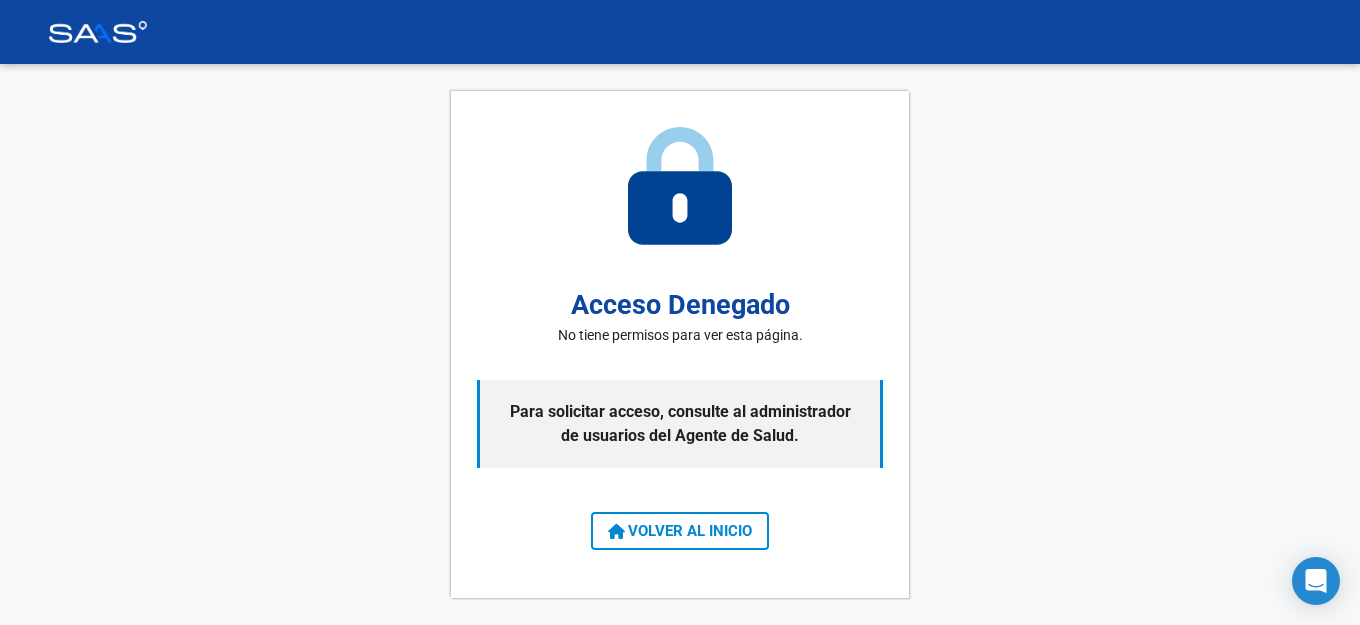 scroll, scrollTop: 0, scrollLeft: 0, axis: both 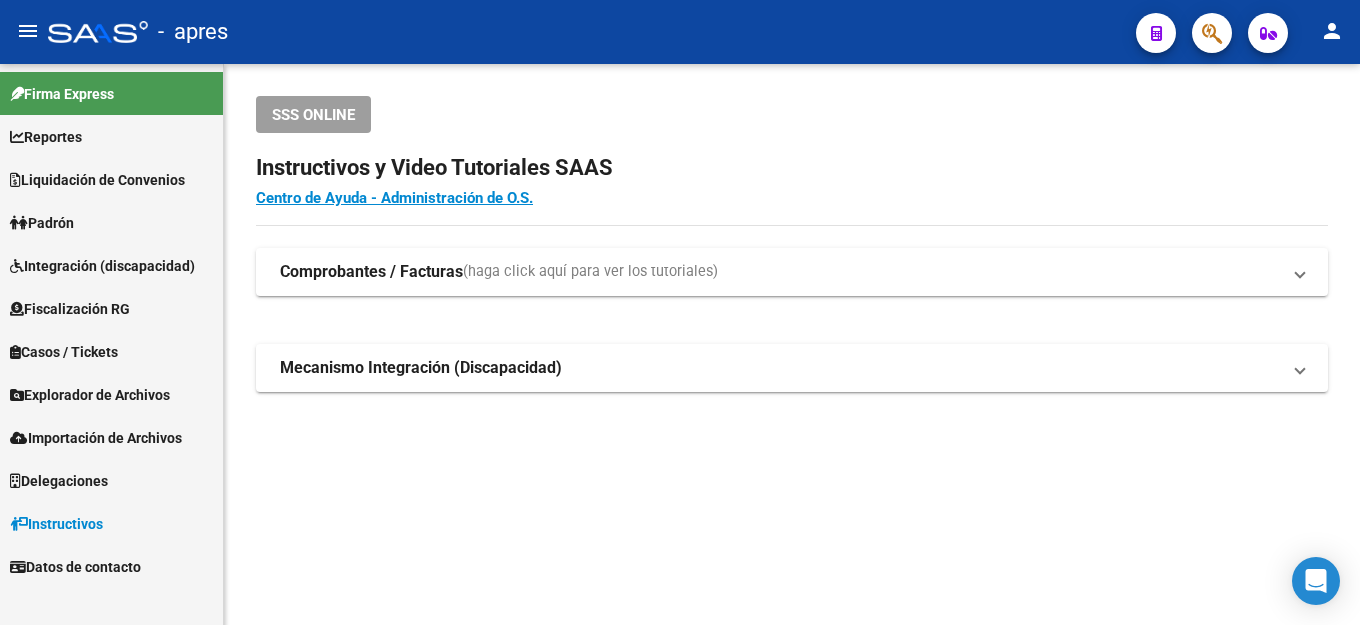 click on "Fiscalización RG" at bounding box center [70, 309] 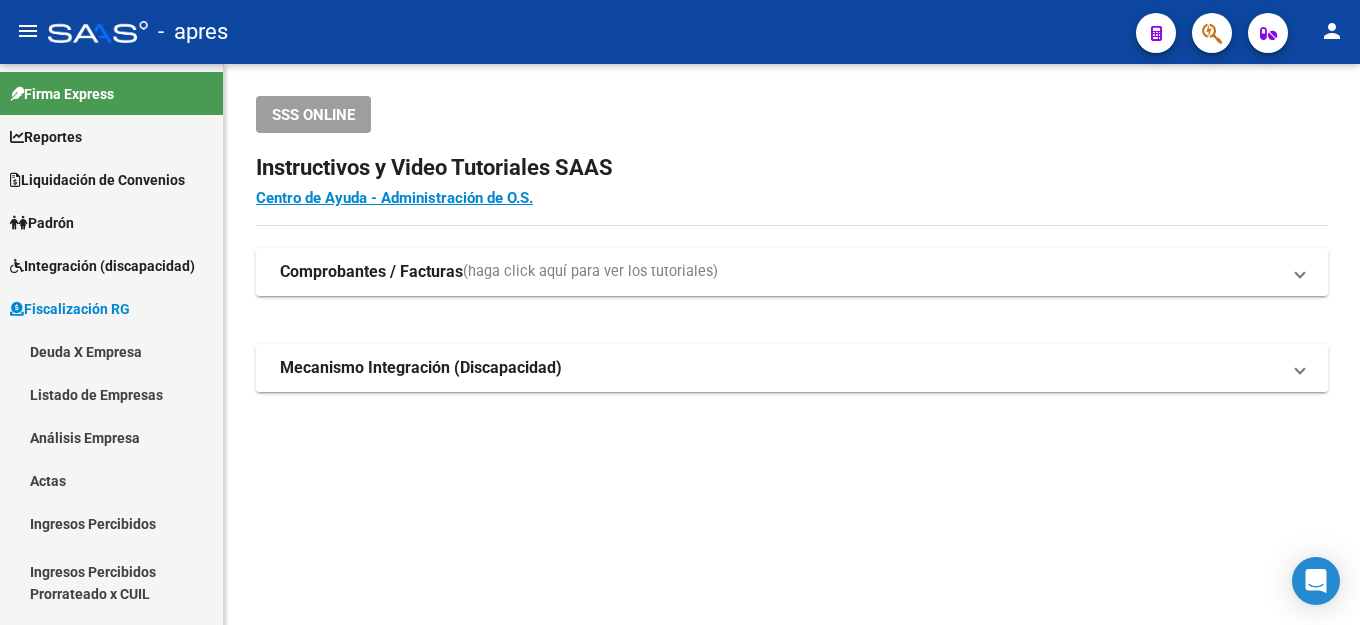 drag, startPoint x: 75, startPoint y: 350, endPoint x: 395, endPoint y: 386, distance: 322.01865 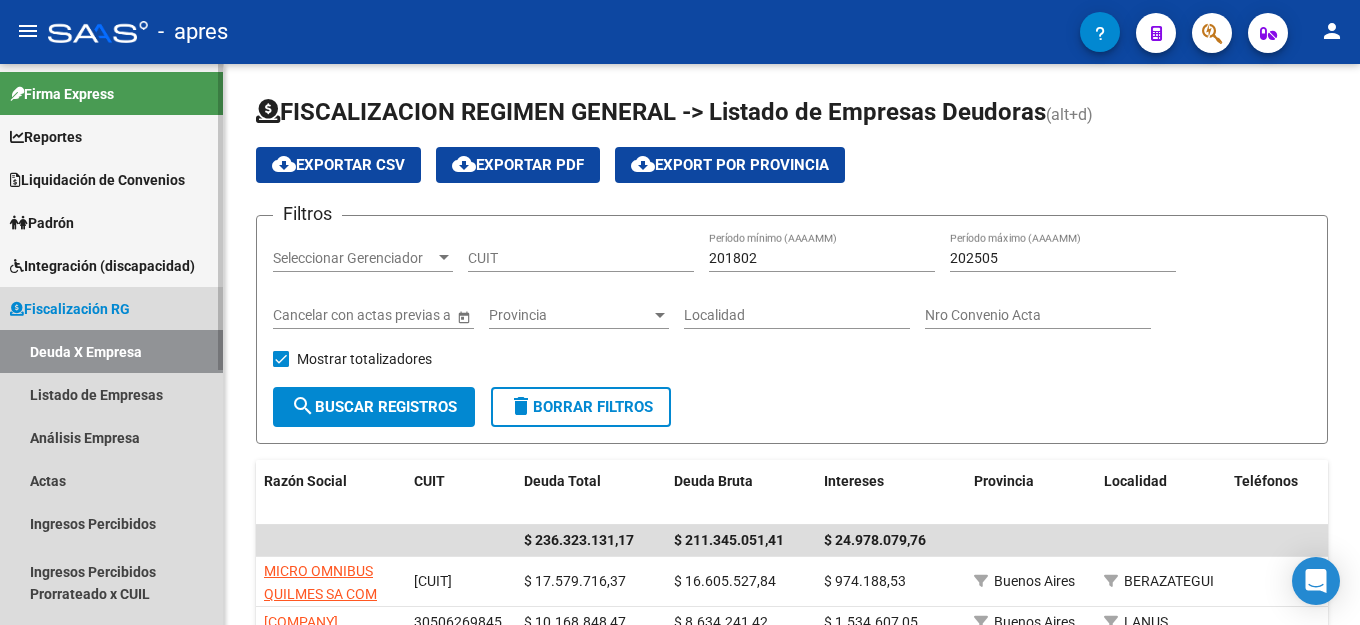 click on "Deuda X Empresa" at bounding box center (111, 351) 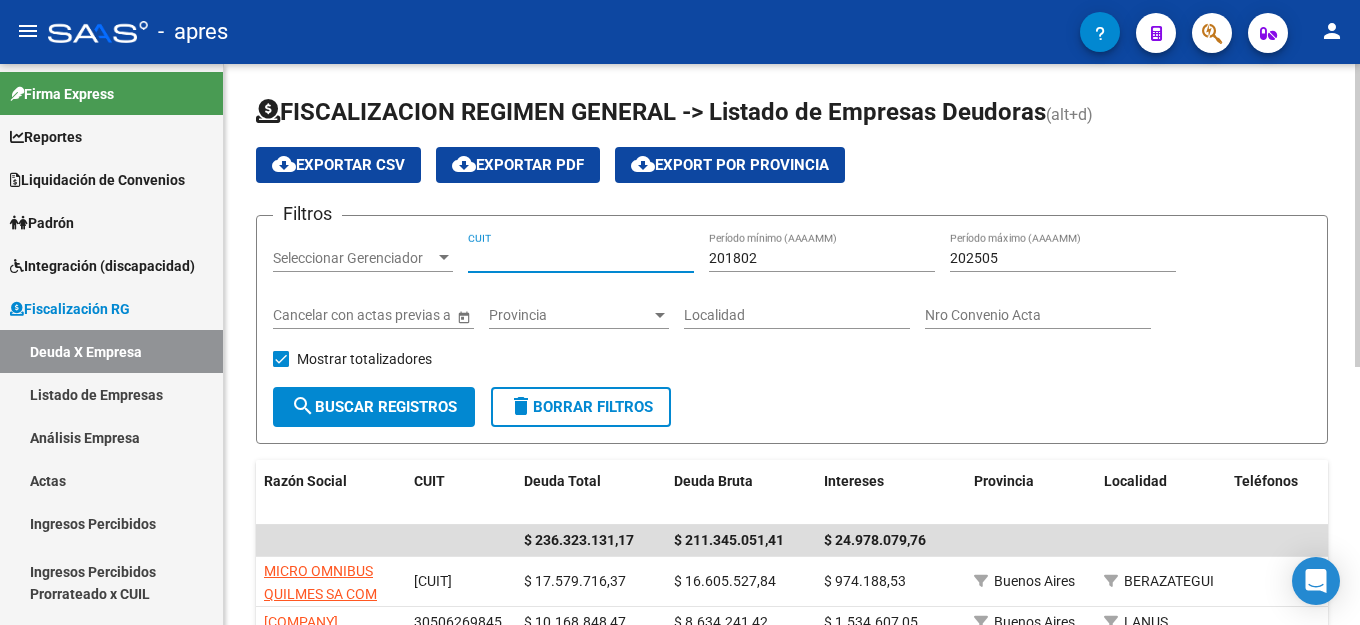 click on "CUIT" at bounding box center [581, 258] 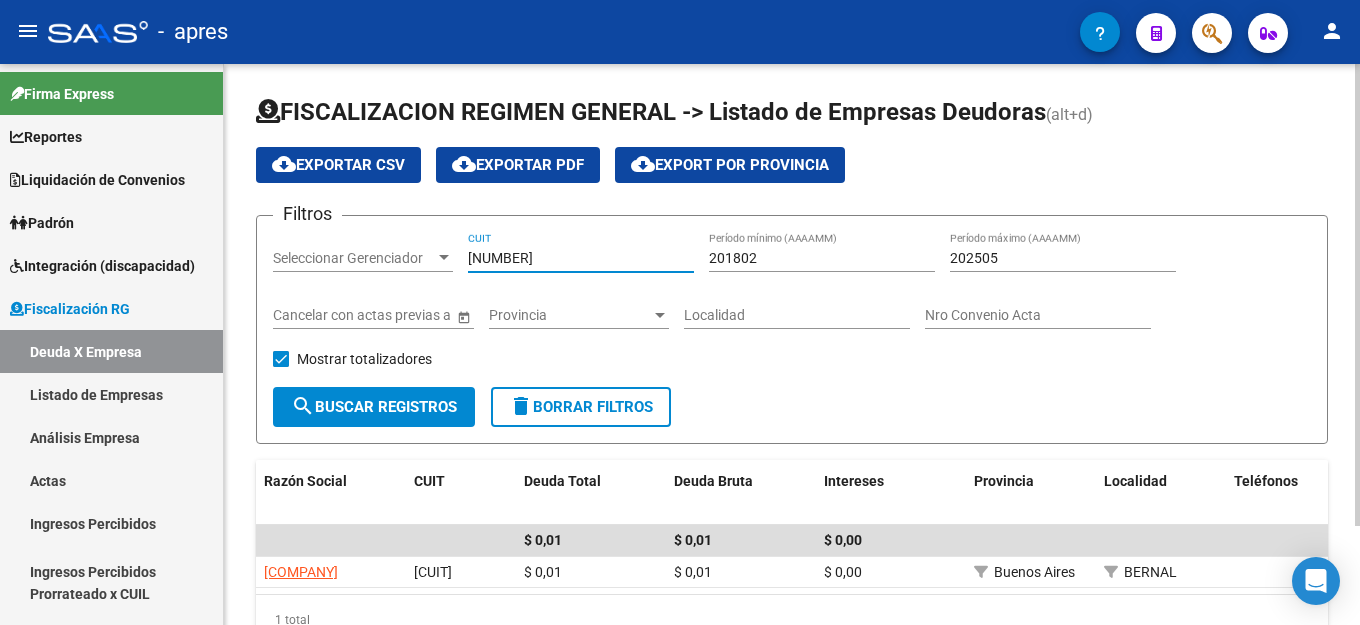 type on "[NUMBER]" 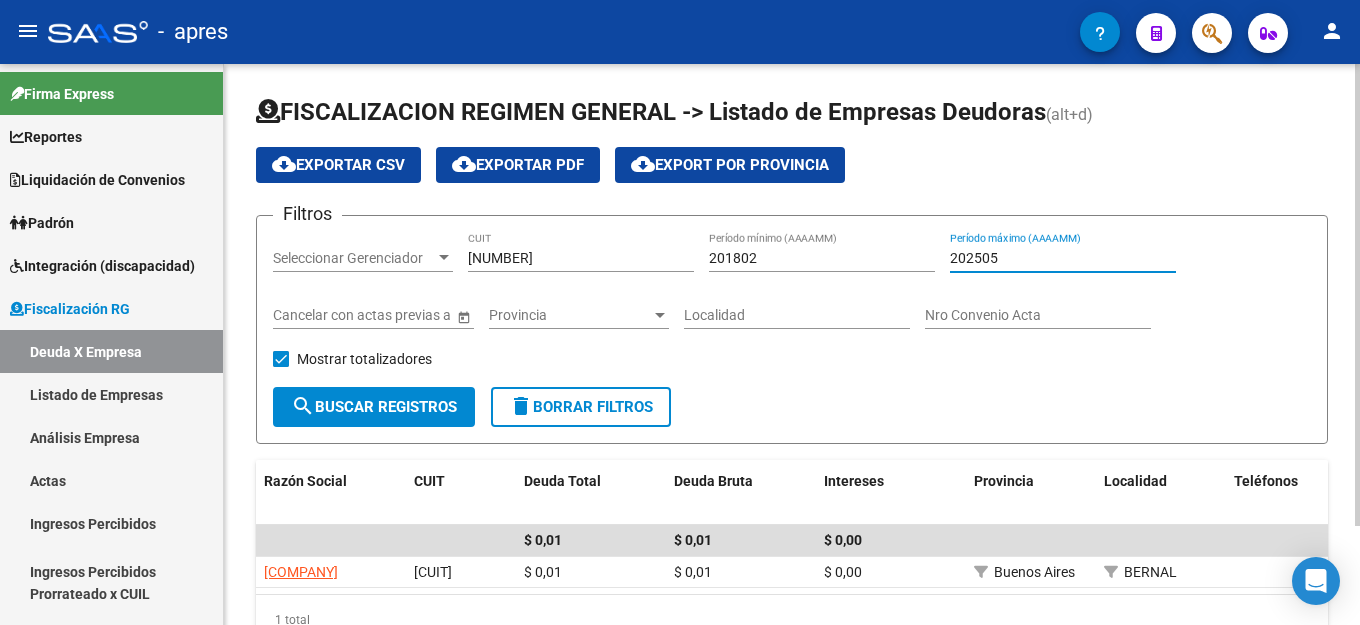 click on "202505" at bounding box center (1063, 258) 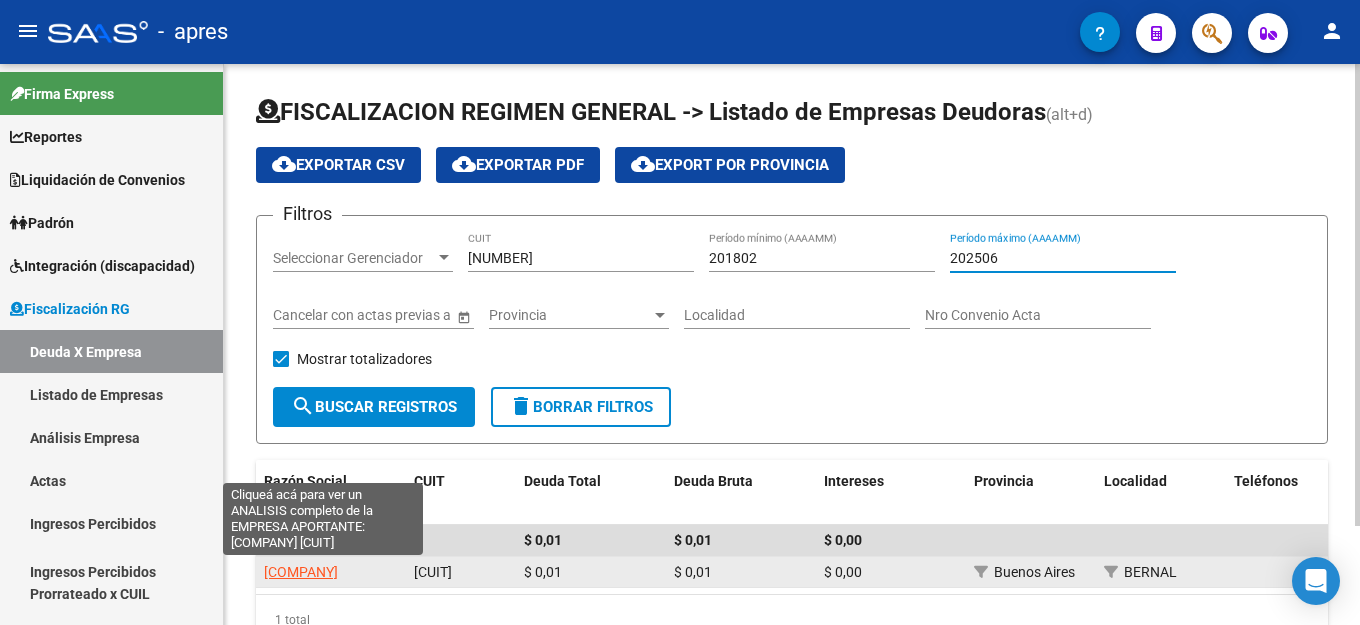 type on "202506" 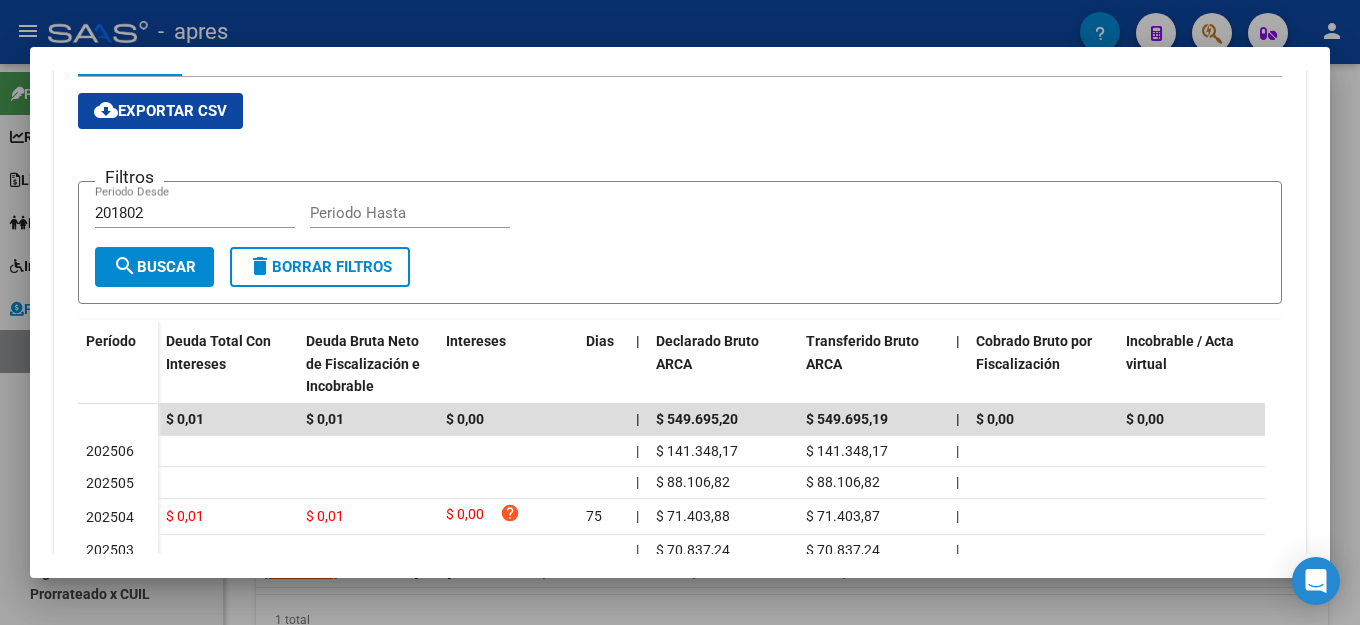 scroll, scrollTop: 0, scrollLeft: 0, axis: both 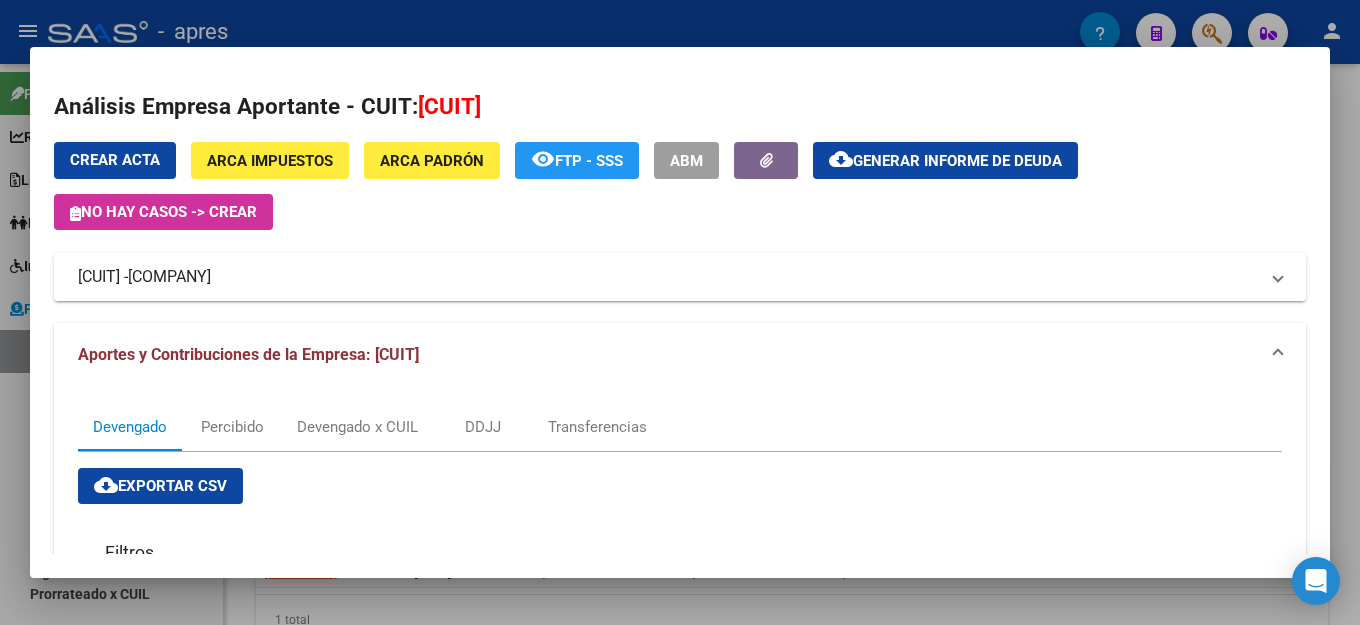 click on "cloud_download  Generar informe de deuda" 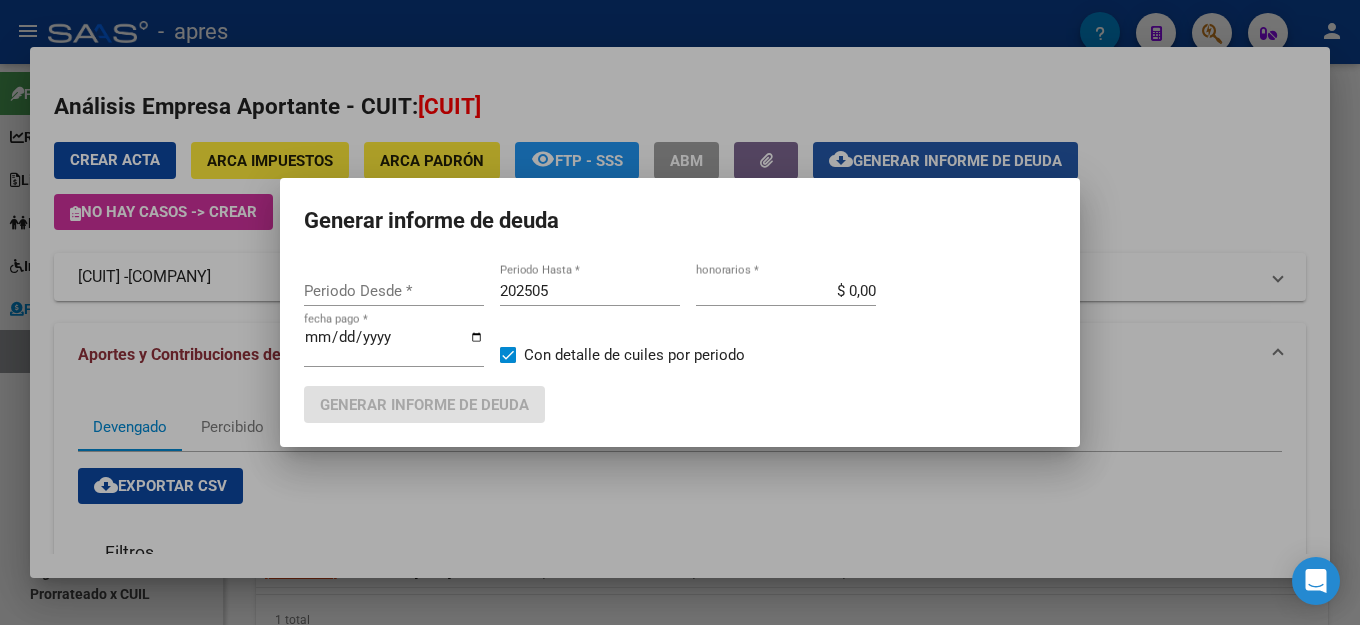 type on "201802" 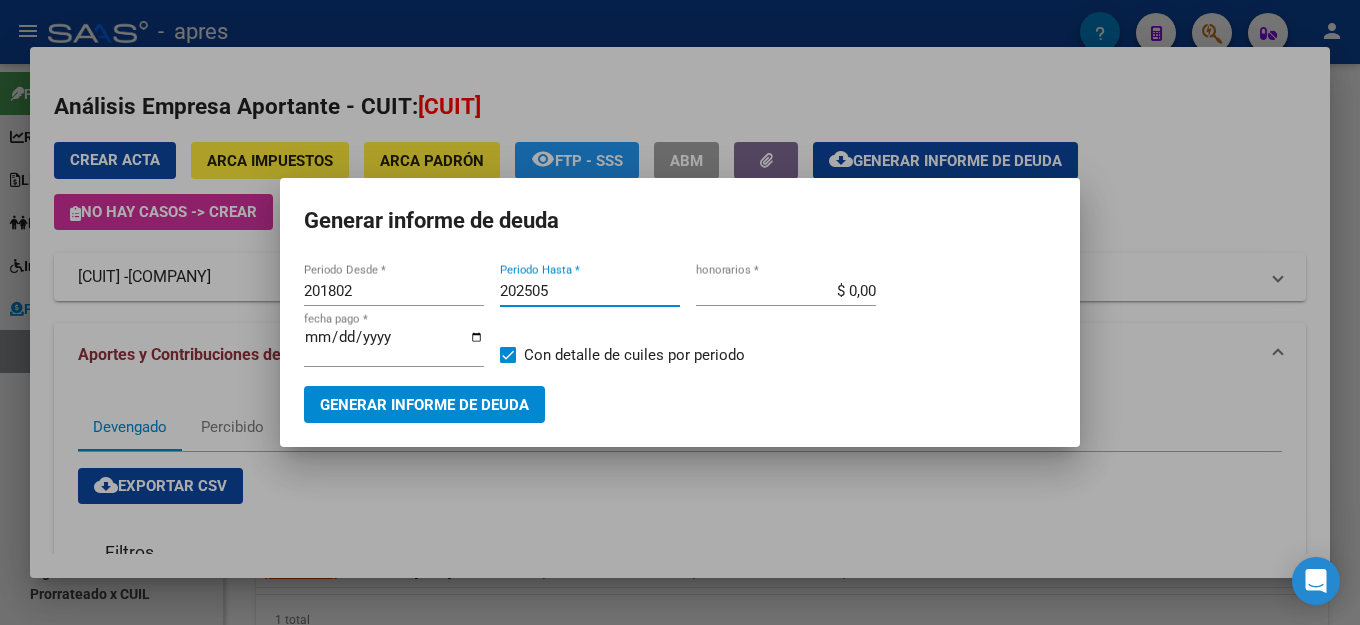 click on "202505" at bounding box center [590, 291] 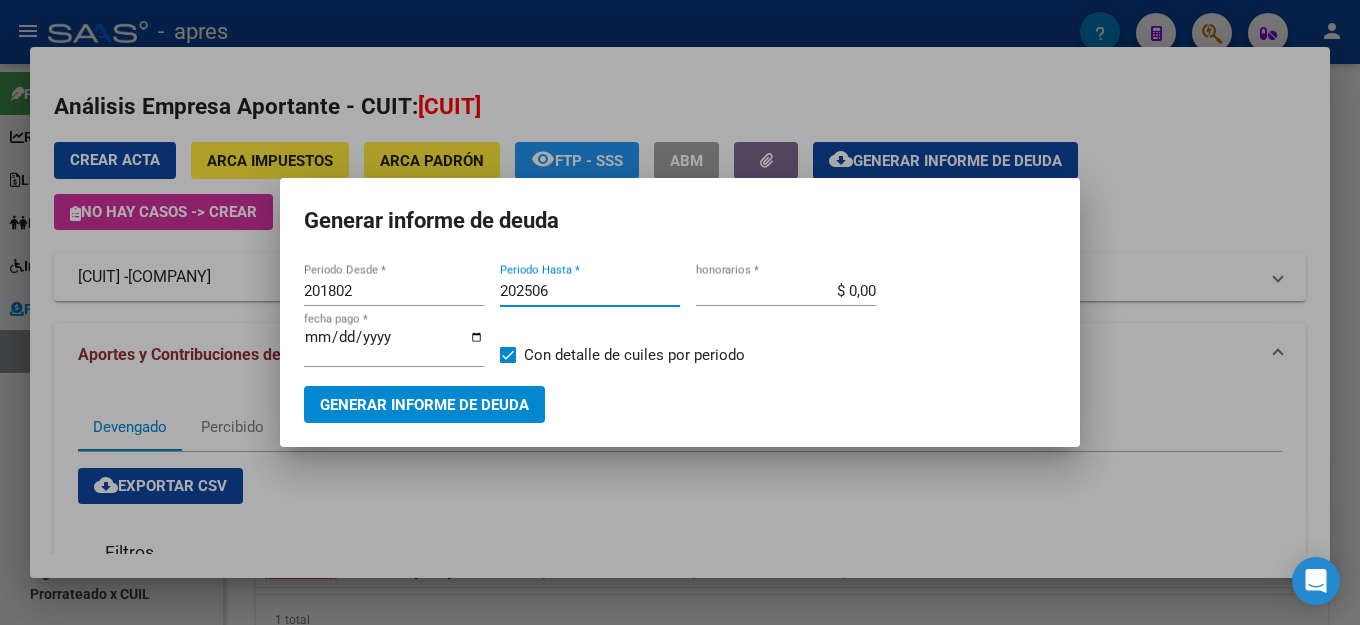 type on "202506" 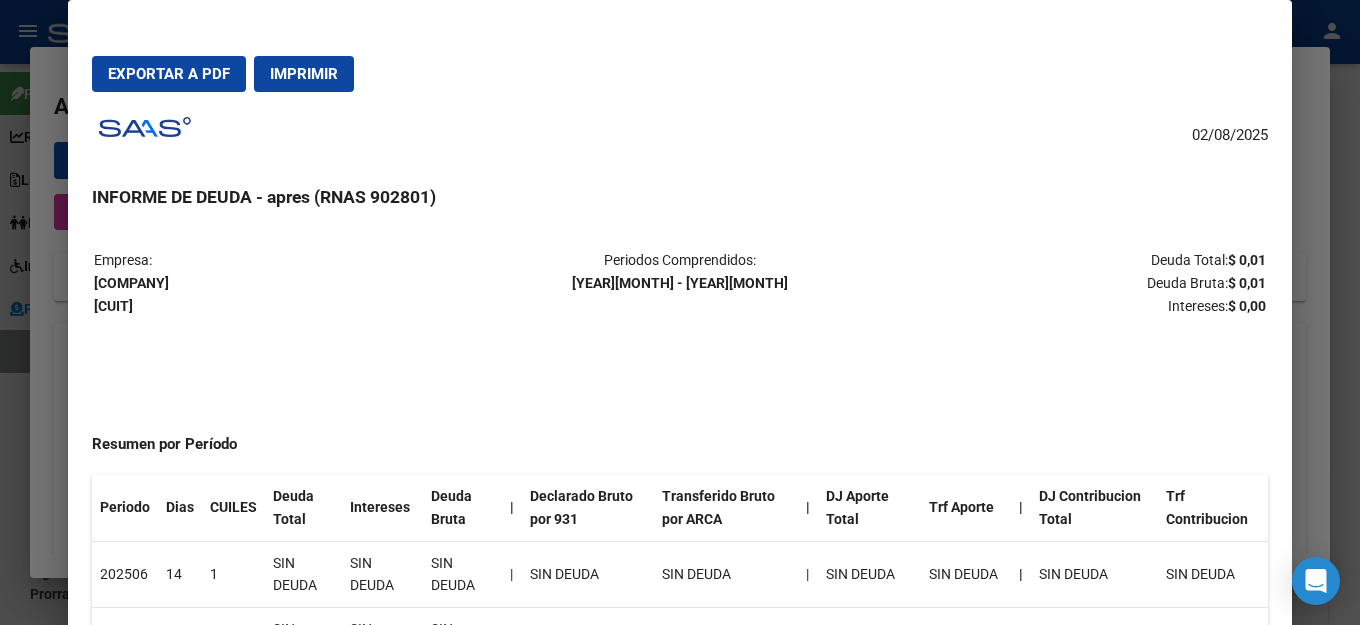 click on "Exportar a PDF" at bounding box center (169, 74) 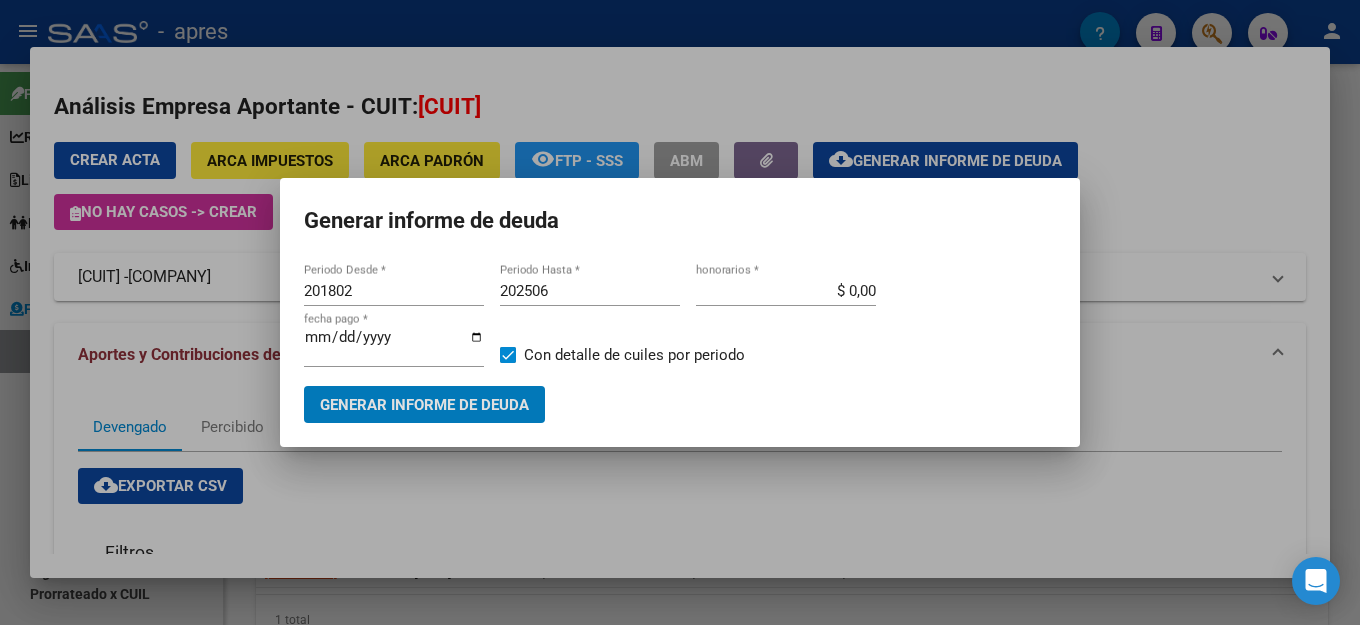 type 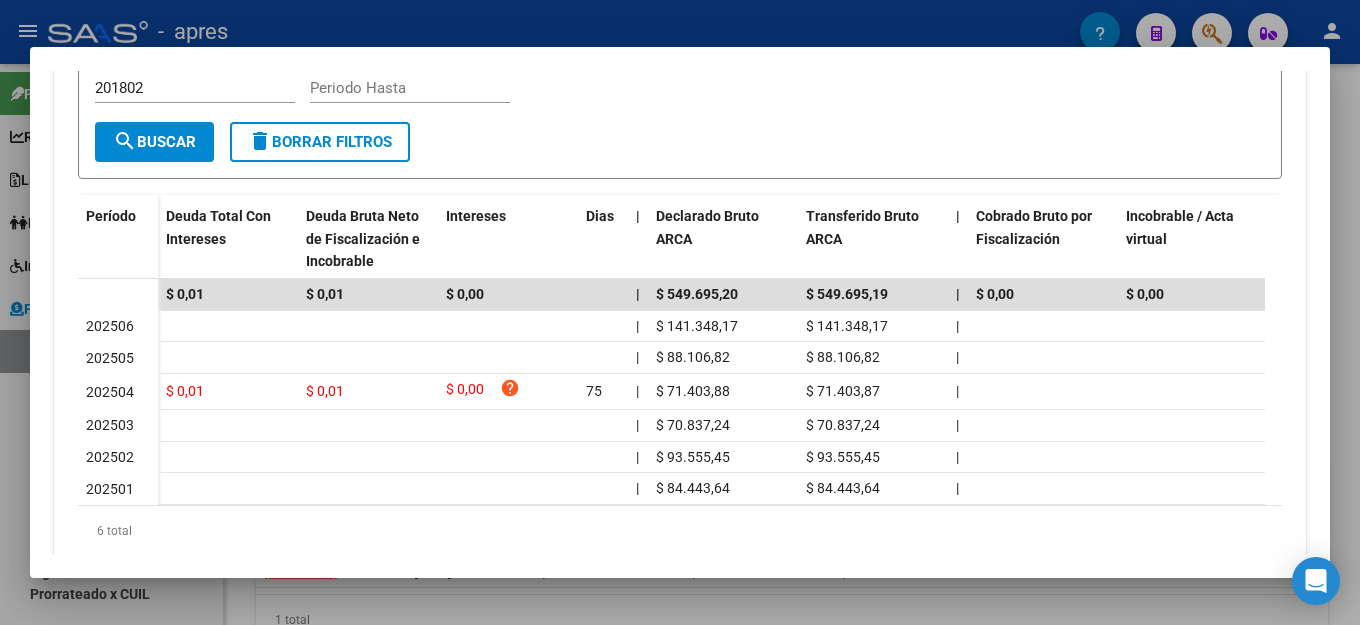 scroll, scrollTop: 0, scrollLeft: 0, axis: both 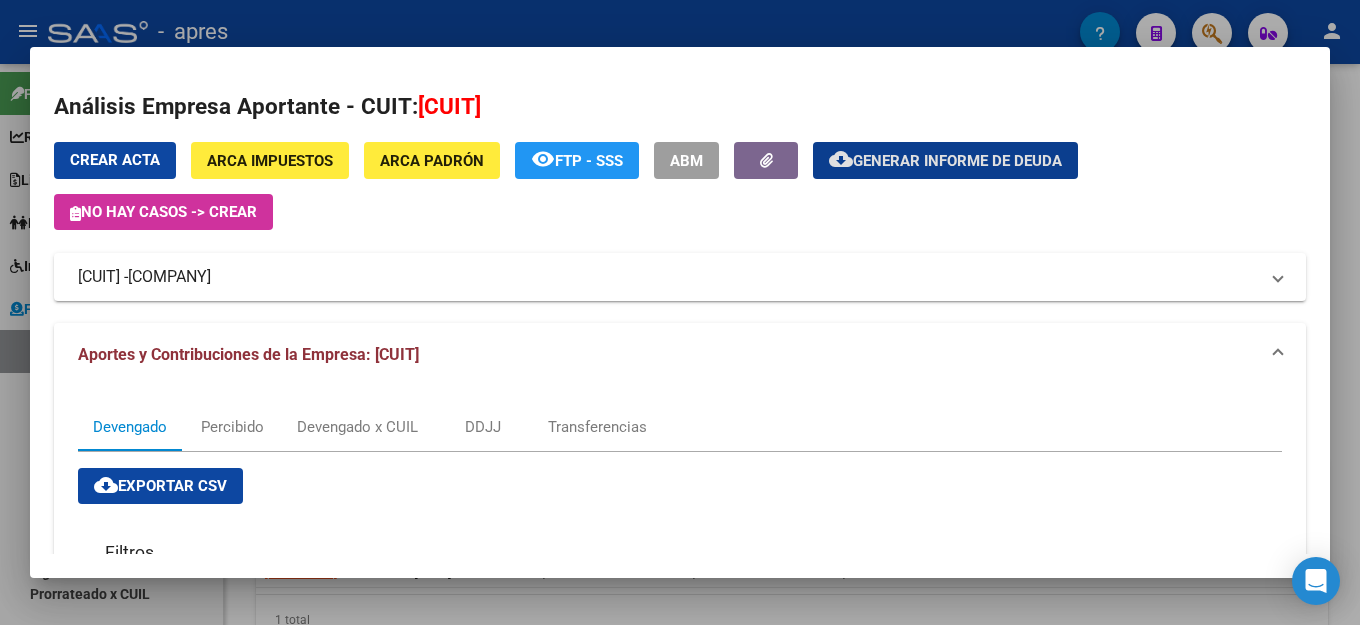 click on "Crear Acta" at bounding box center (115, 160) 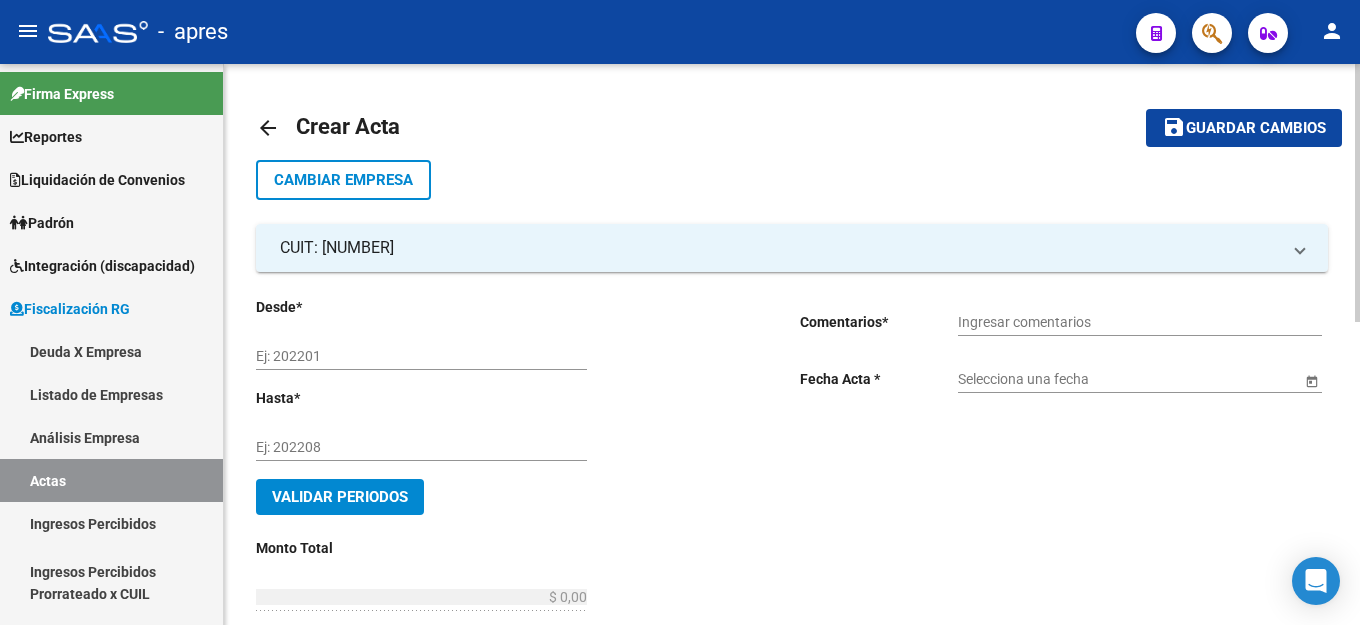 click on "Ej: 202201" at bounding box center (421, 356) 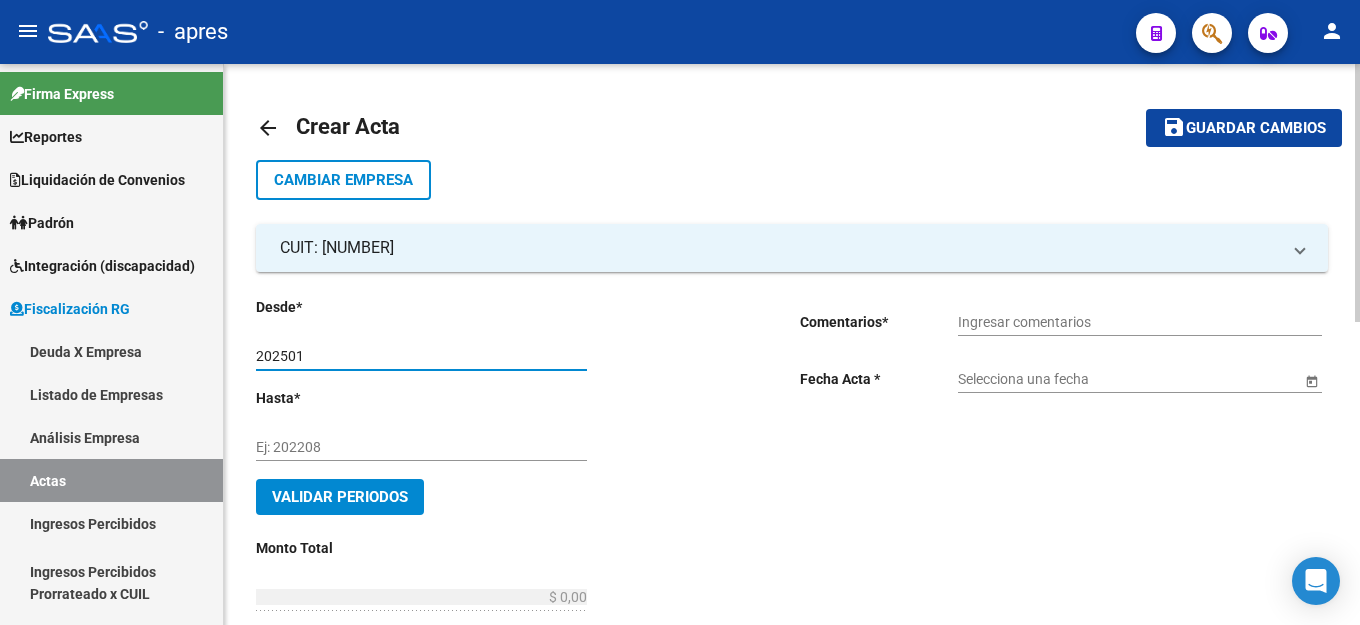 type on "202501" 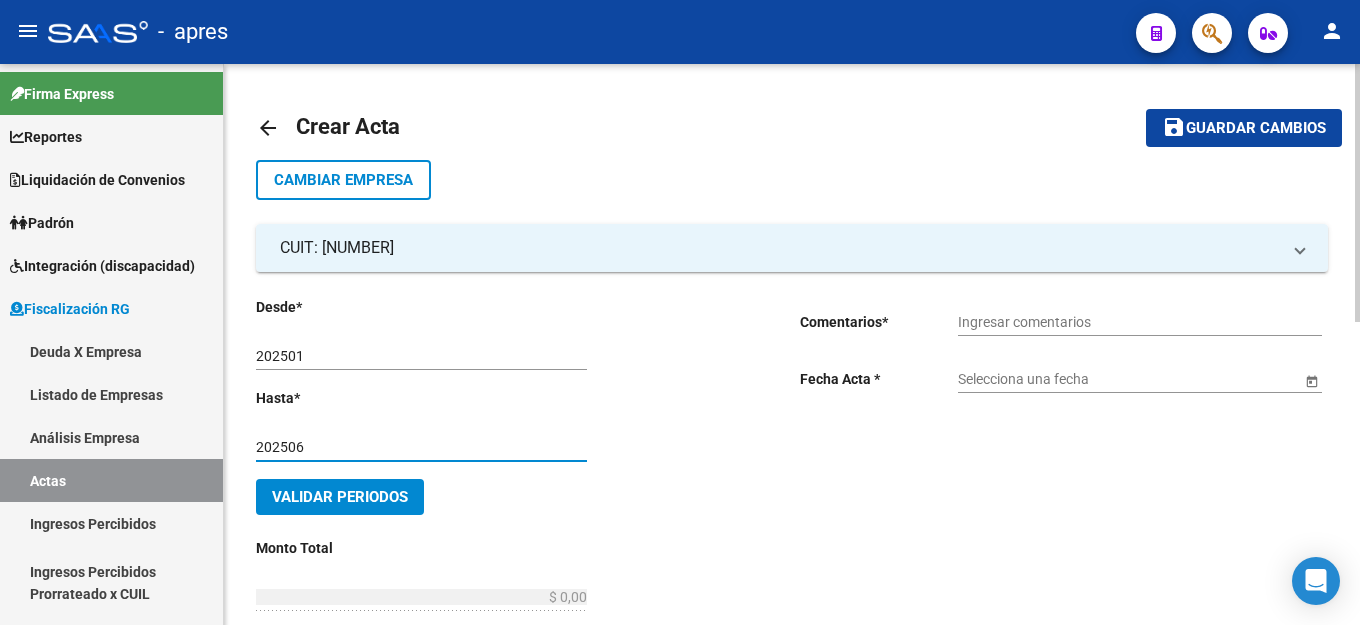 type on "202506" 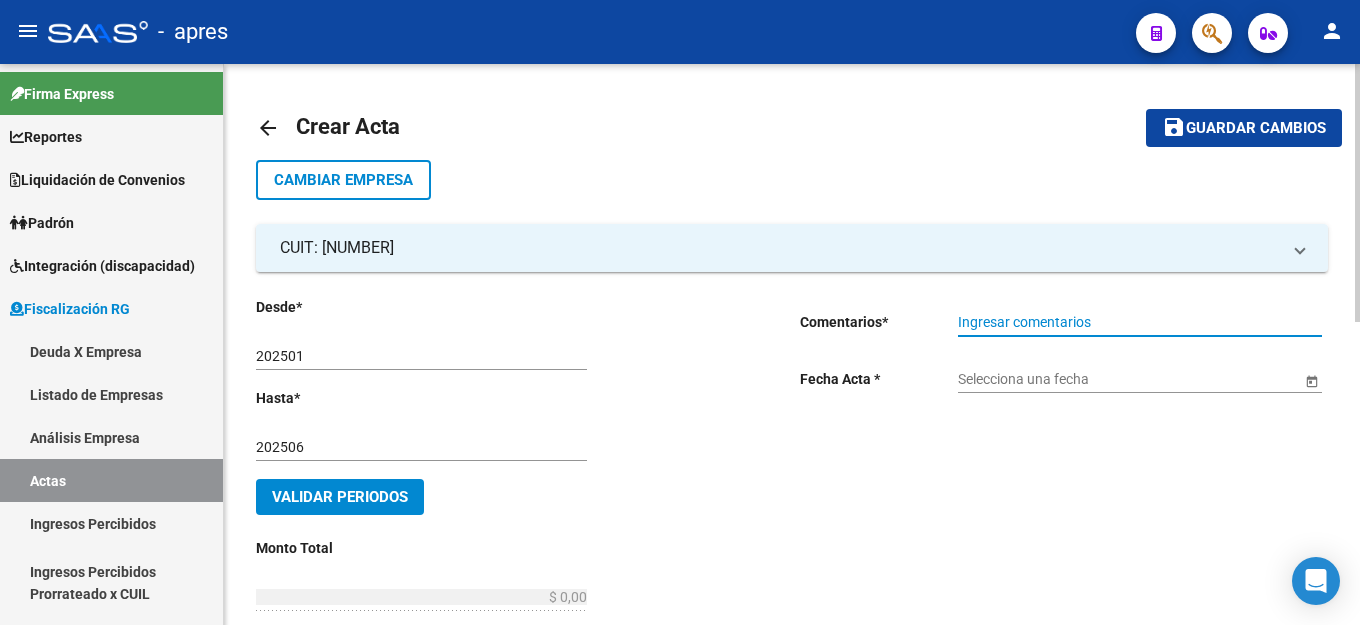 click on "Ingresar comentarios" at bounding box center [1140, 322] 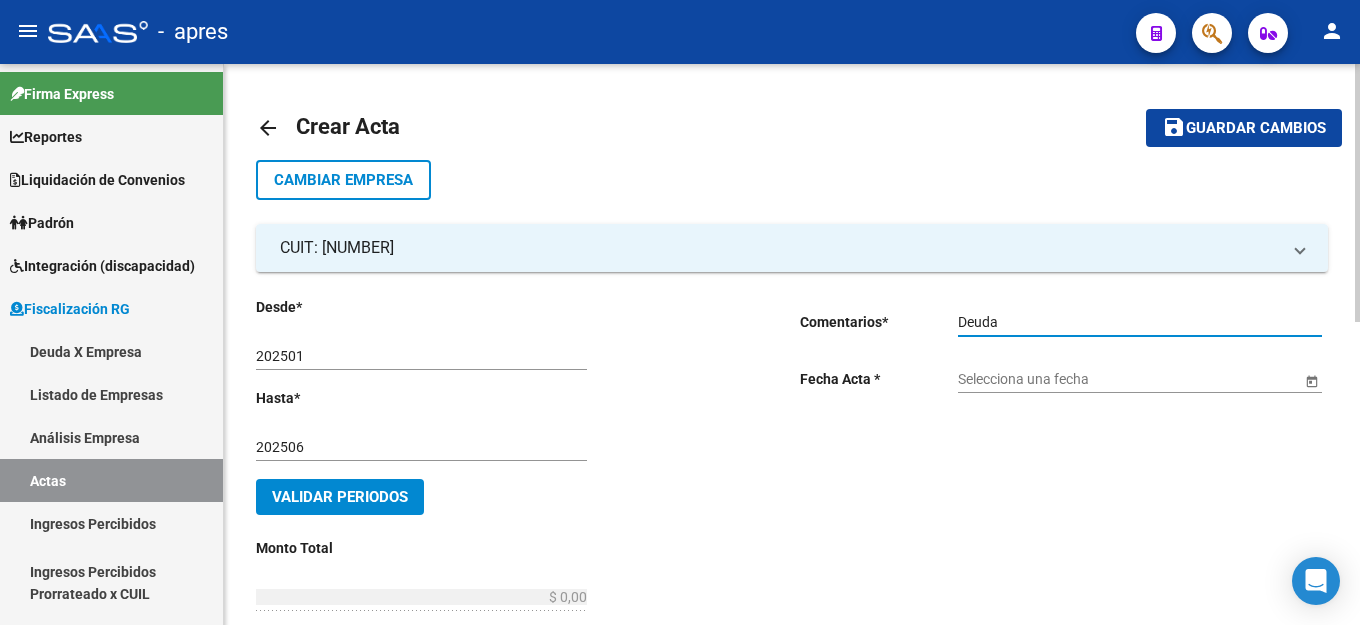 type on "Deuda" 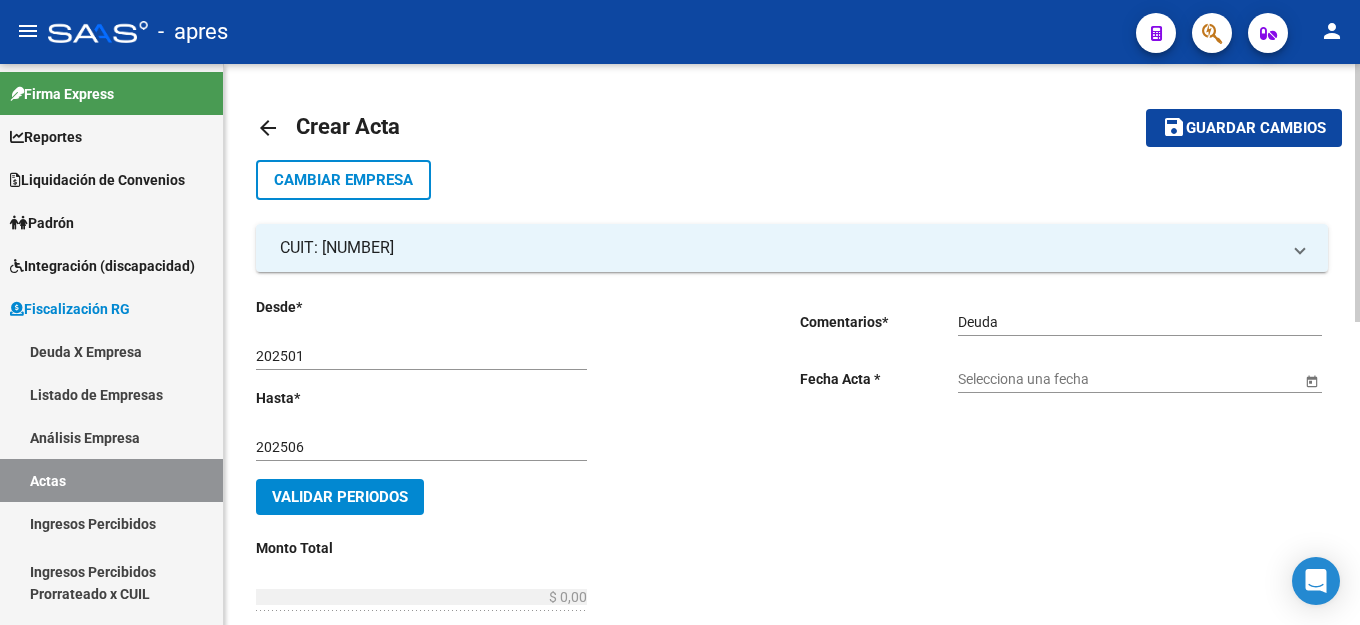 click on "Selecciona una fecha" at bounding box center [1129, 379] 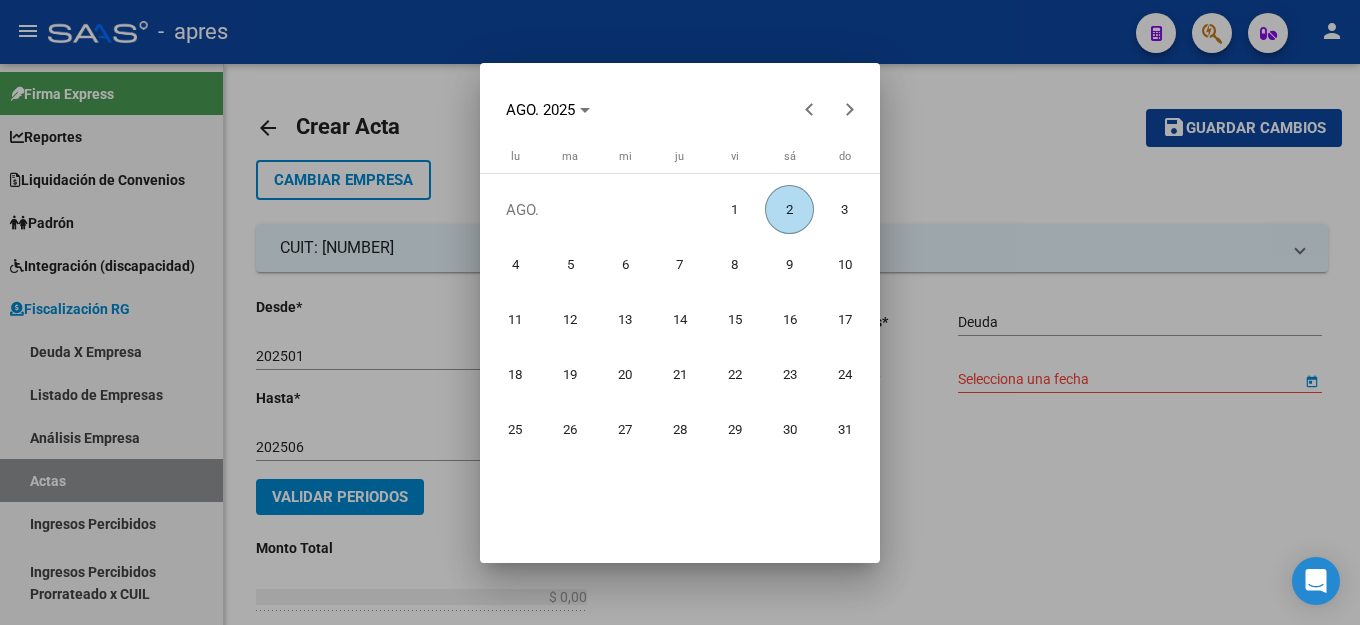 click on "2" at bounding box center (789, 209) 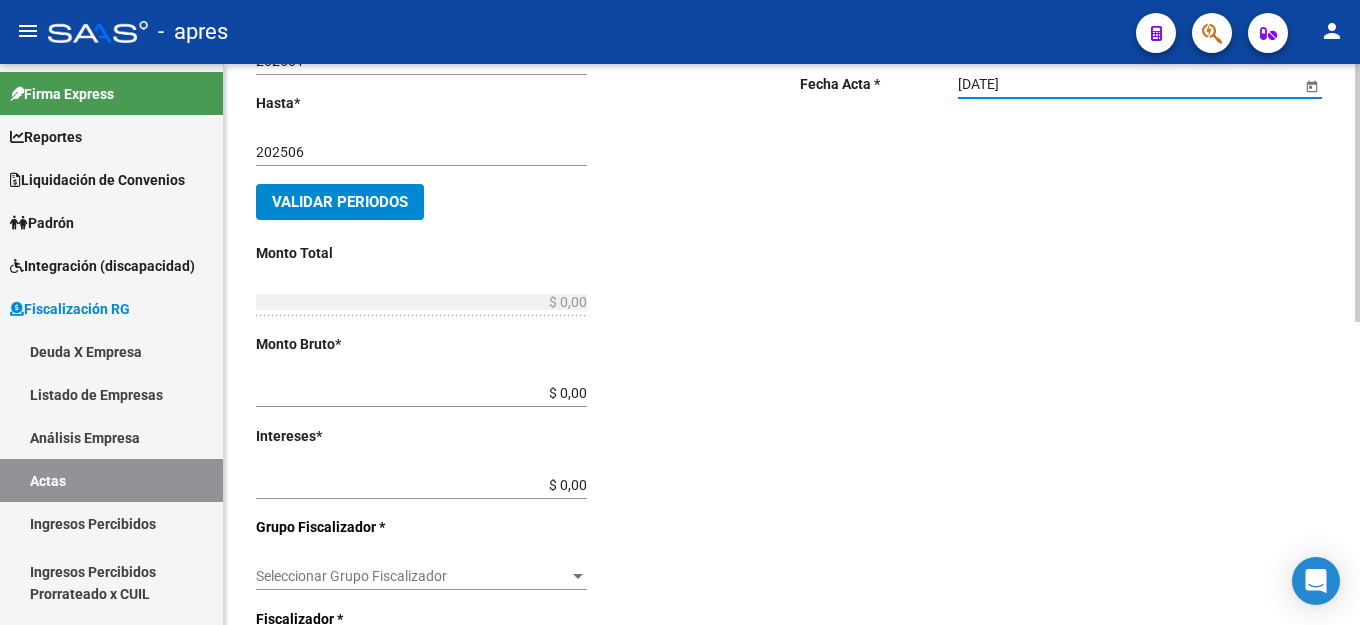 scroll, scrollTop: 300, scrollLeft: 0, axis: vertical 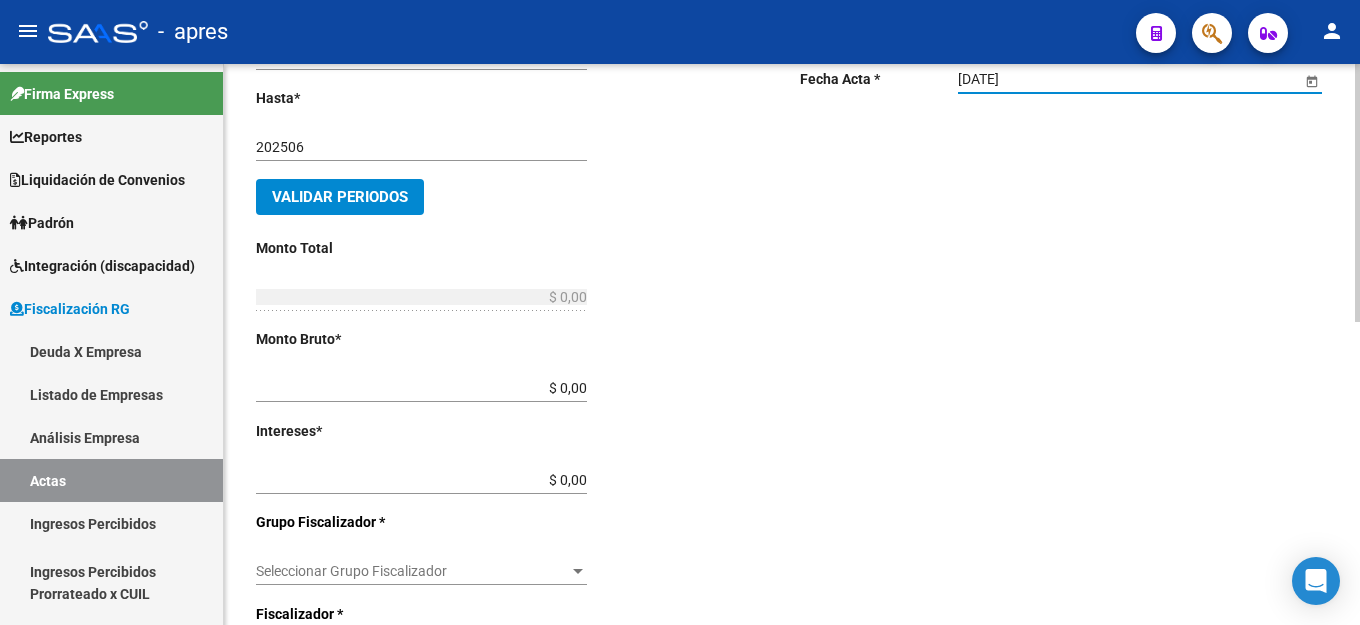 click on "[YEAR][MONTH] Ej: [YEAR][MONTH]" 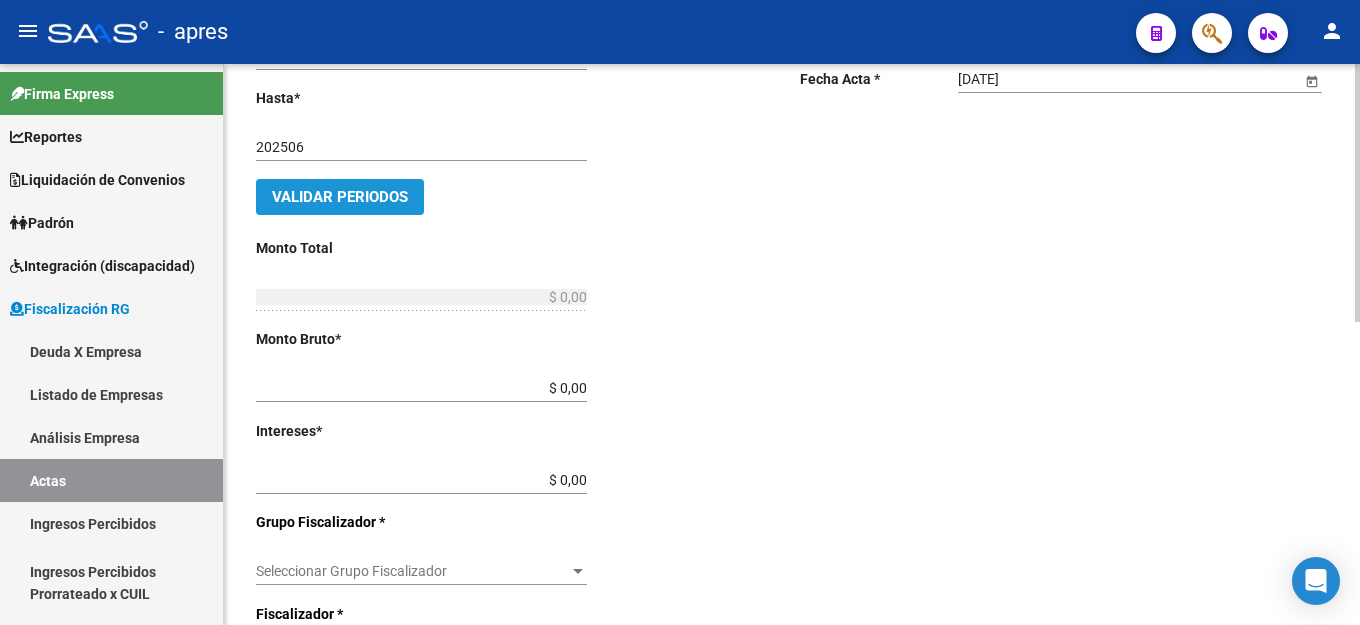 click on "Validar Periodos" 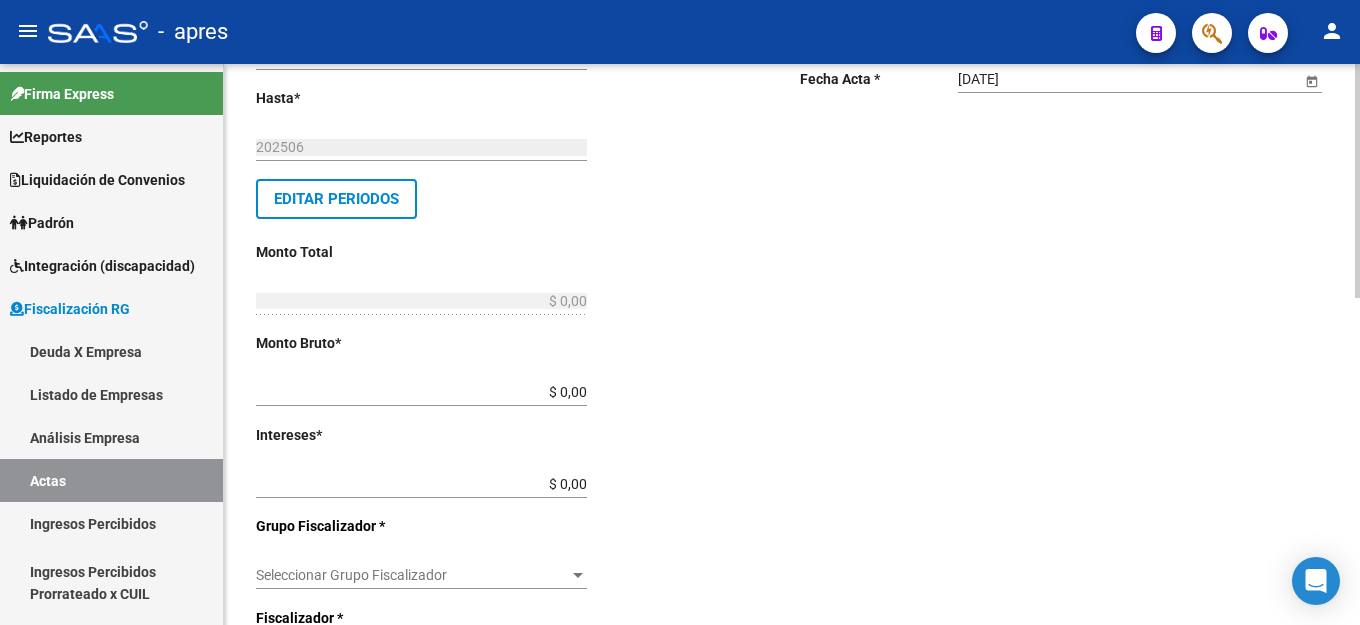 click on "$ 0,00 Ingresar monto bruto" 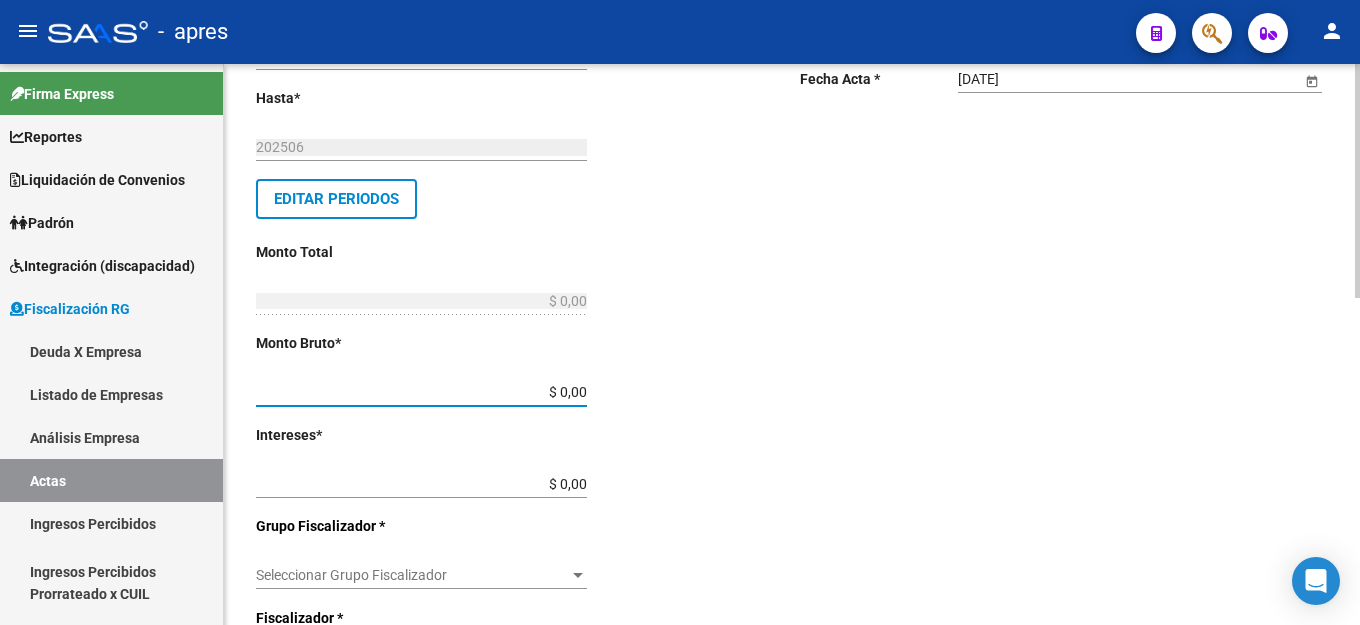 click on "$ 0,00" at bounding box center (421, 392) 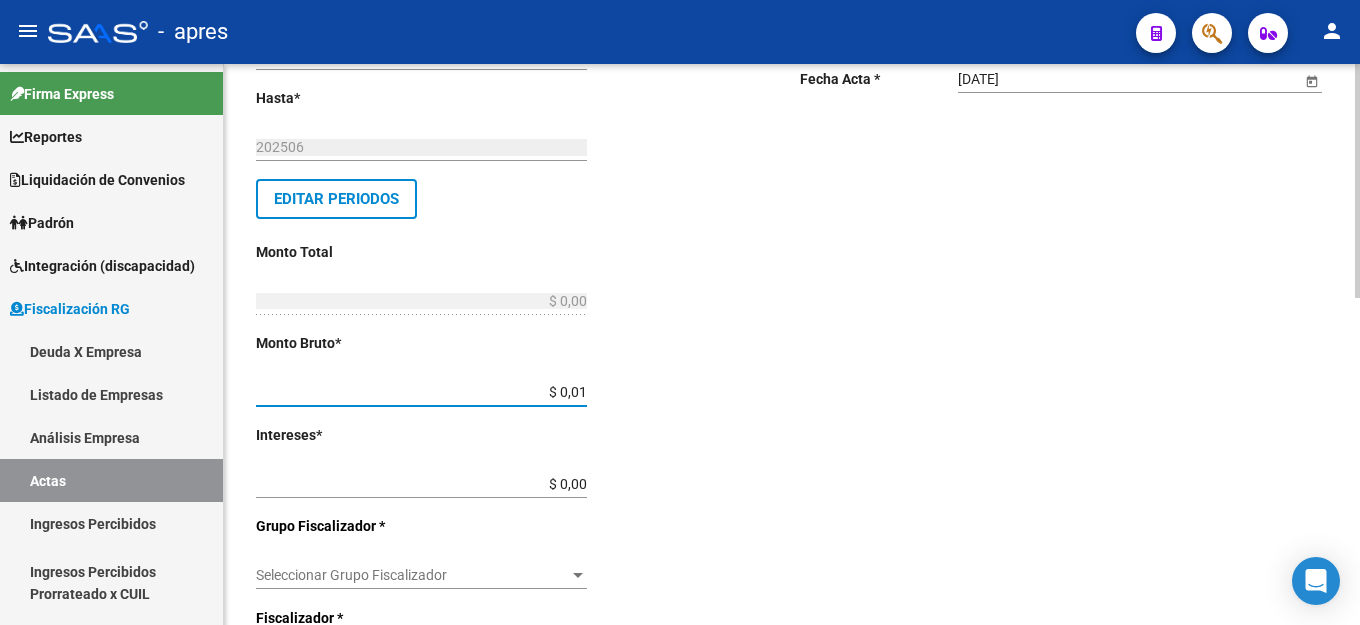 type on "$ 0,01" 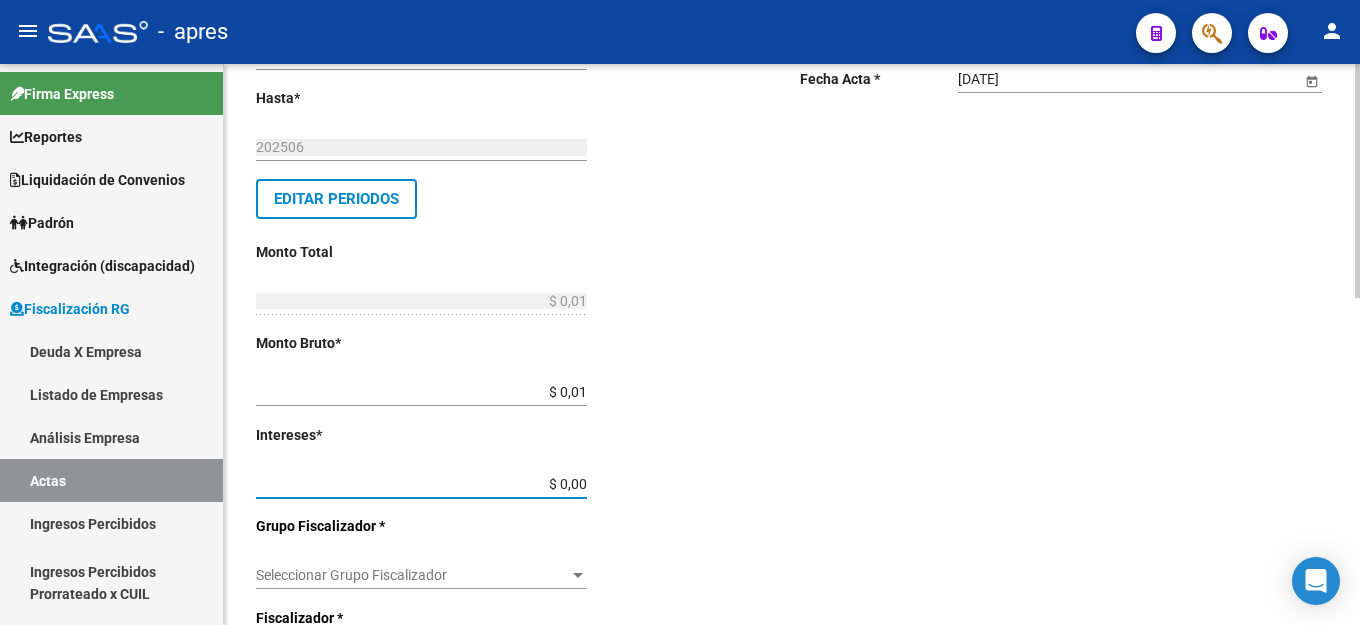 type on "$ 0,01" 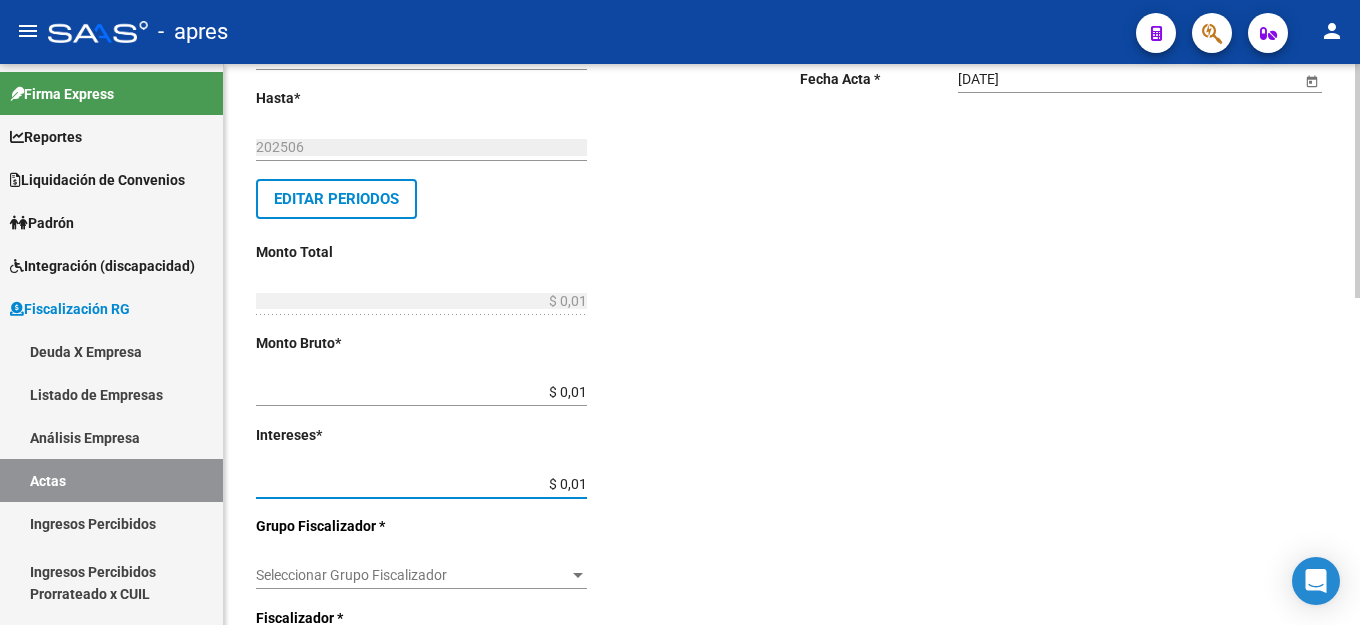 type on "$ 0,02" 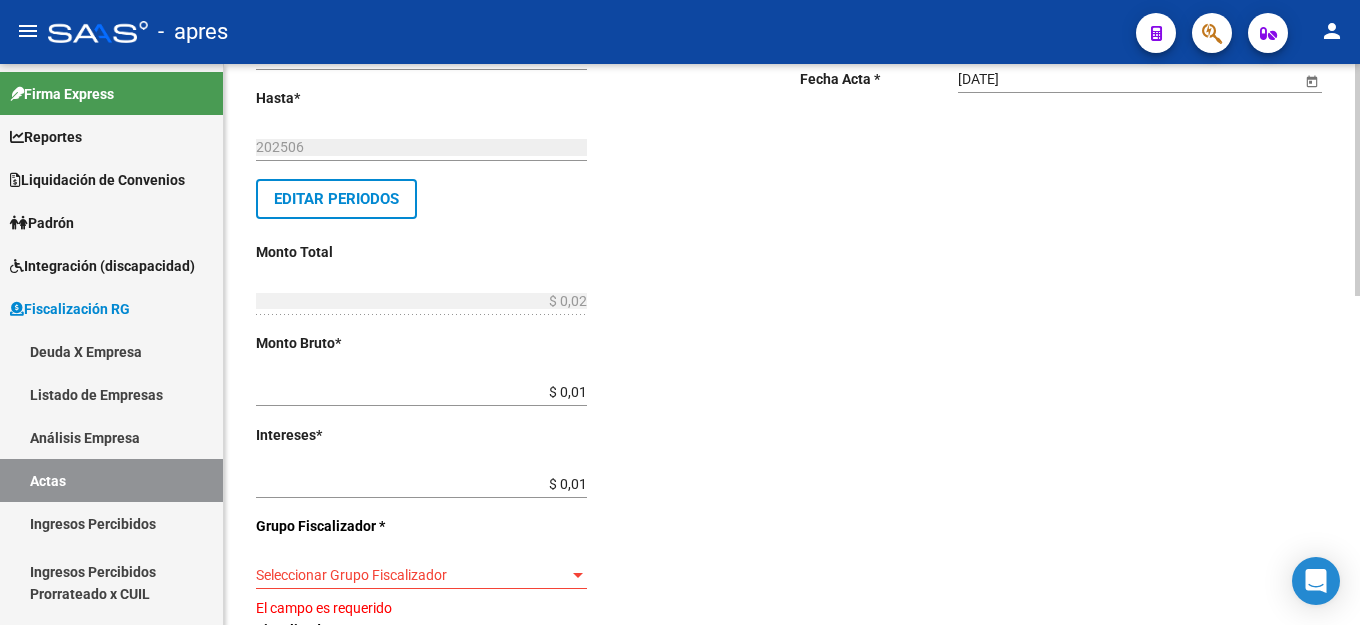 click on "Seleccionar Grupo Fiscalizador Seleccionar Grupo Fiscalizador" 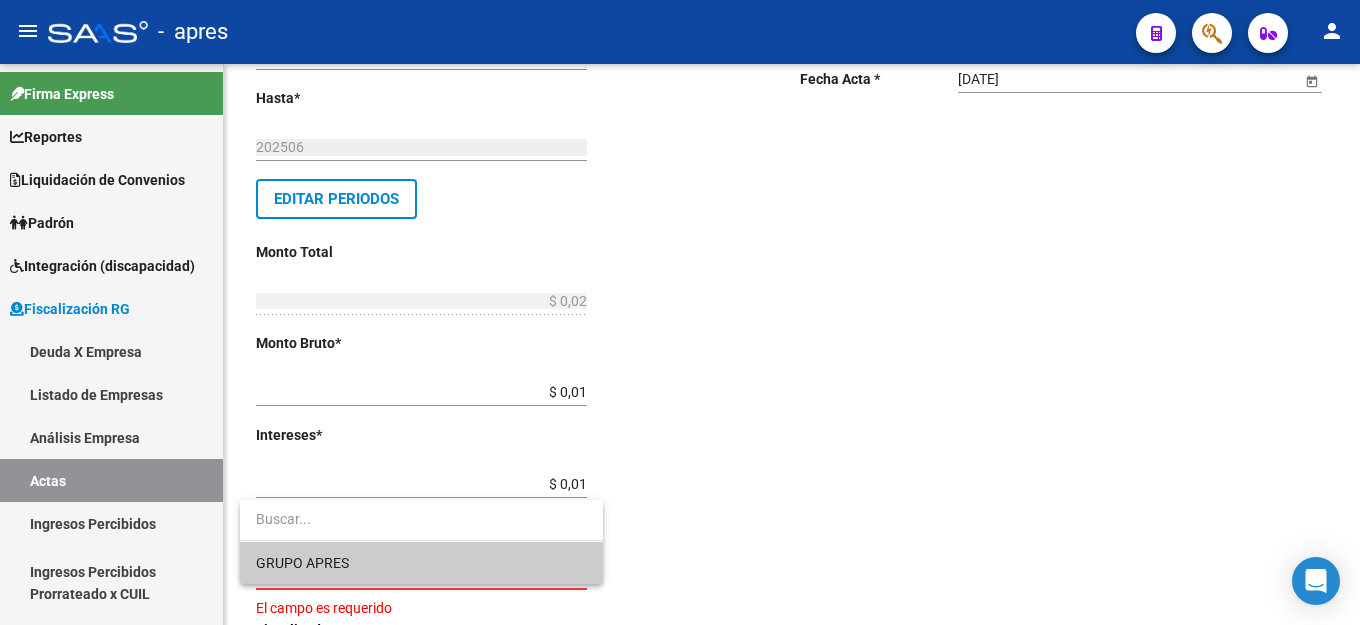 click on "GRUPO APRES" at bounding box center (421, 563) 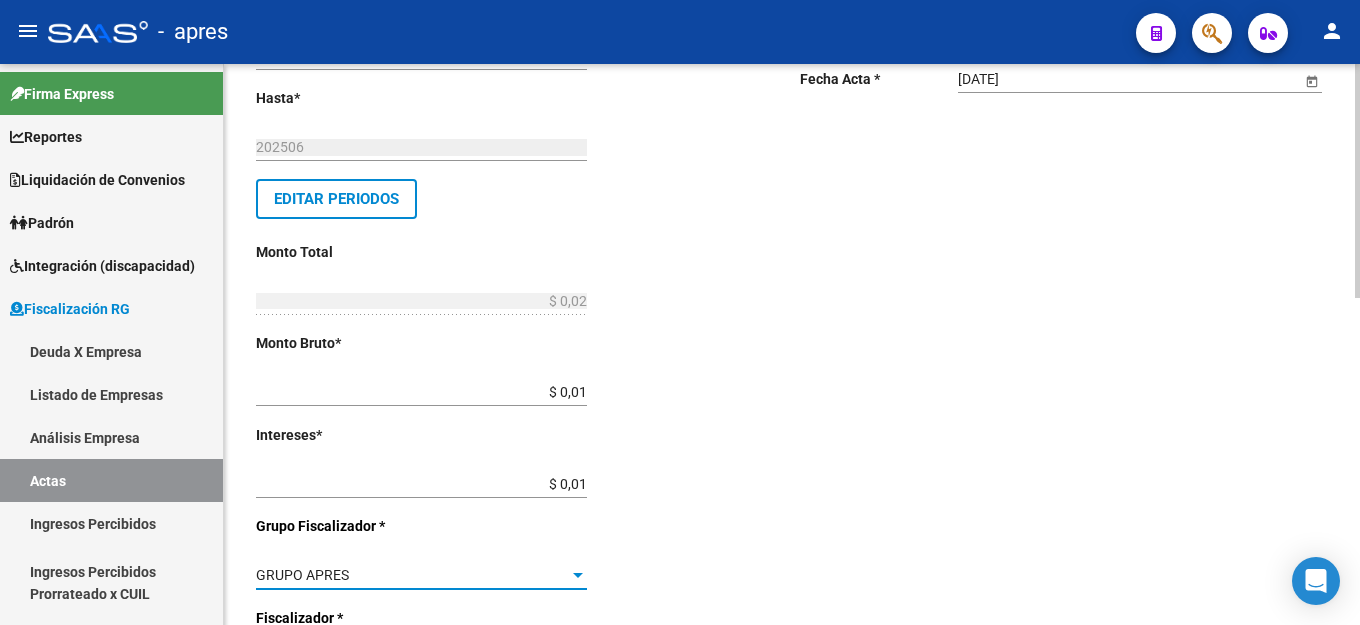 scroll, scrollTop: 600, scrollLeft: 0, axis: vertical 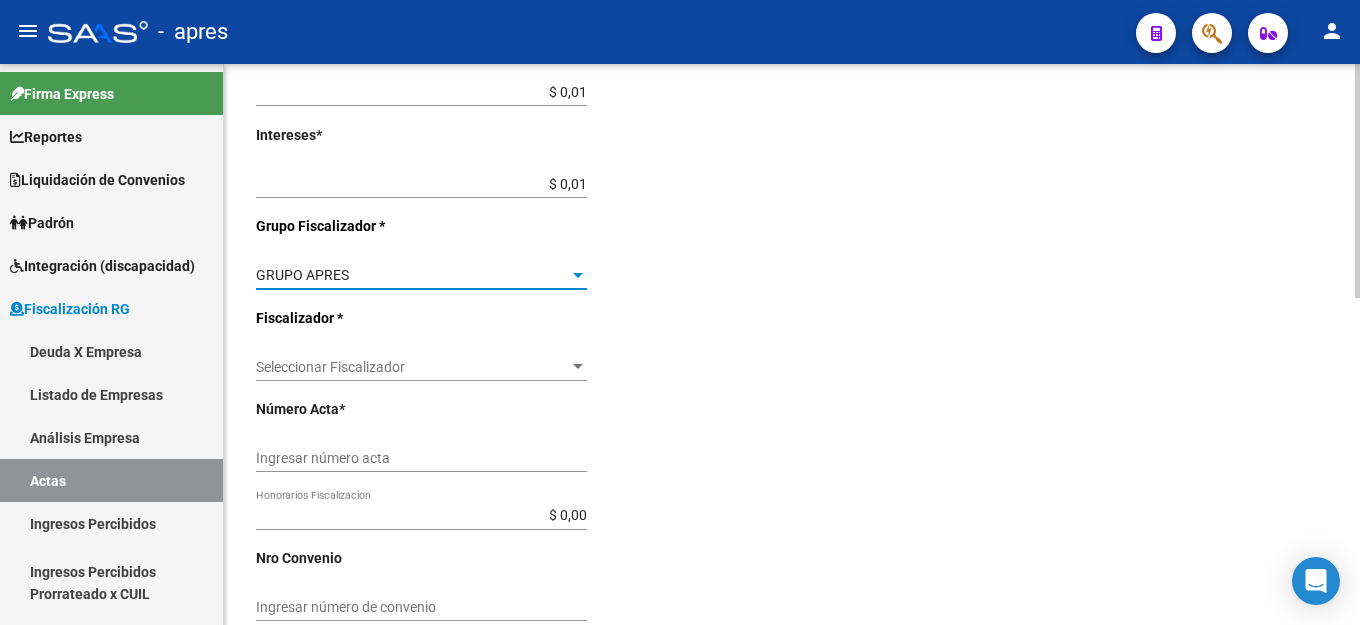 click on "Seleccionar Fiscalizador" at bounding box center (412, 367) 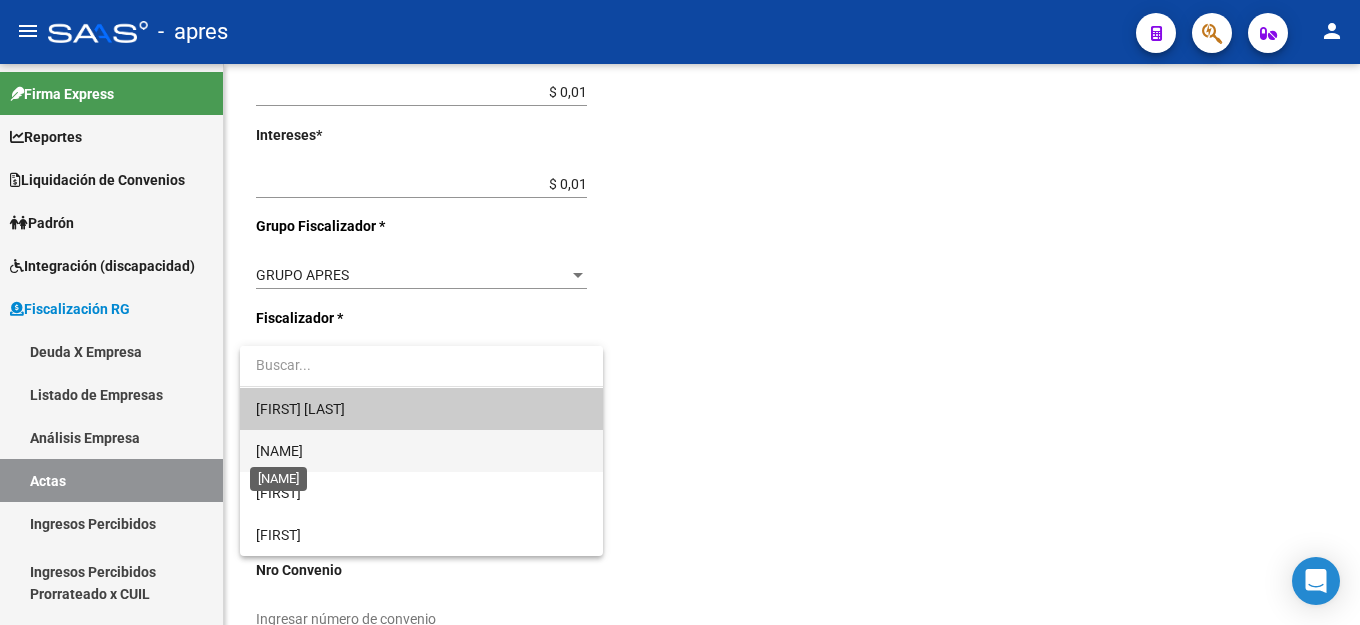 click on "[NAME]" at bounding box center (279, 451) 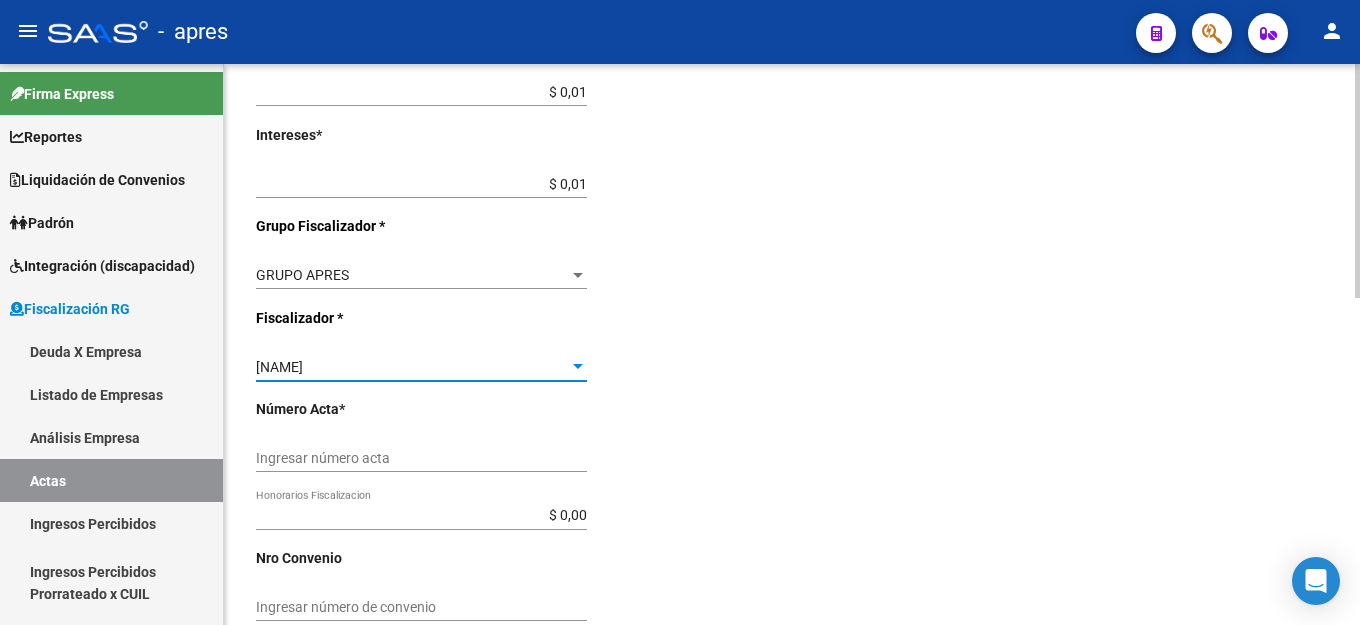click on "Ingresar número acta" at bounding box center [421, 458] 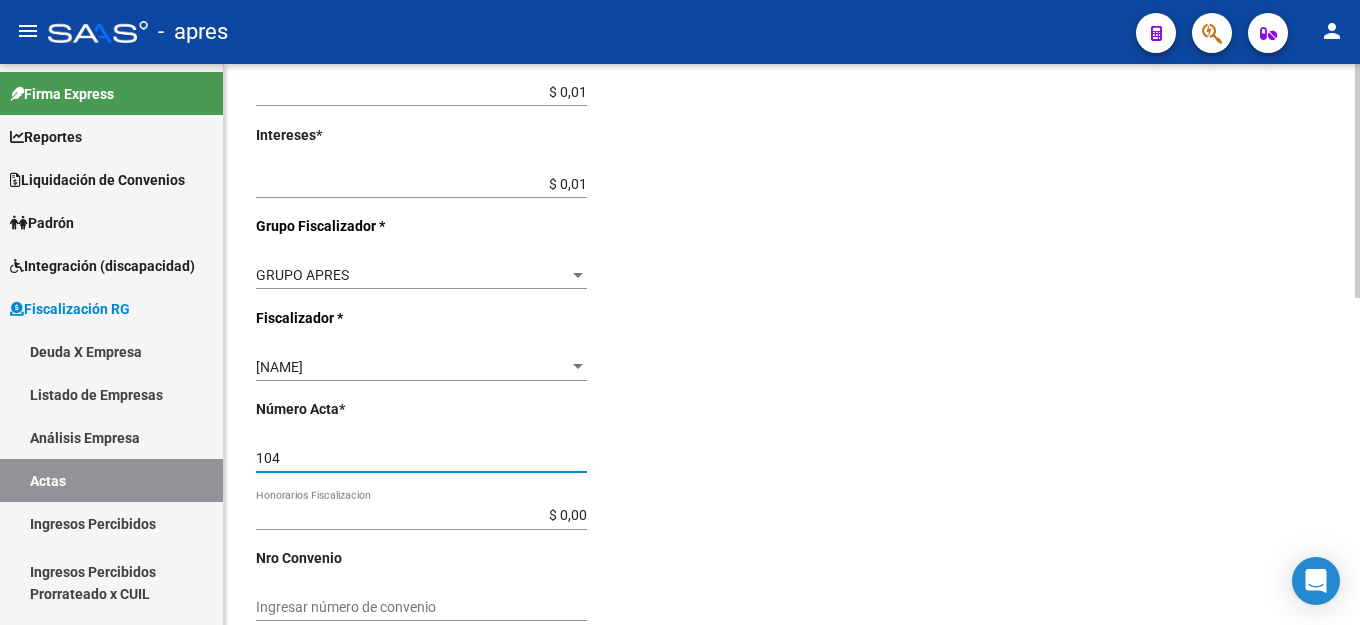 type on "104" 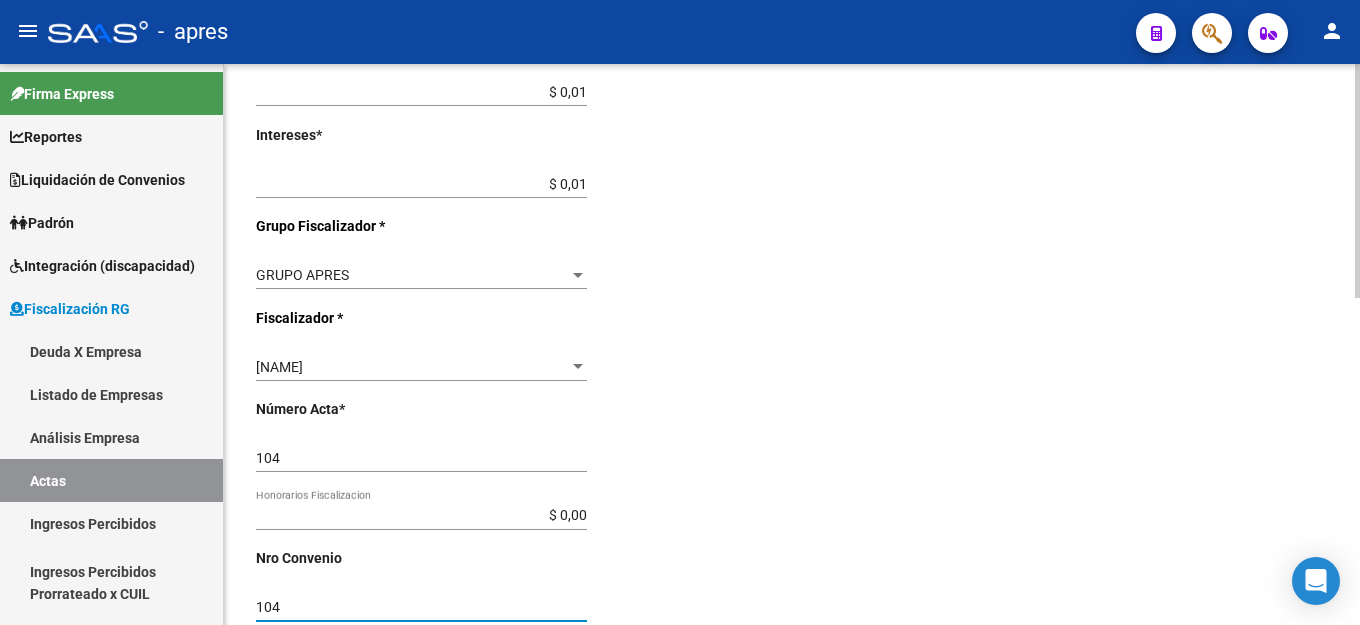 type on "104" 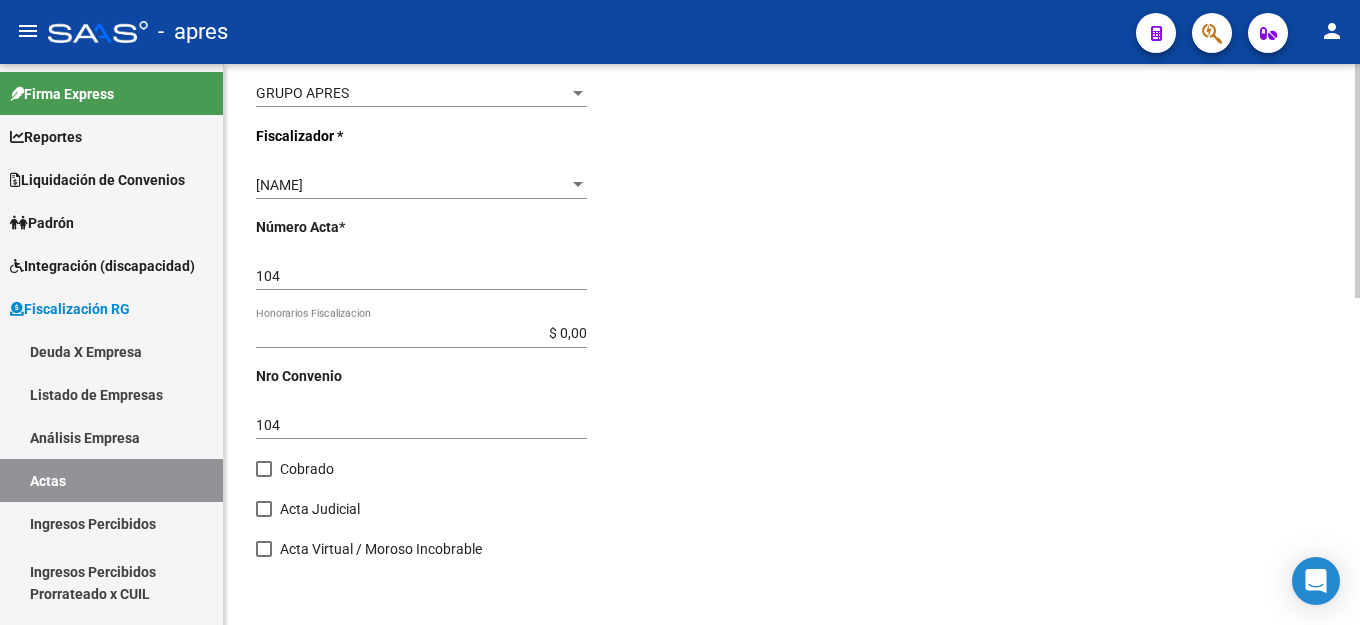 click at bounding box center [264, 469] 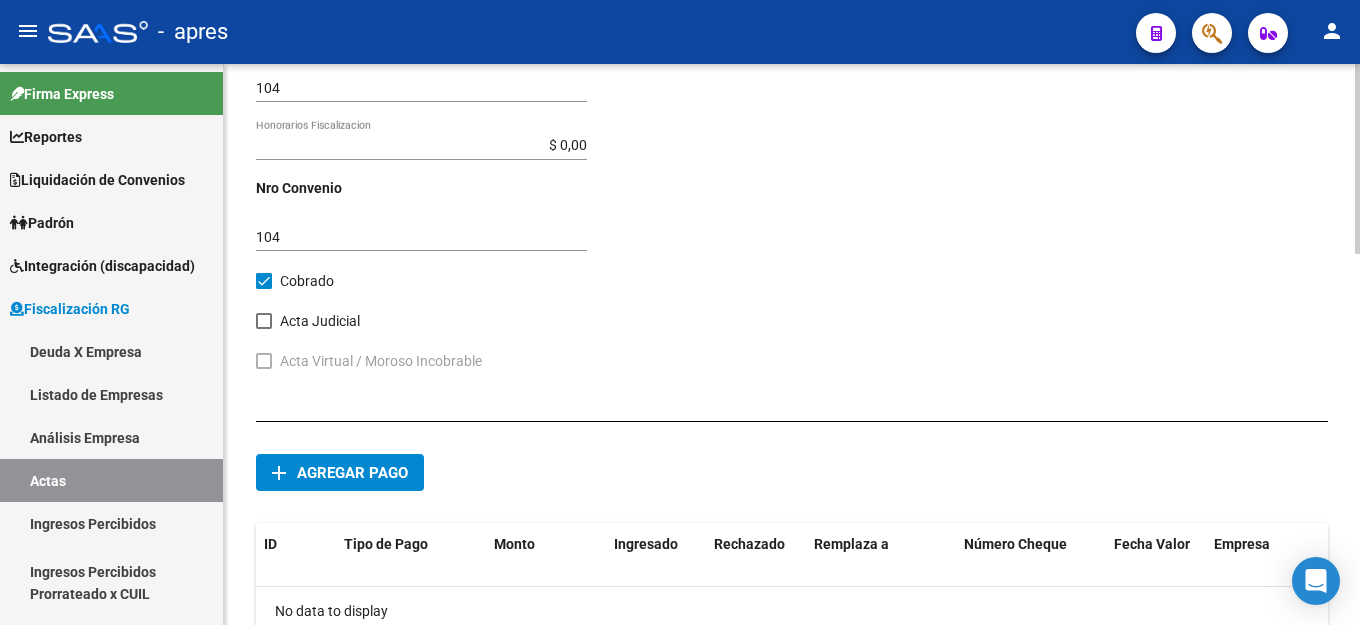 scroll, scrollTop: 1082, scrollLeft: 0, axis: vertical 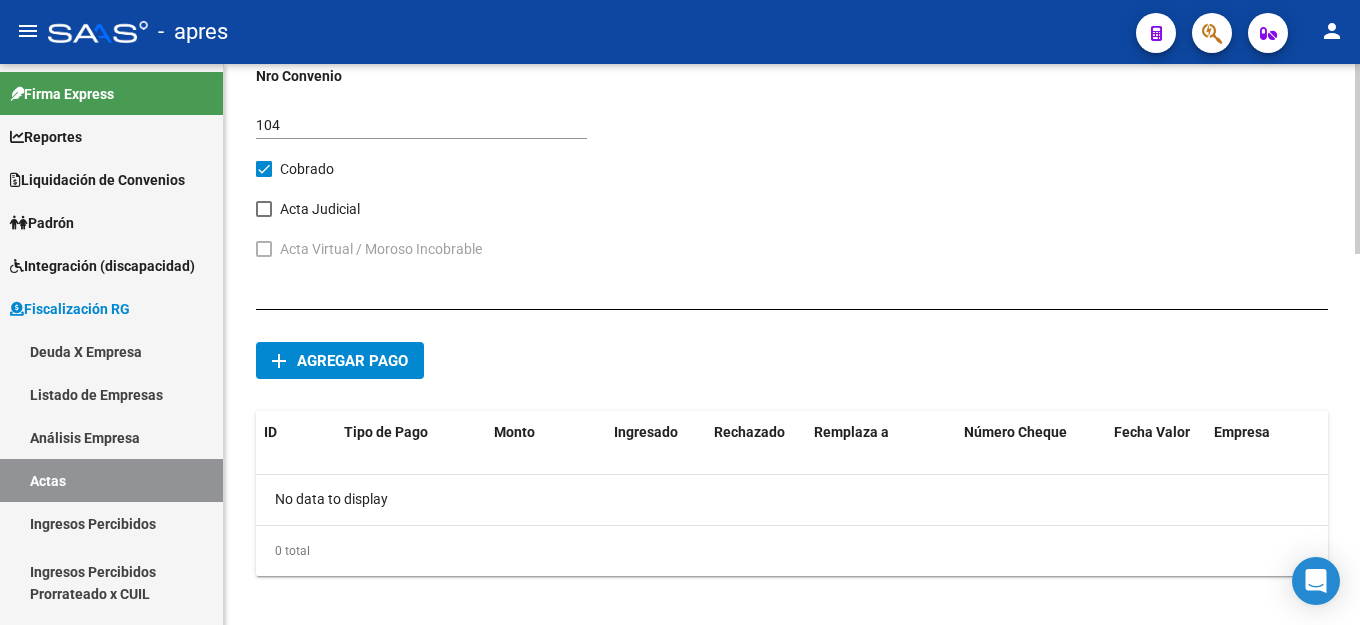click on "add Agregar pago" 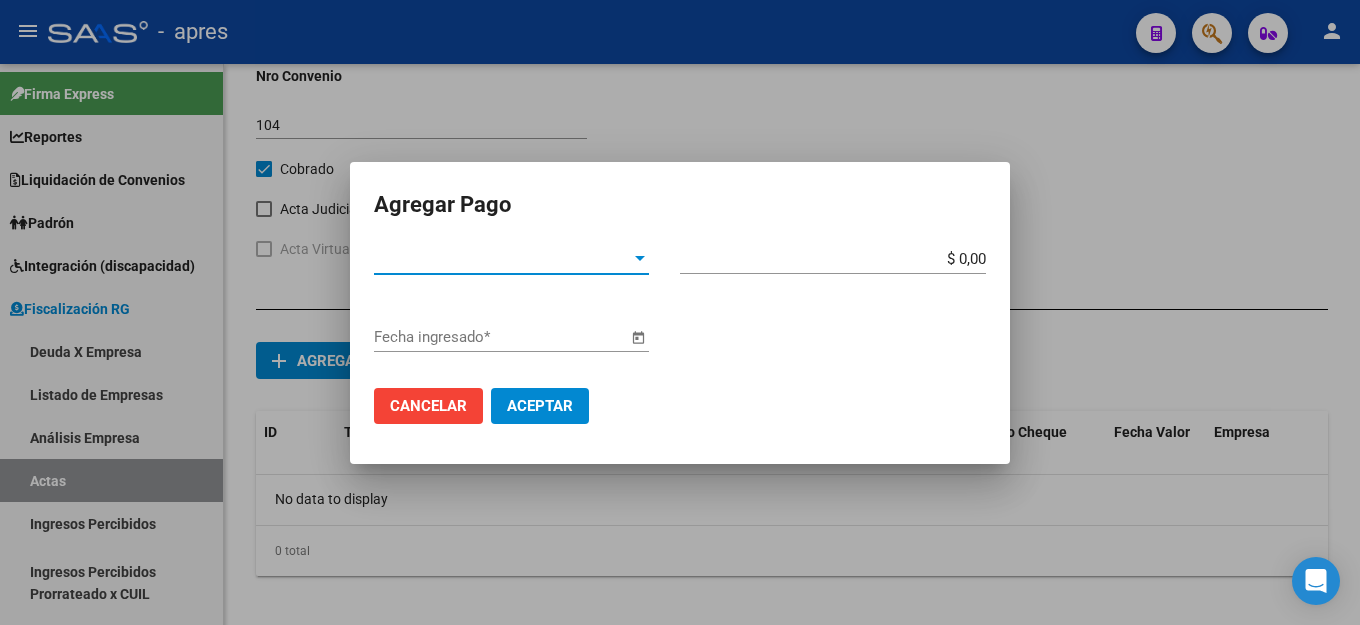 click on "Tipo de Pago * Tipo de Pago *" at bounding box center [511, 268] 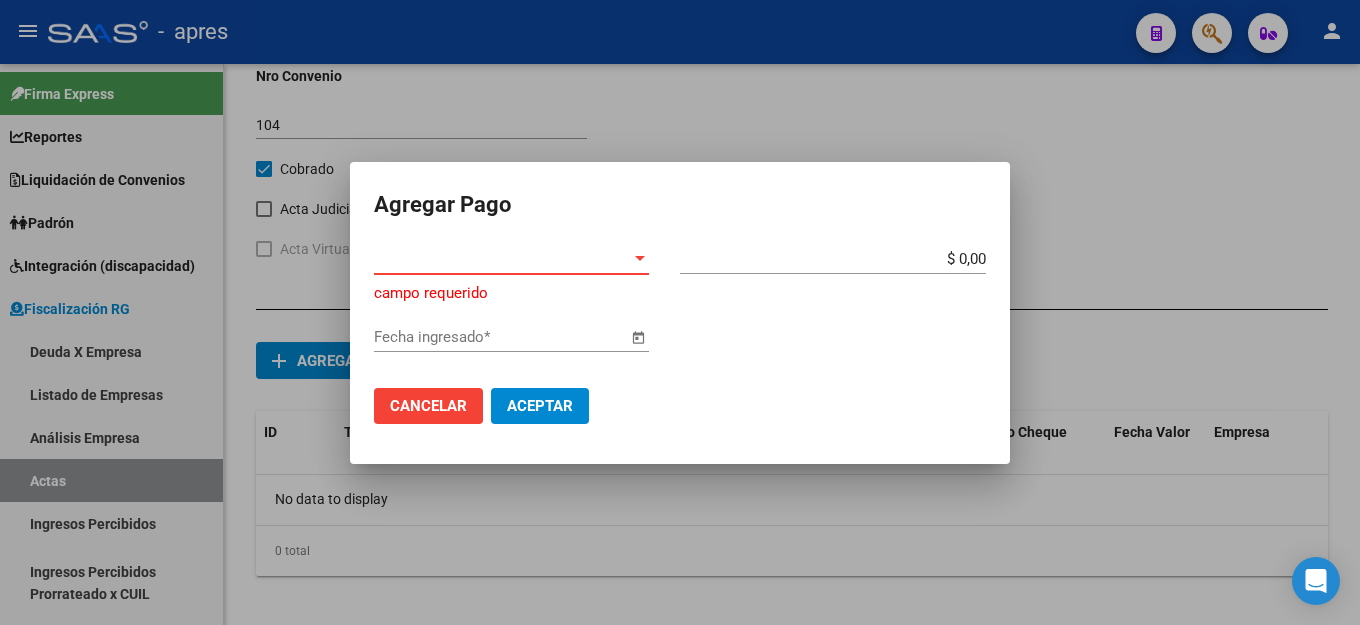 click on "Tipo de Pago *" at bounding box center [502, 259] 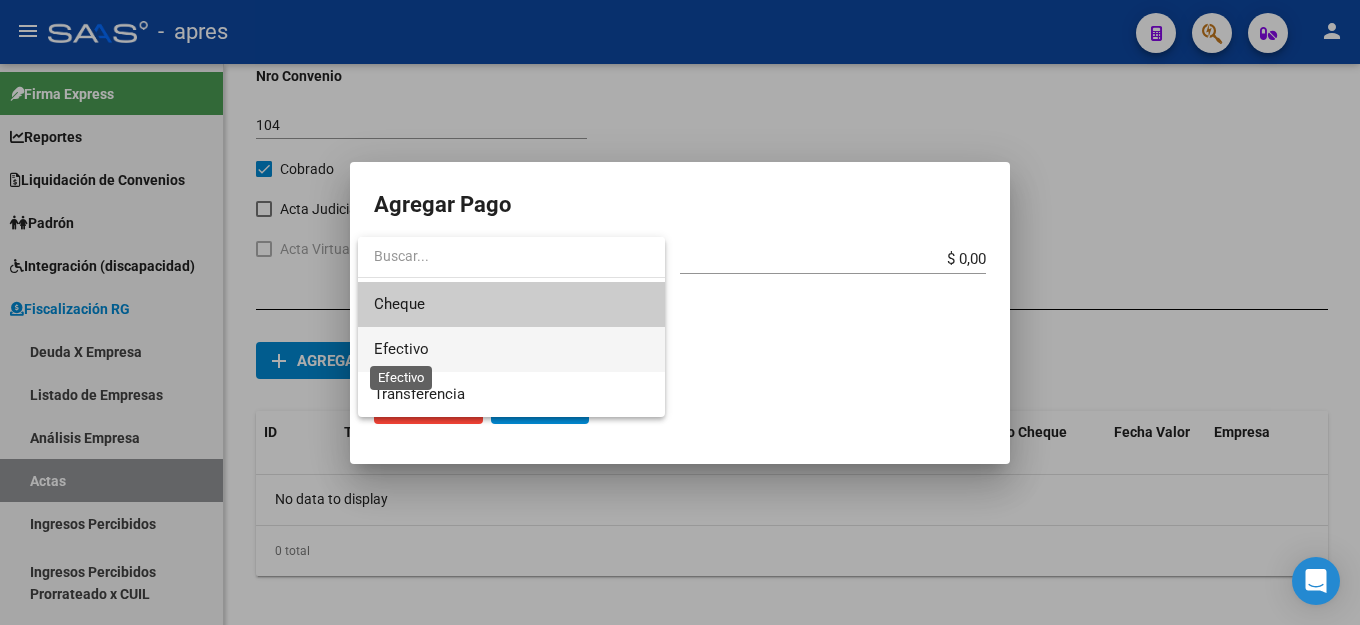 click on "Efectivo" at bounding box center [401, 349] 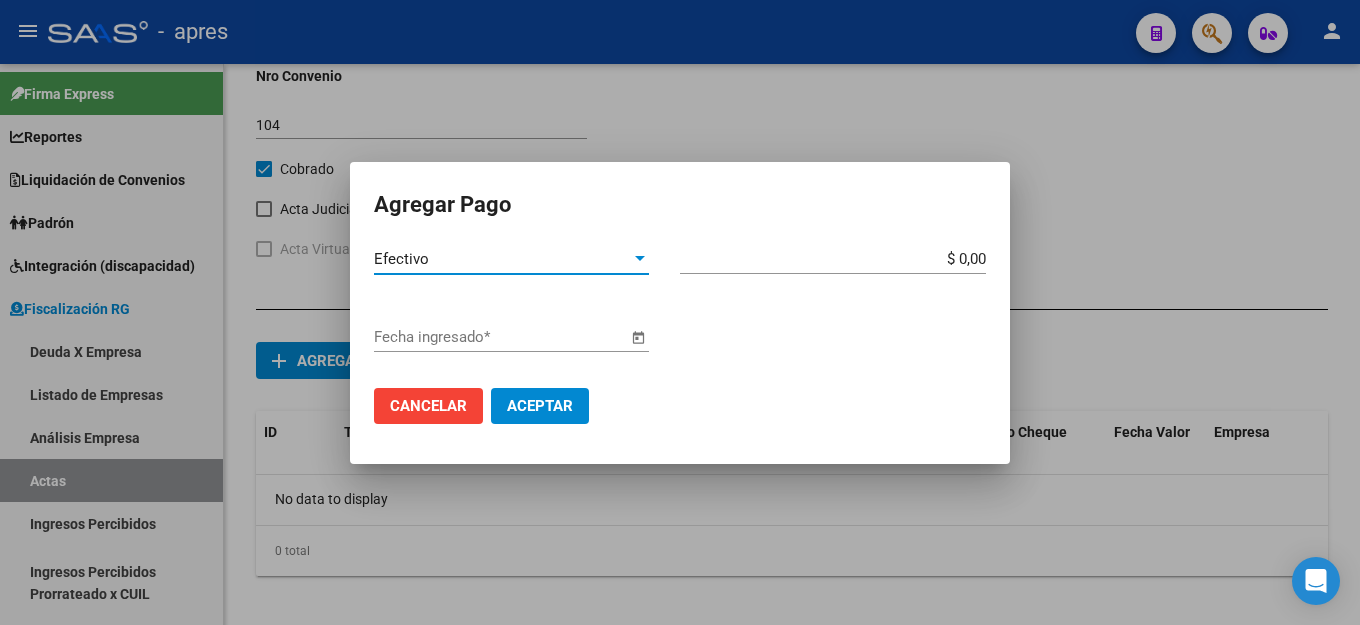 click on "$ 0,00" at bounding box center (833, 259) 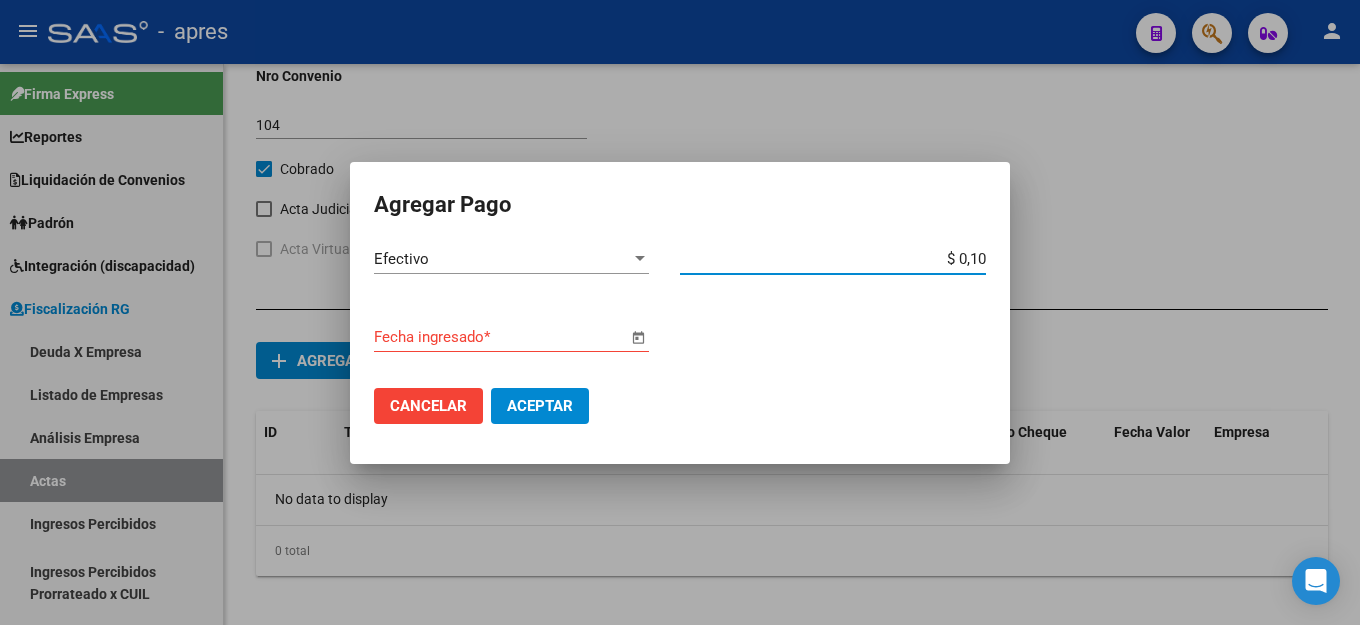 click on "$ 0,10" at bounding box center [833, 259] 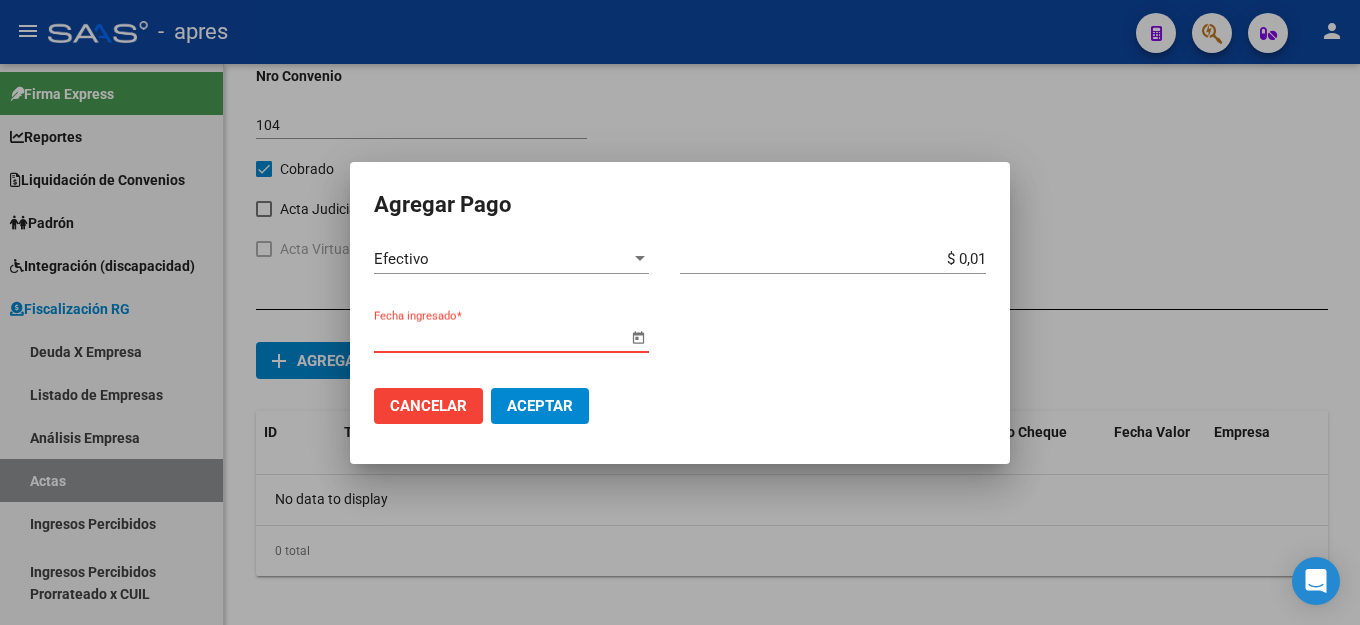 click at bounding box center [638, 338] 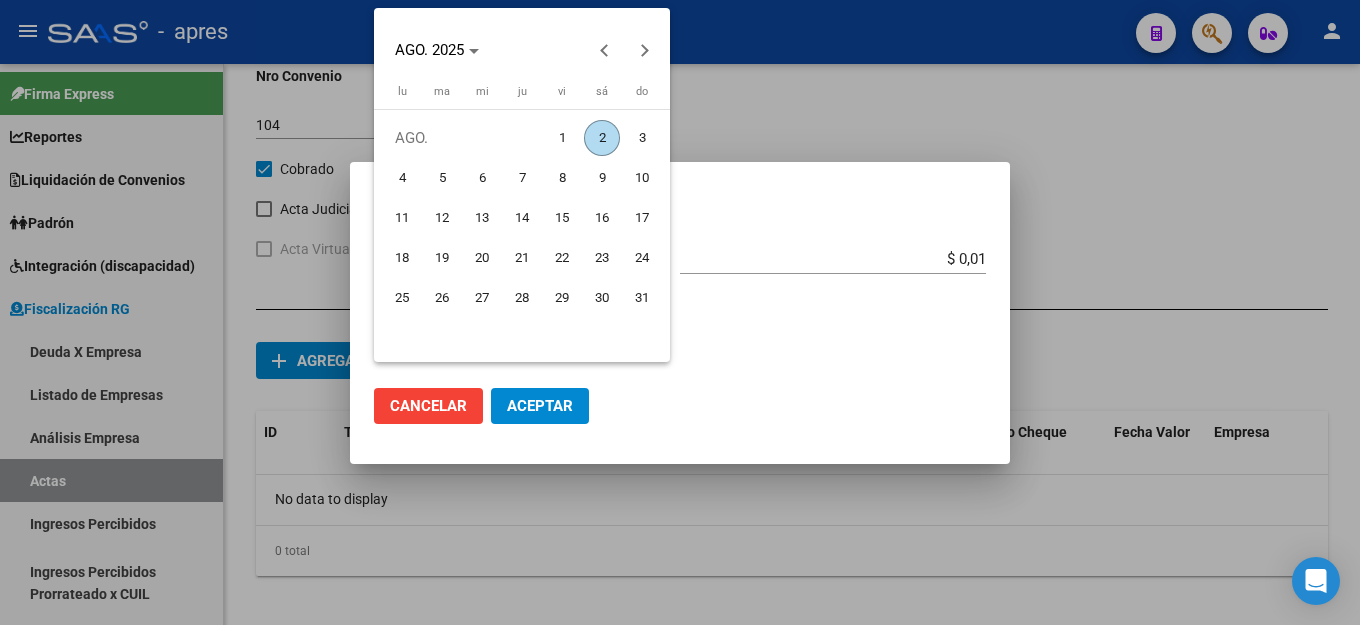 click on "2" at bounding box center (602, 138) 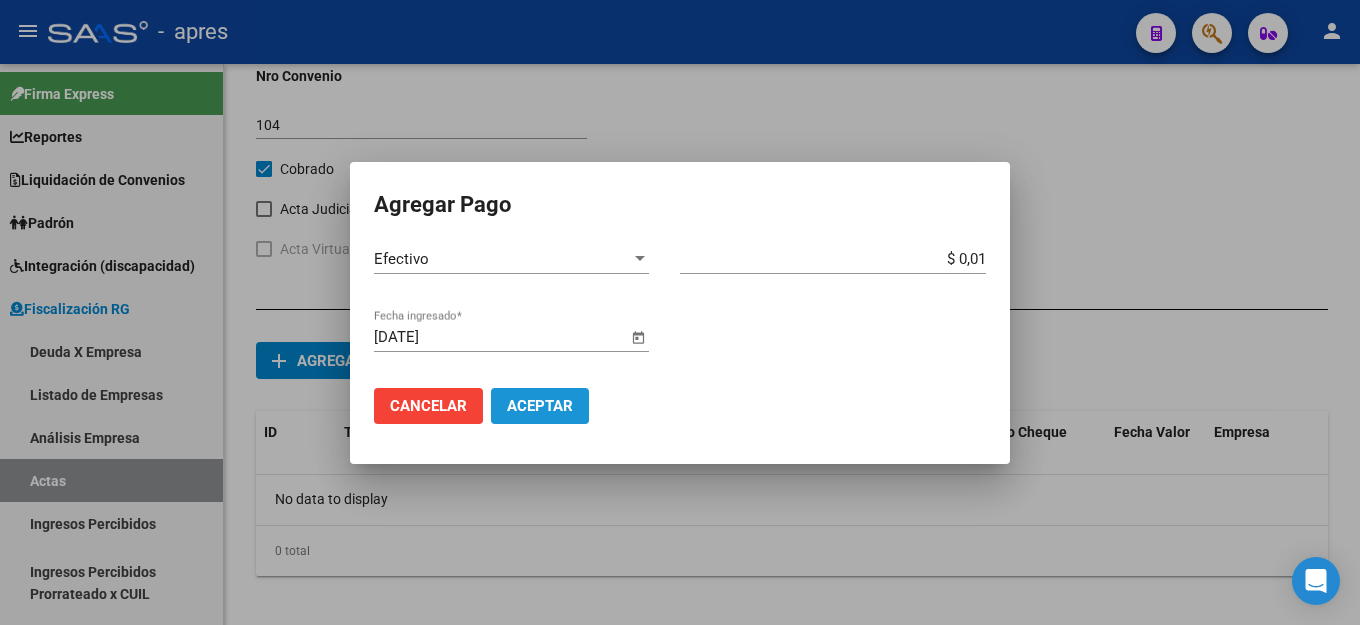 click on "Aceptar" at bounding box center (540, 406) 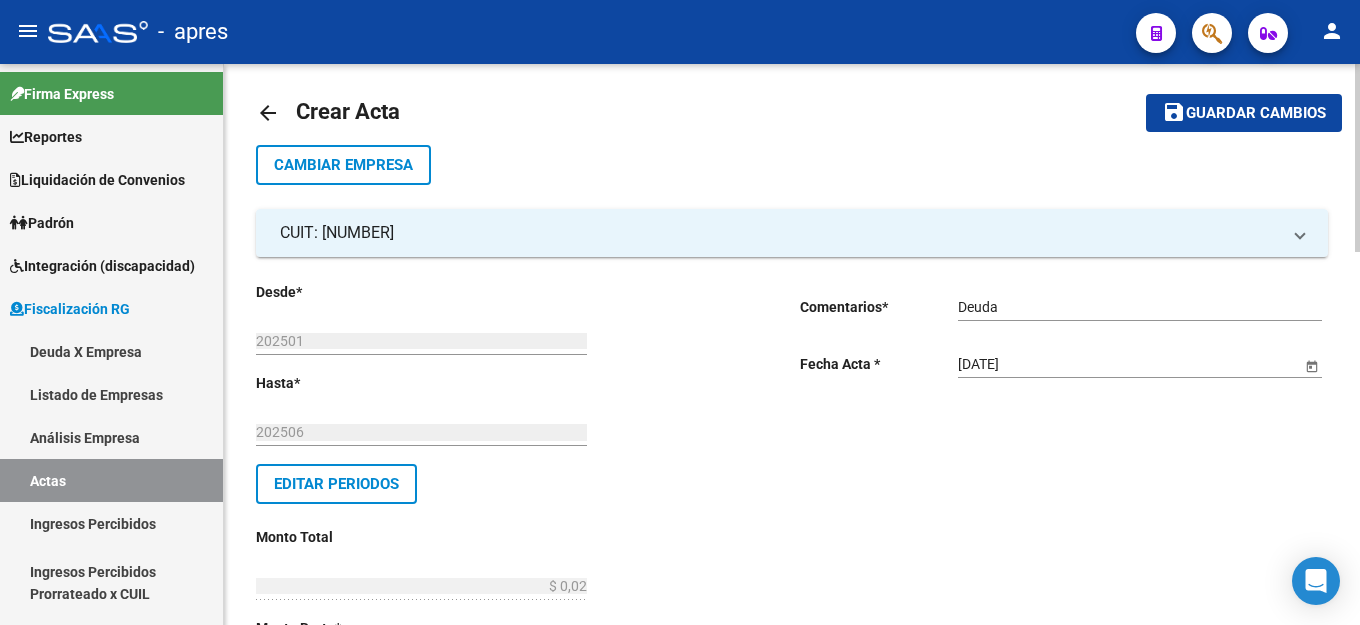 scroll, scrollTop: 0, scrollLeft: 0, axis: both 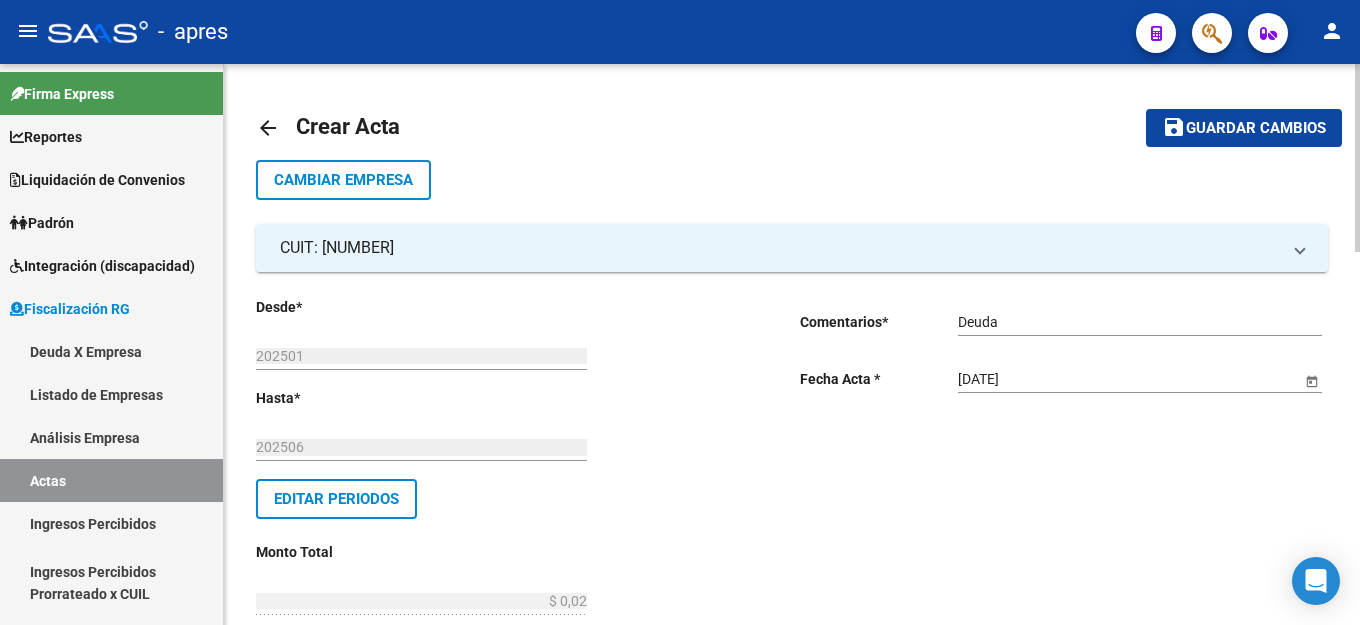 click on "Guardar cambios" 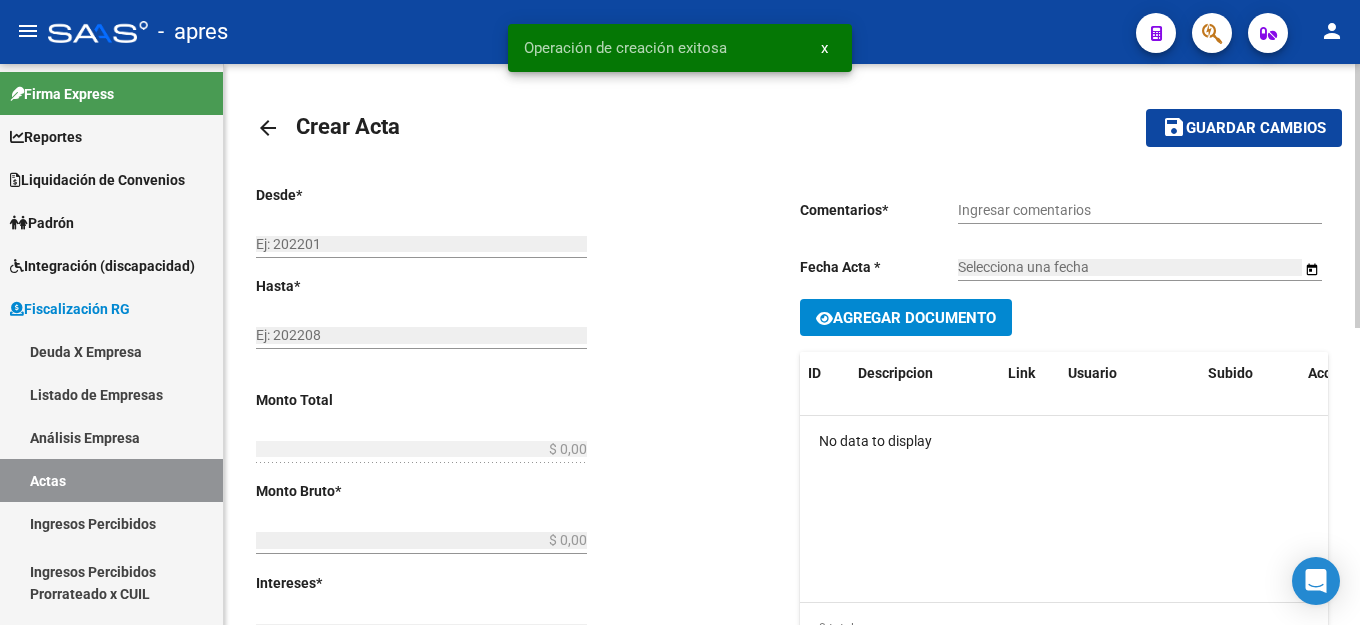 type on "202501" 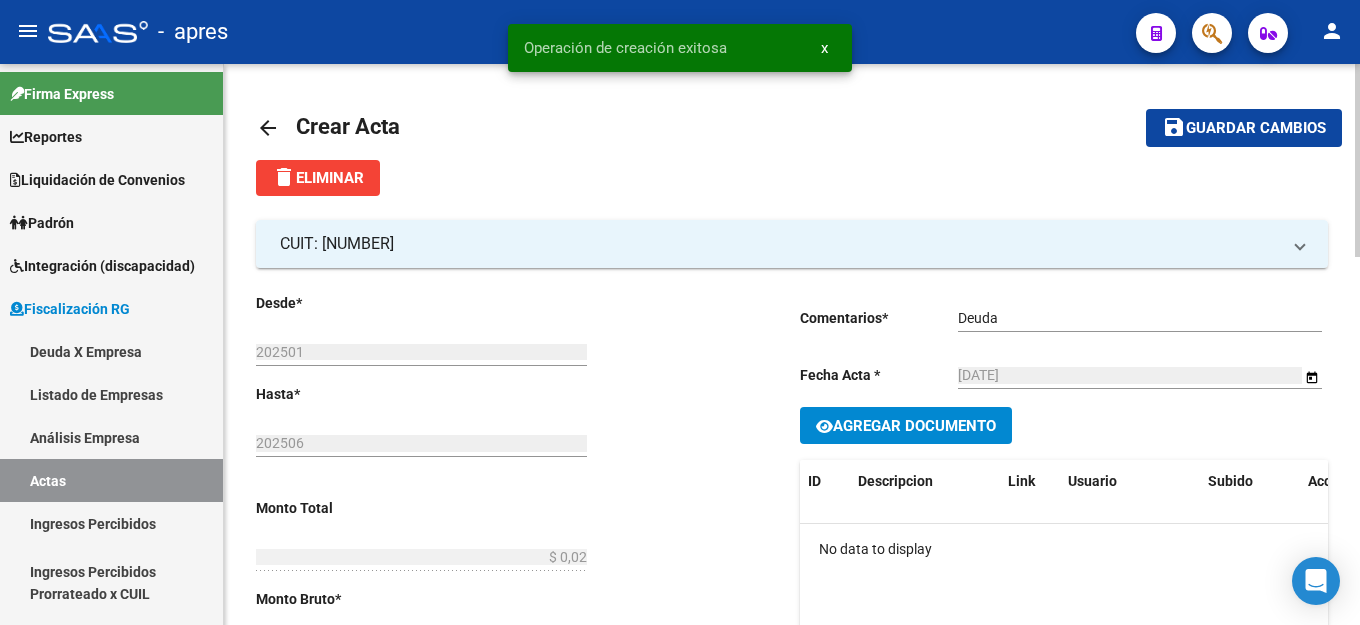 click on "Agregar Documento" 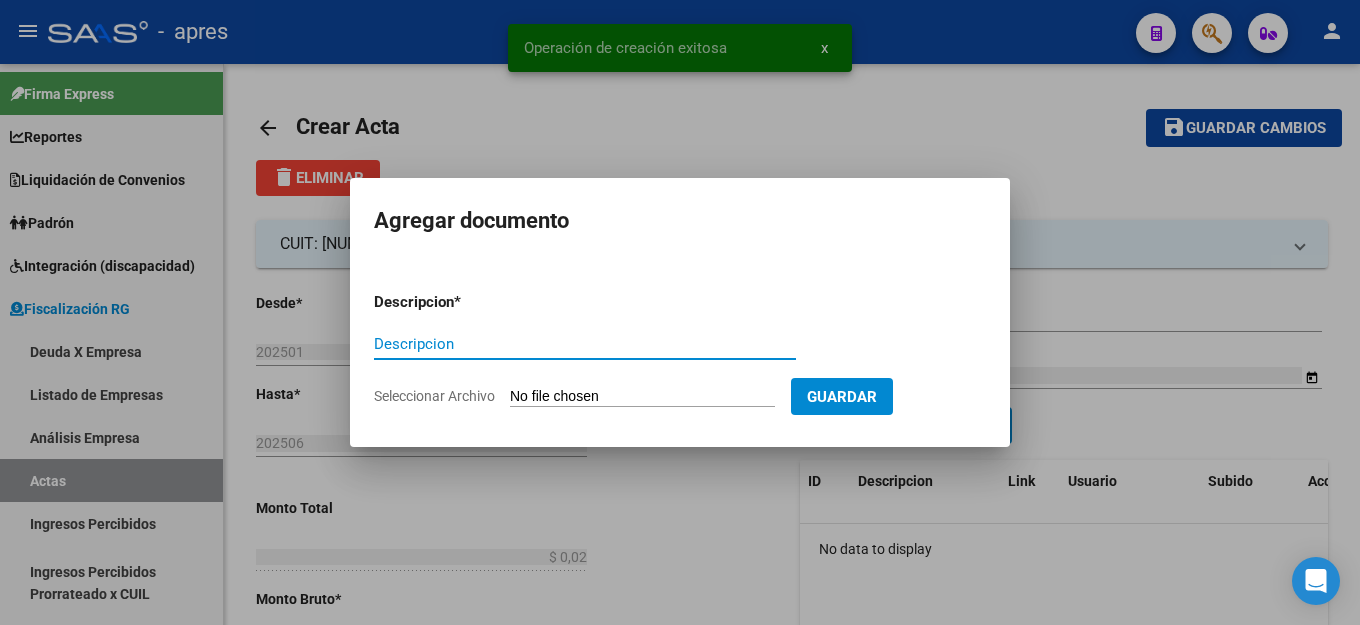click on "Descripcion" at bounding box center [585, 344] 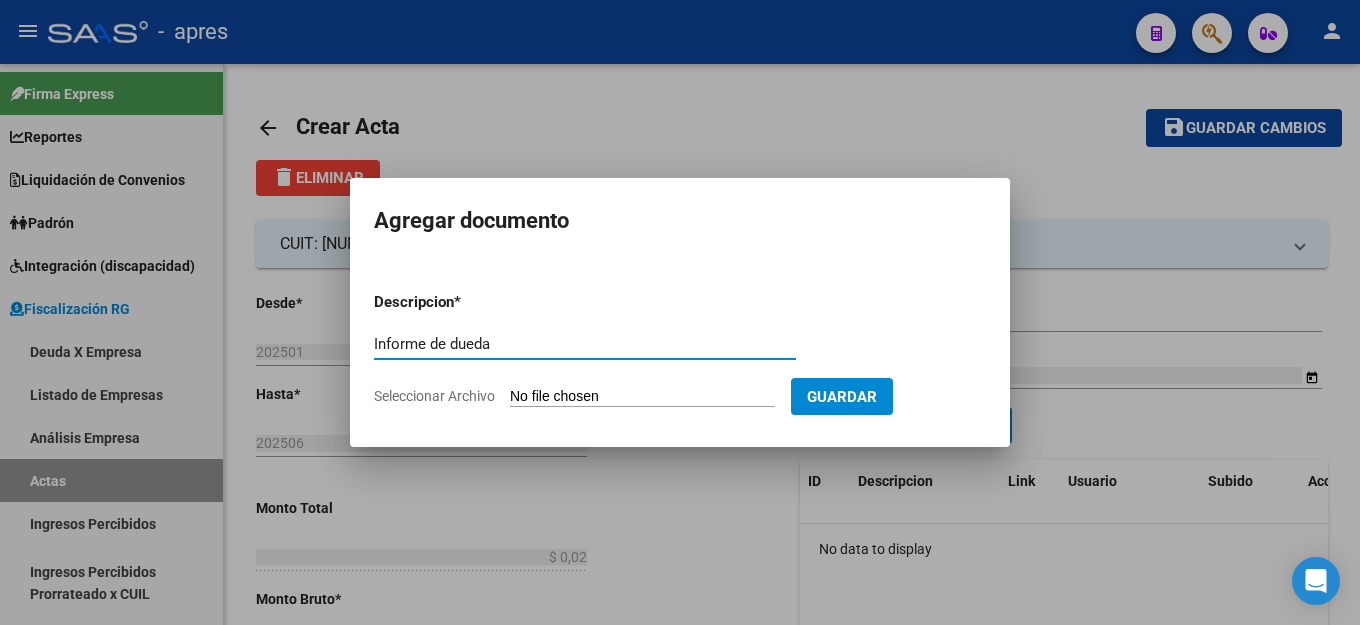 type on "Informe de dueda" 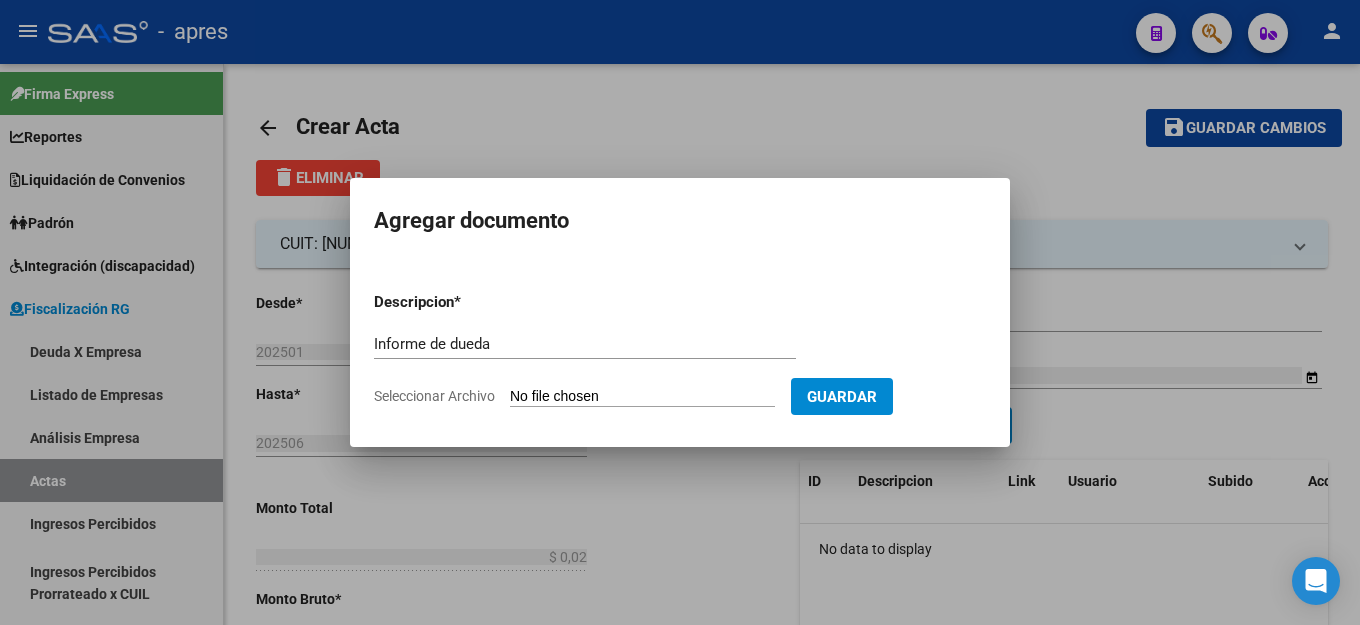 type on "C:\fakepath\Informe-Deuda-[CUIT]-[YEAR][MONTH]-[YEAR][MONTH].pdf" 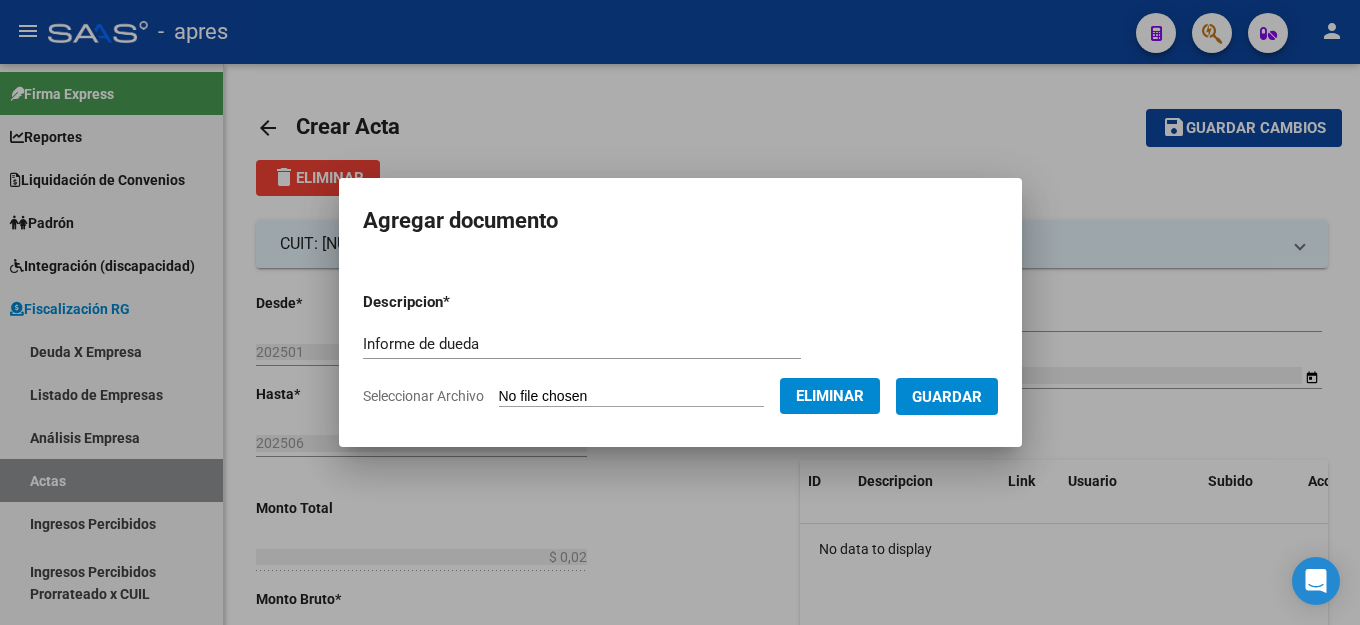 click on "Guardar" at bounding box center [947, 396] 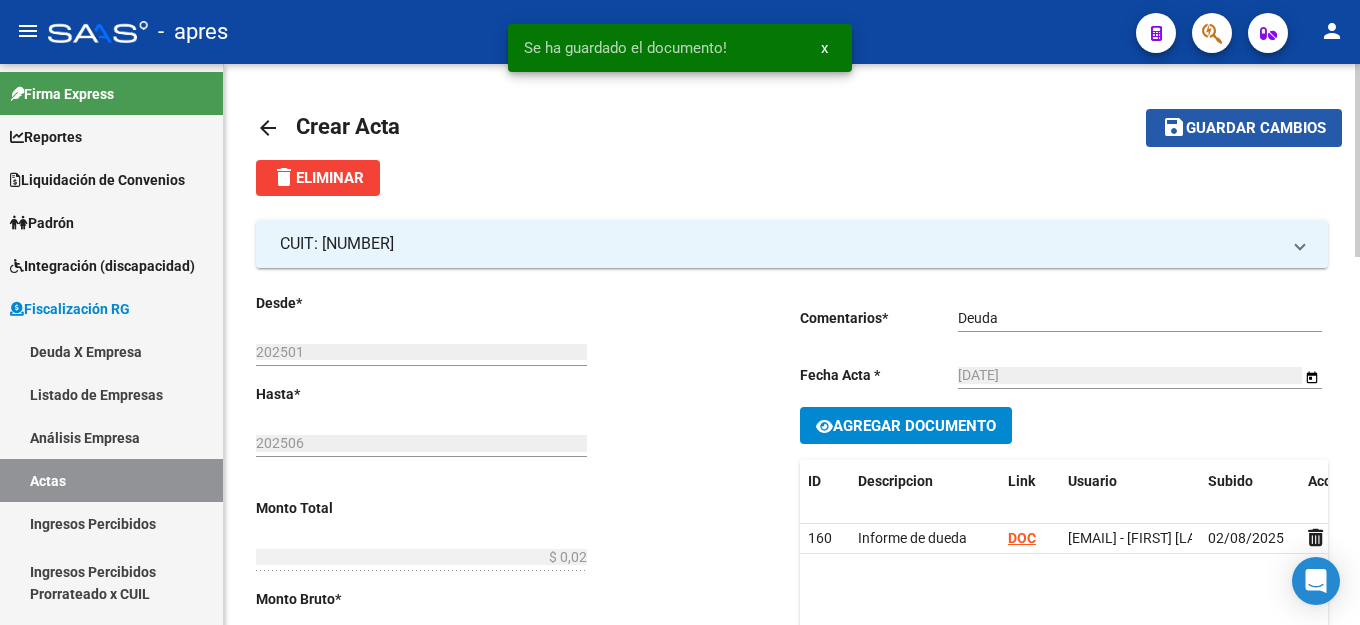 click on "save Guardar cambios" 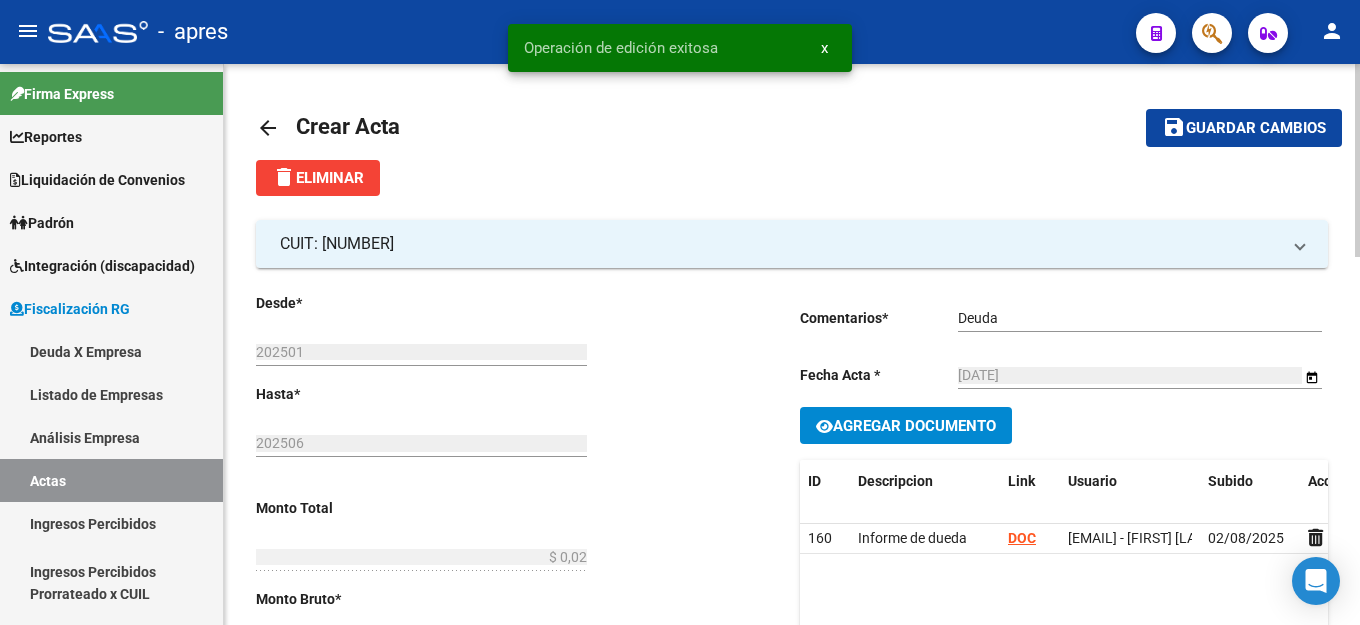 click on "arrow_back Crear Acta" 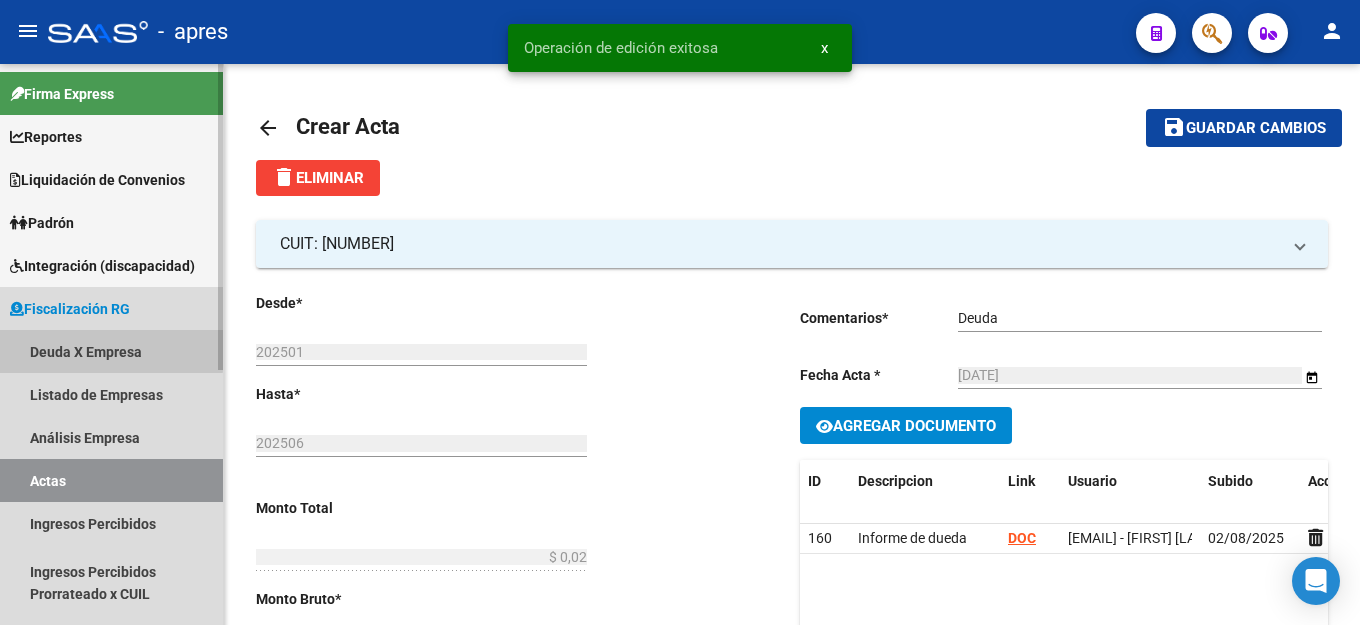 click on "Deuda X Empresa" at bounding box center (111, 351) 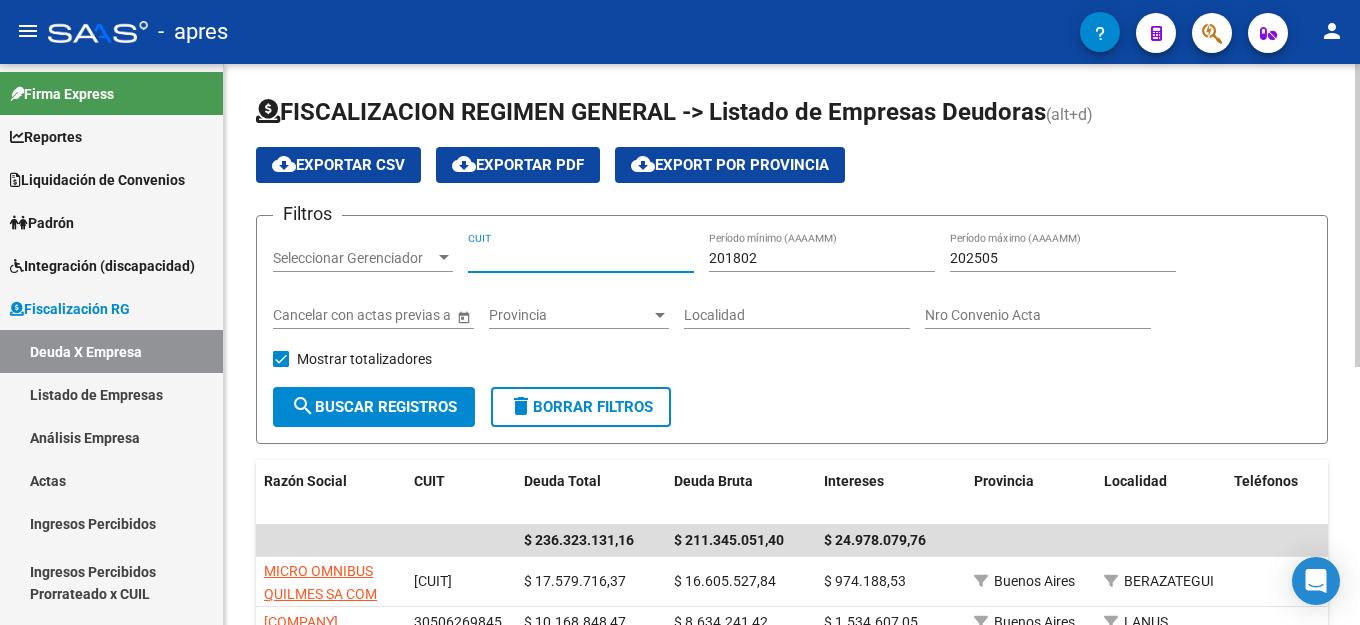 click on "CUIT" at bounding box center (581, 258) 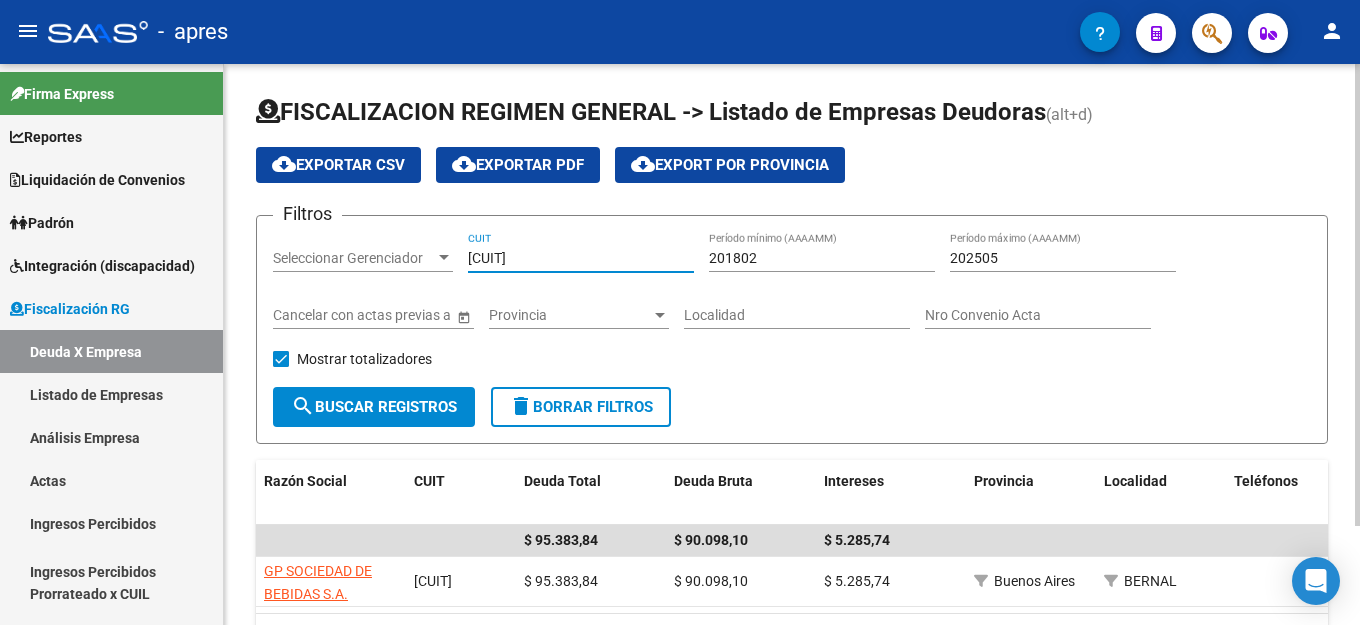 type on "[CUIT]" 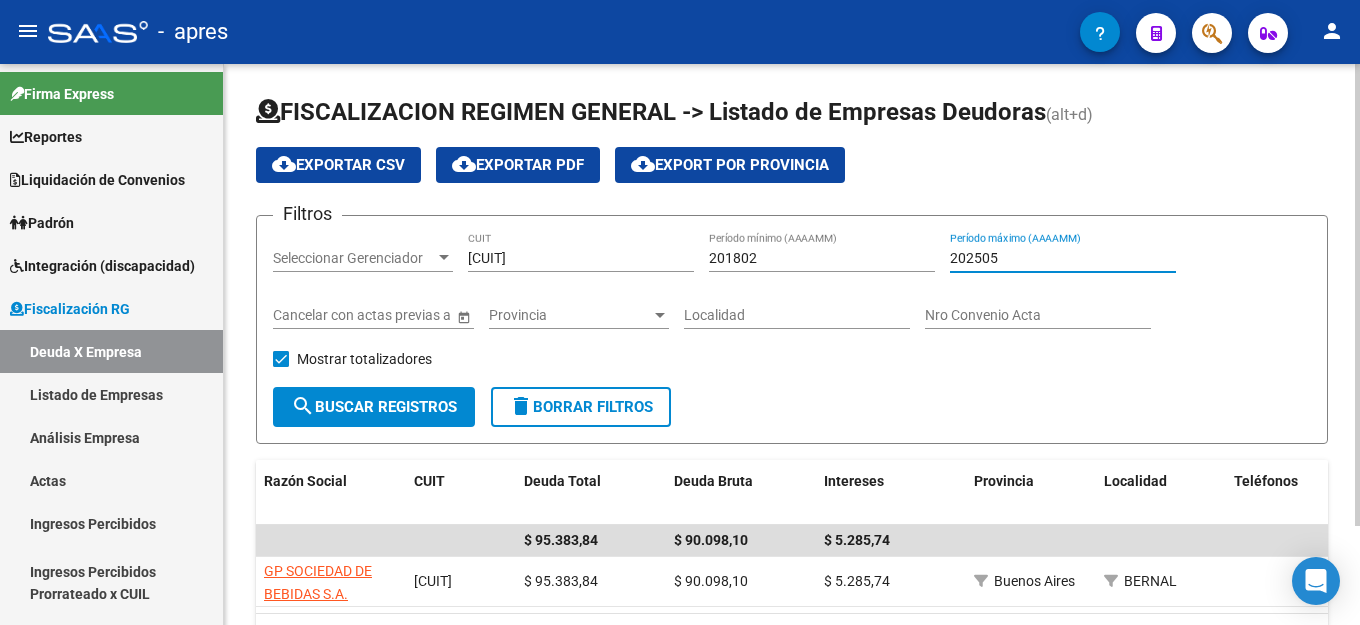 click on "202505" at bounding box center (1063, 258) 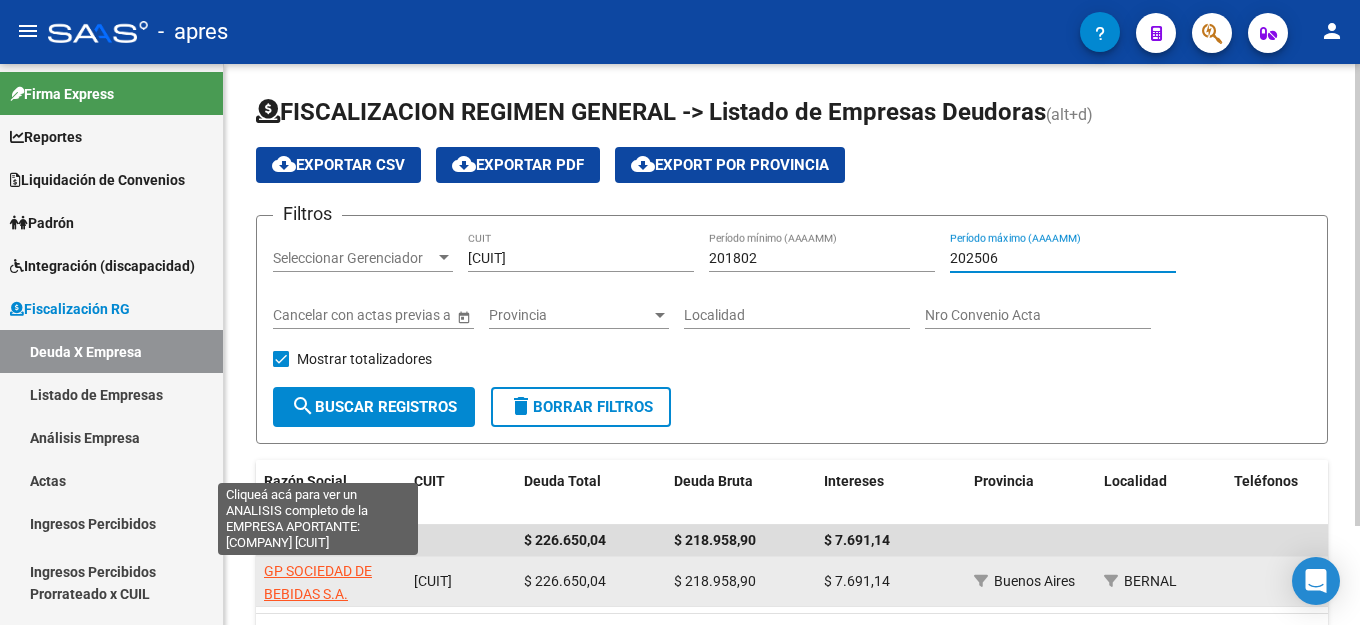 type on "202506" 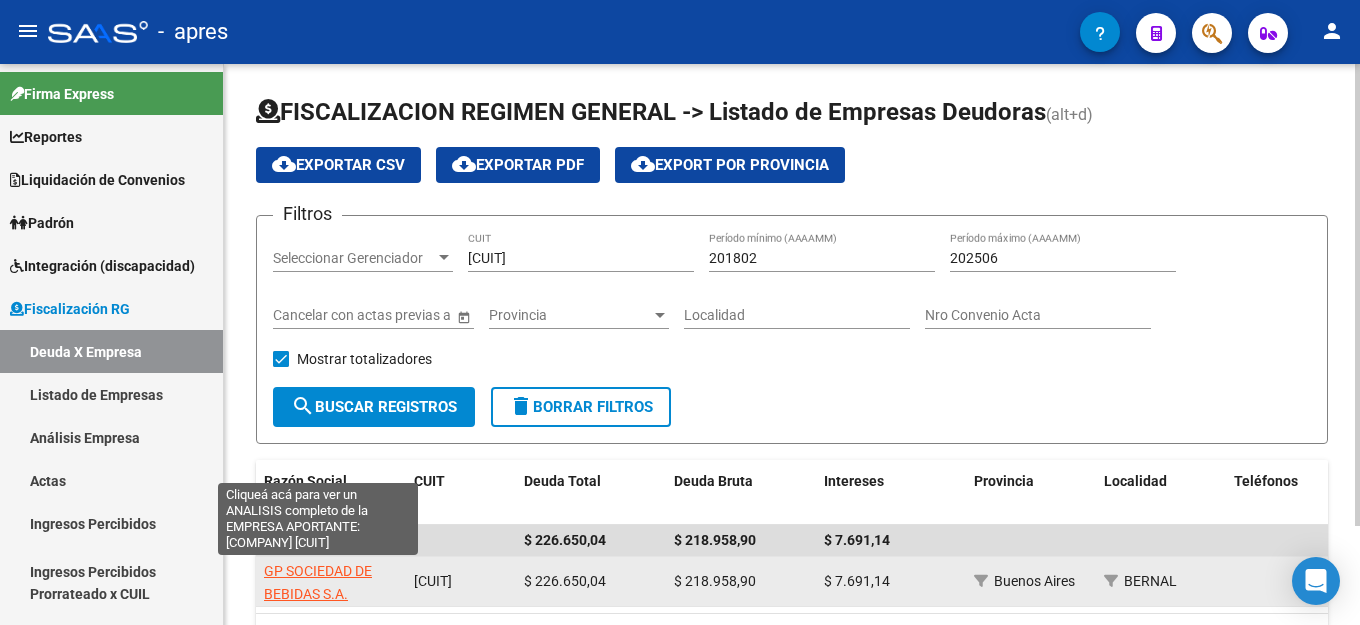 click on "GP SOCIEDAD DE BEBIDAS S.A." 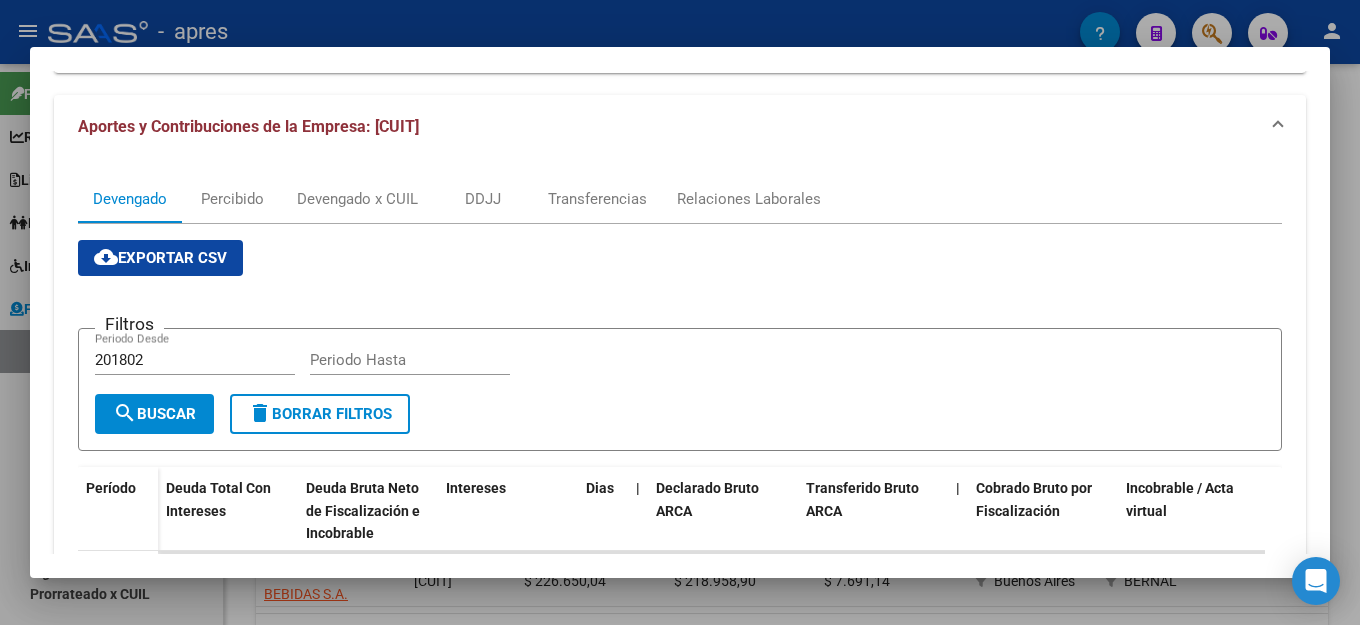 scroll, scrollTop: 0, scrollLeft: 0, axis: both 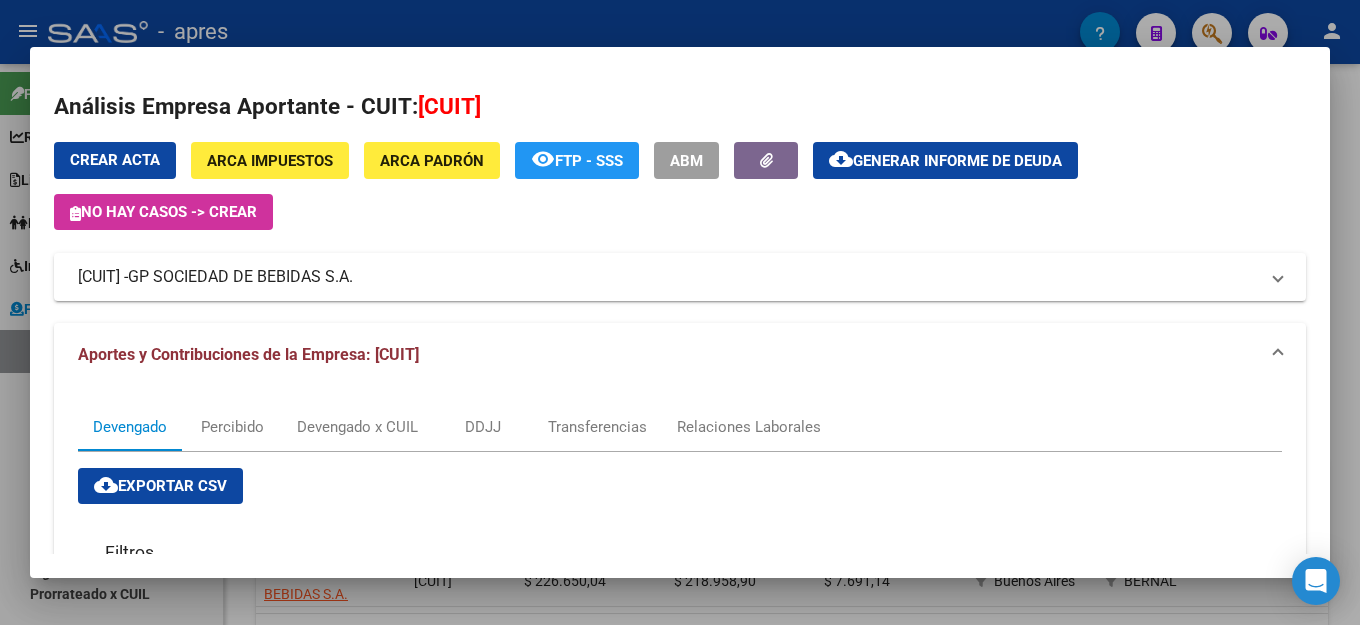 click on "Generar informe de deuda" 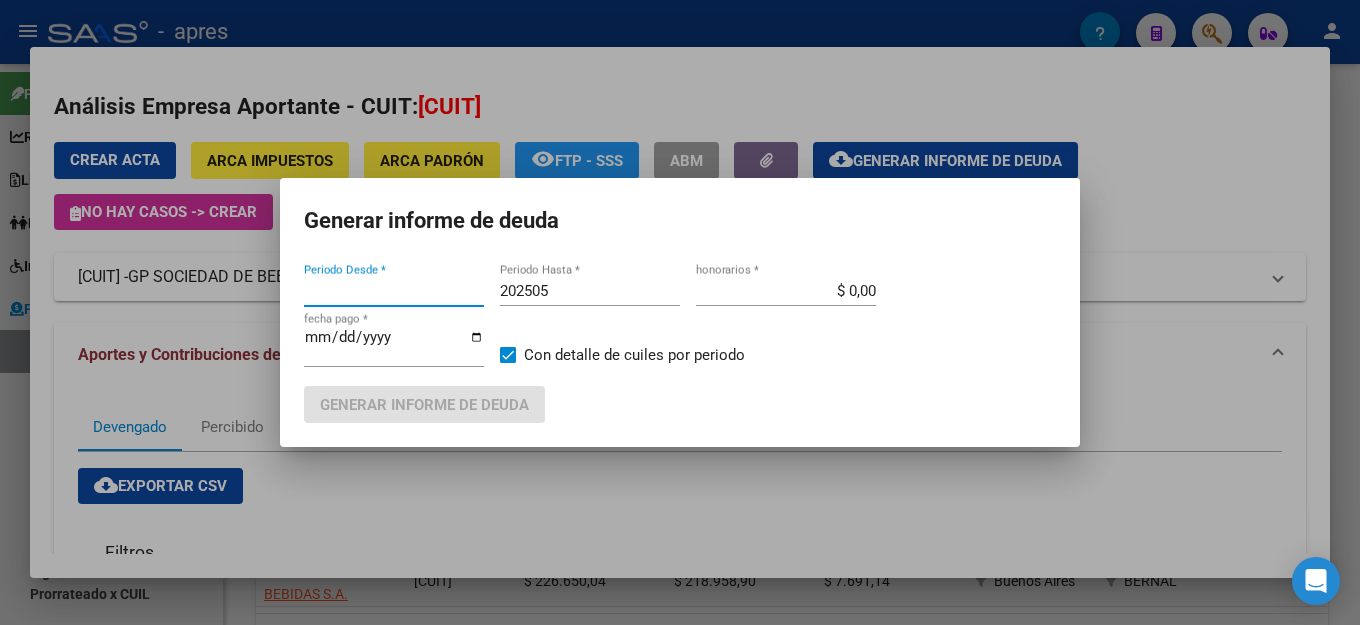 type on "201802" 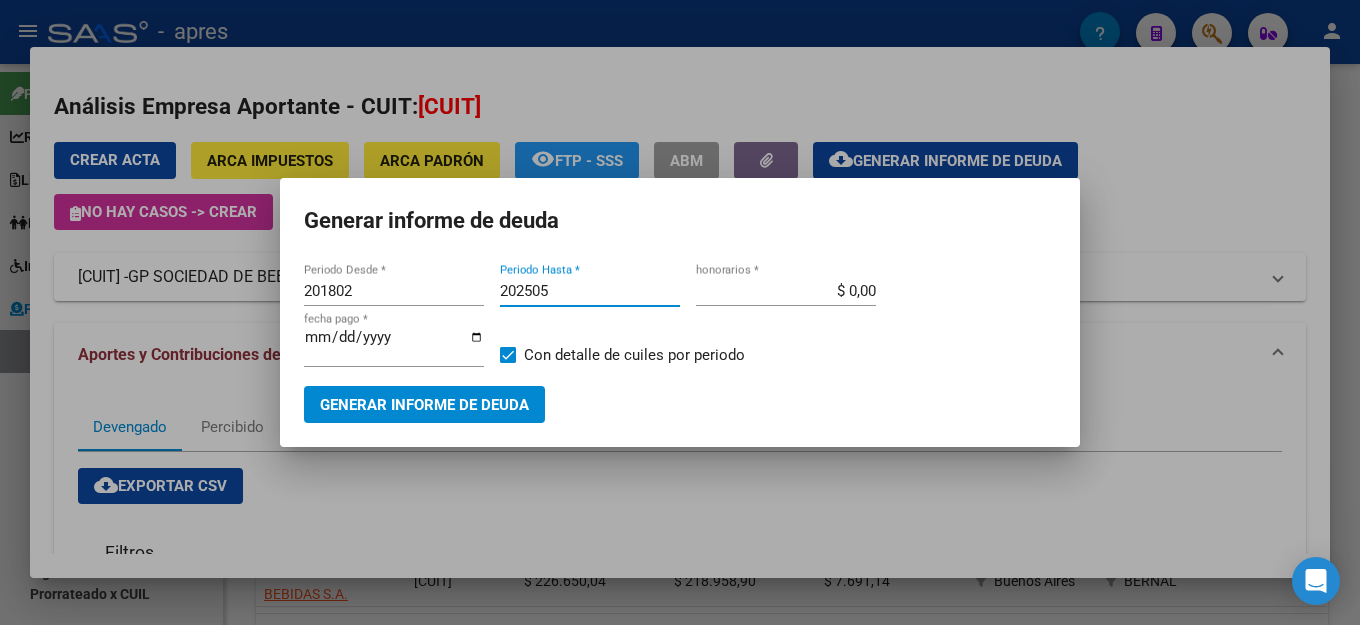 click on "202505" at bounding box center (590, 291) 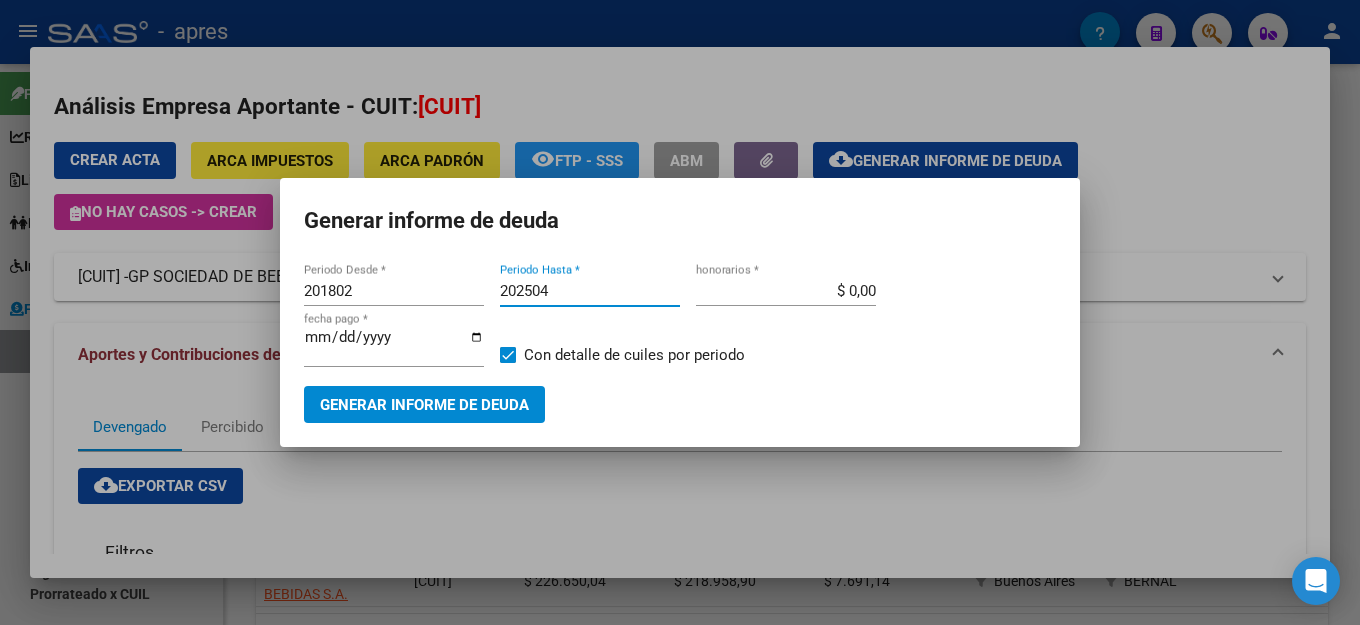type on "202504" 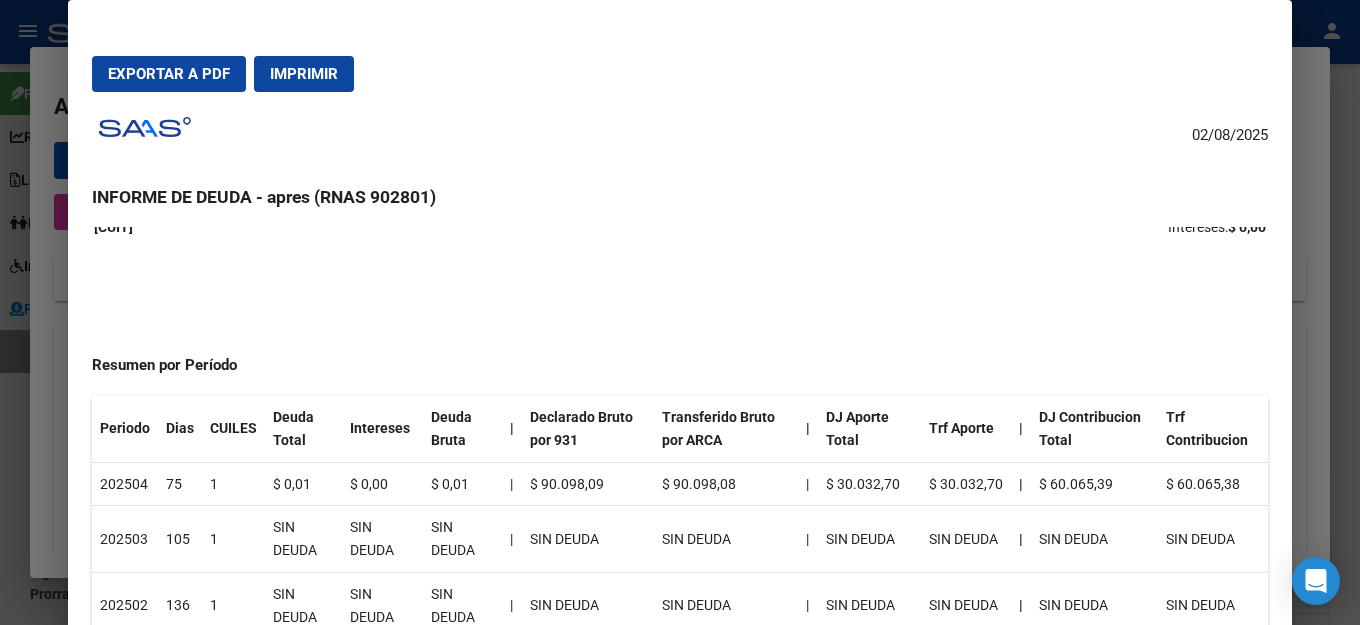 scroll, scrollTop: 0, scrollLeft: 0, axis: both 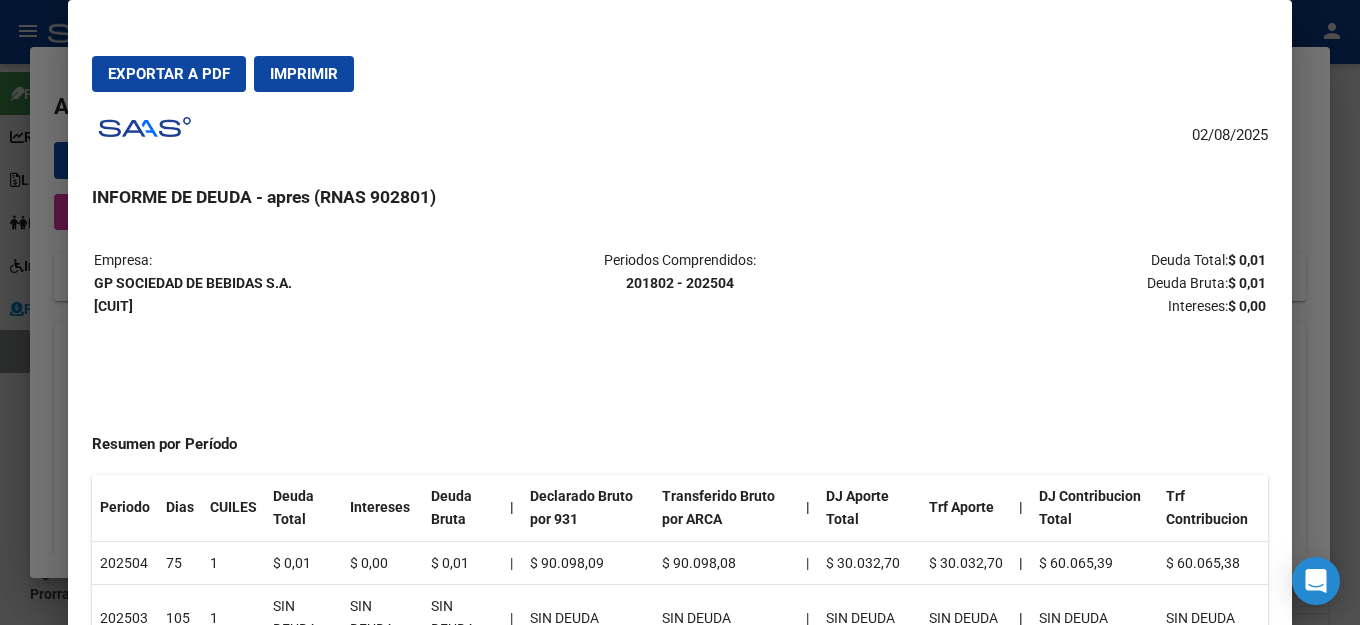 click on "Exportar a PDF" at bounding box center (169, 74) 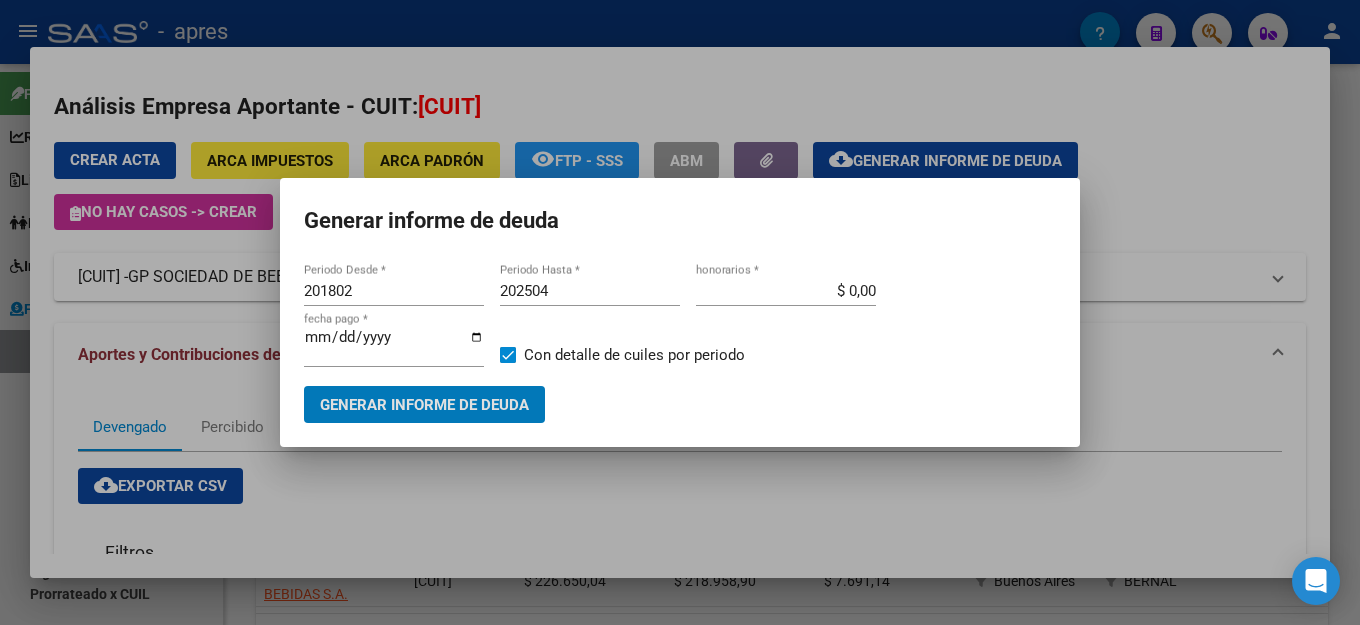 type 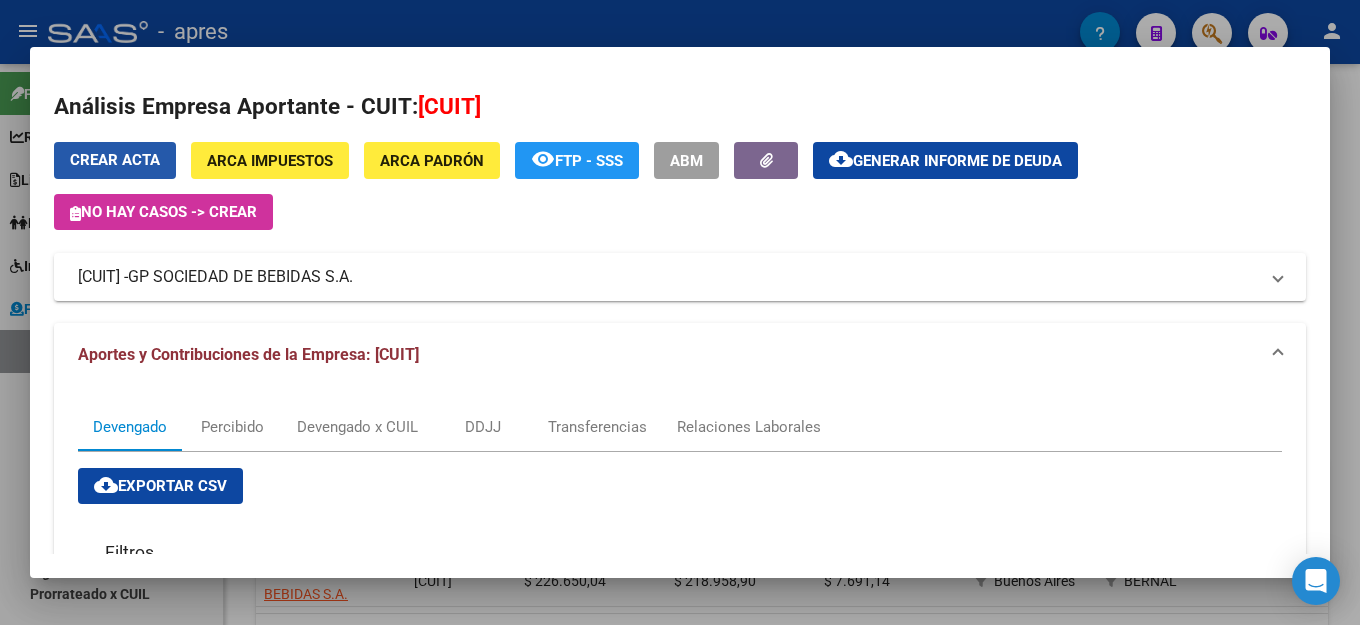 click on "Crear Acta" at bounding box center (115, 160) 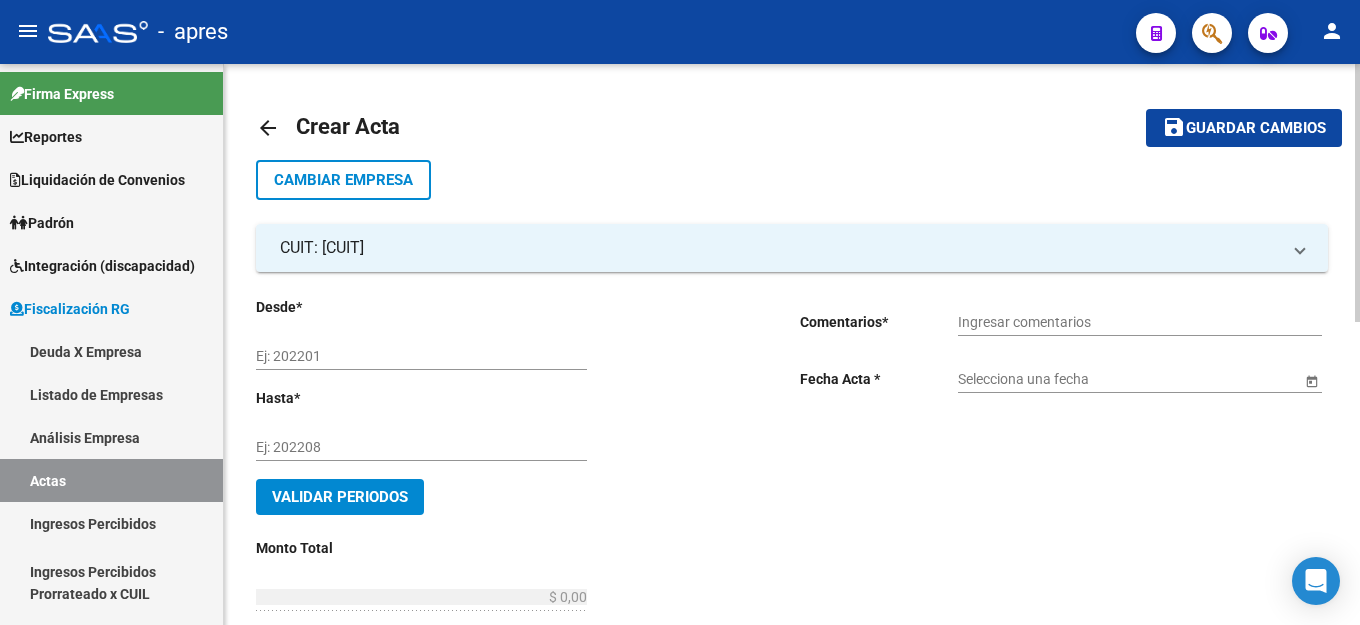 click on "Ej: 202201" at bounding box center (421, 356) 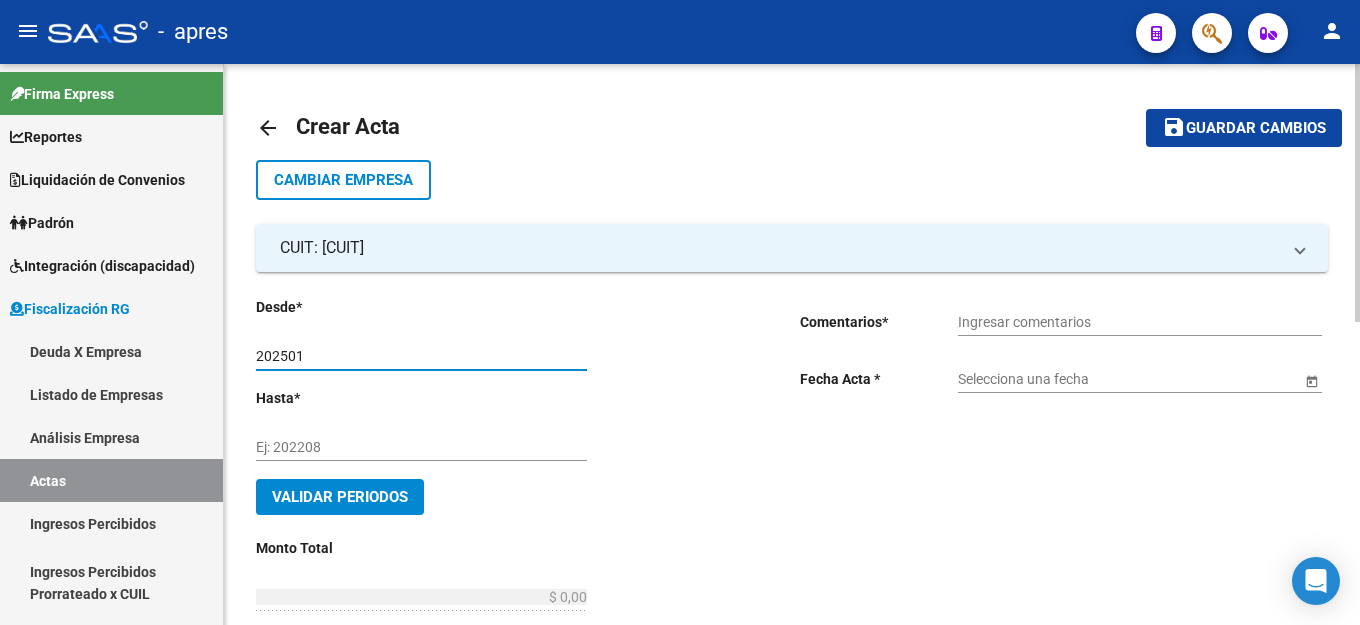 type on "202501" 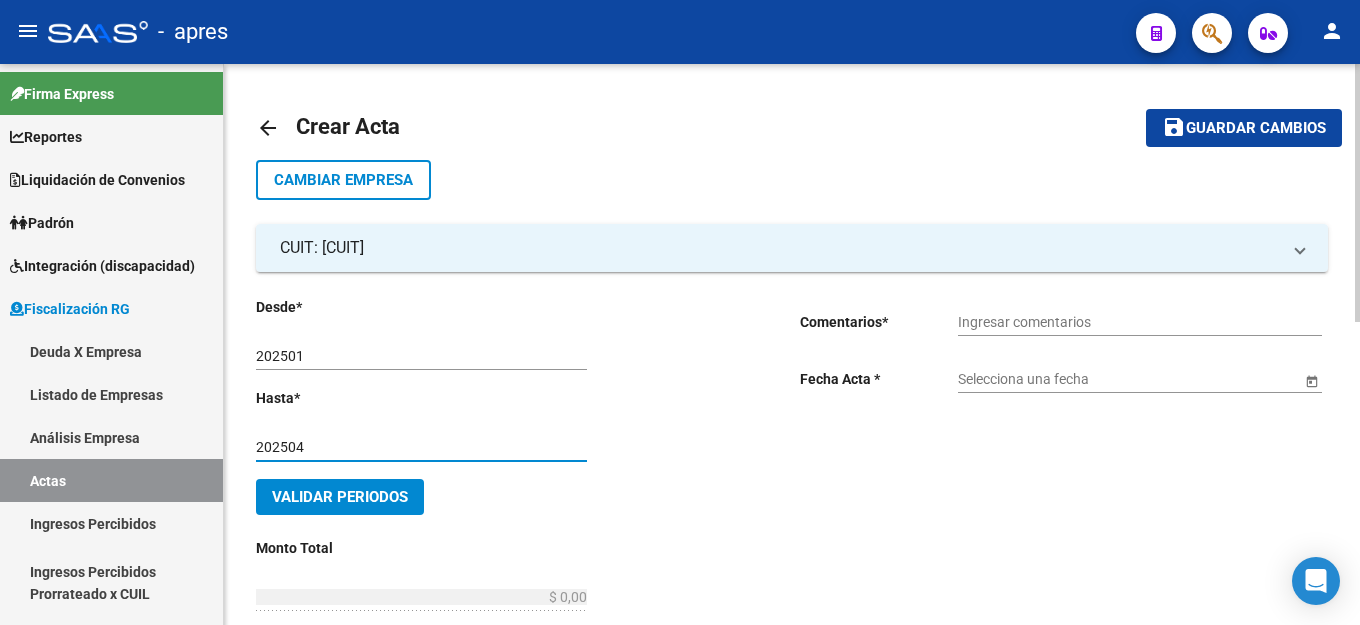 type on "202504" 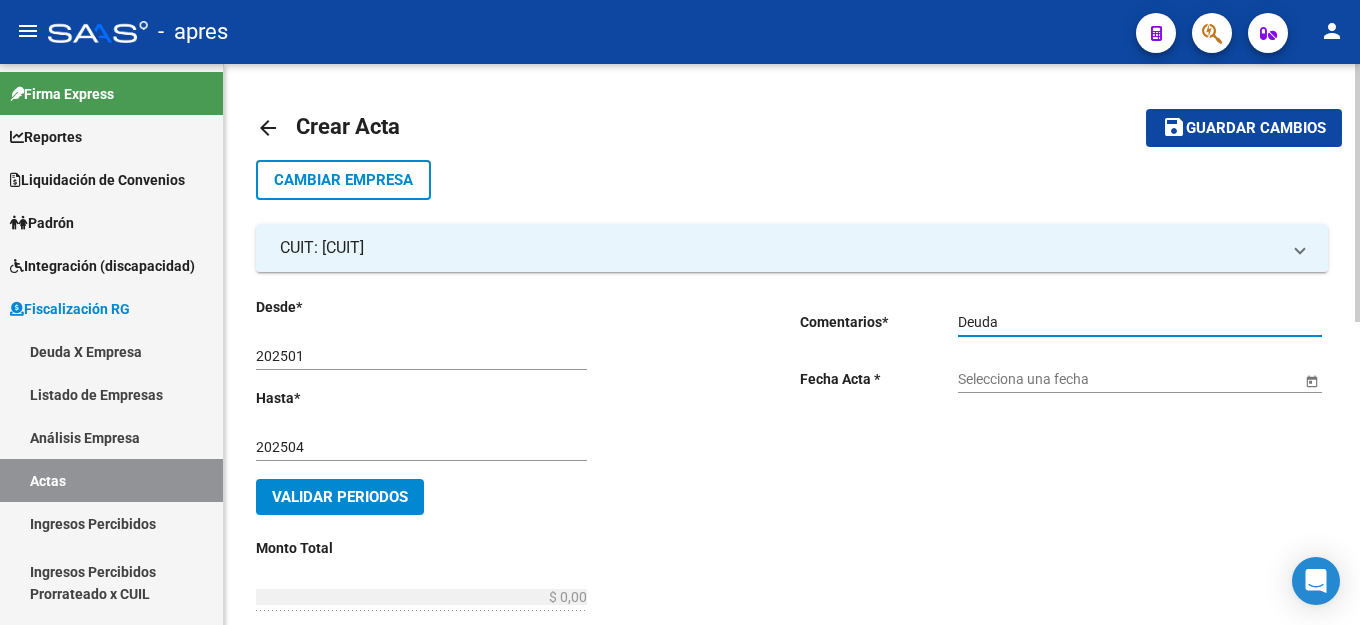 type on "Deuda" 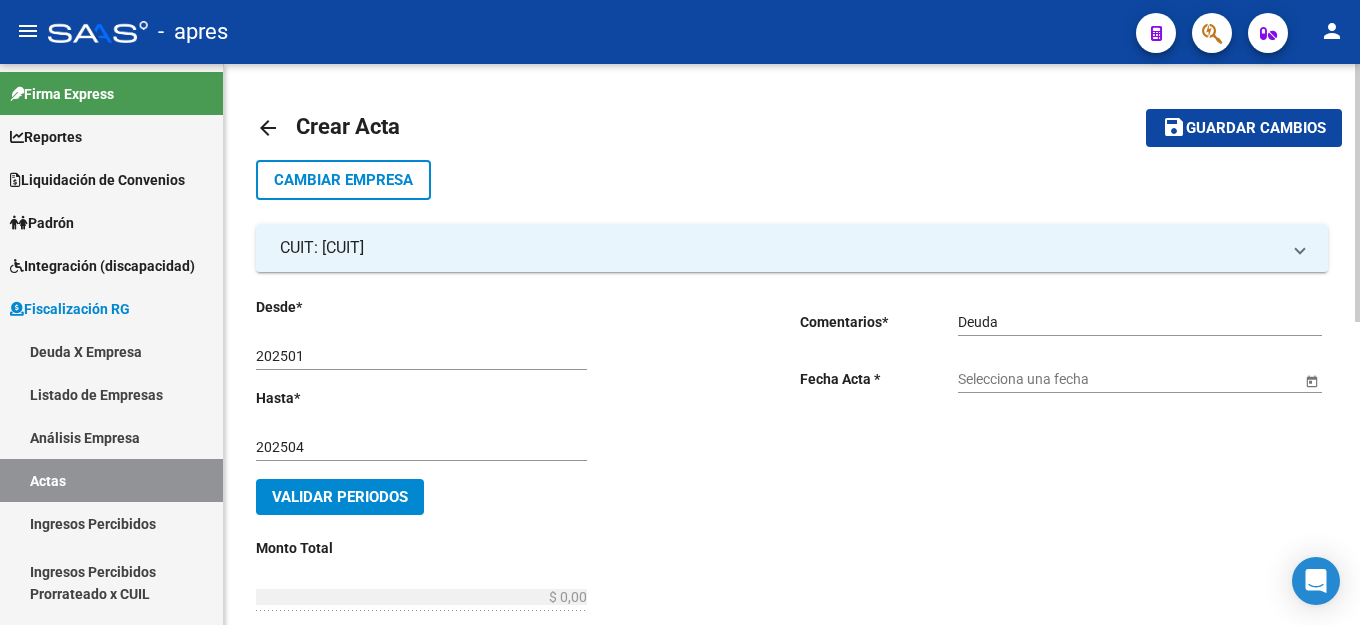 click on "Selecciona una fecha" 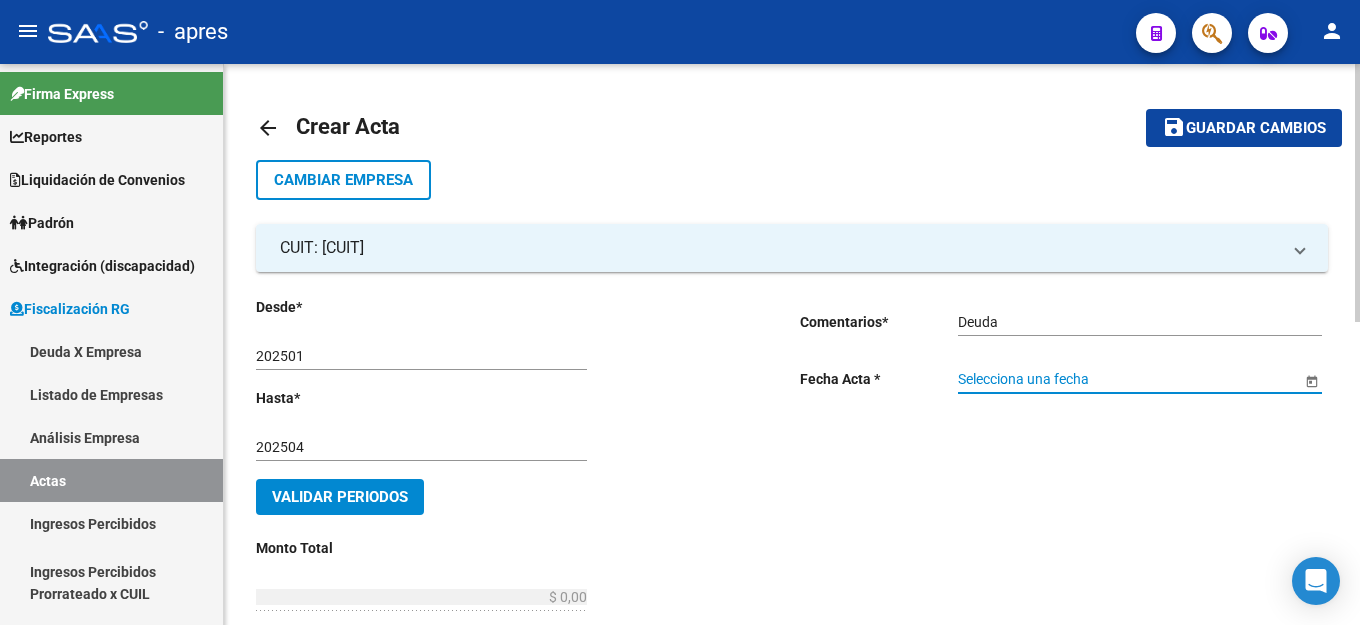 click on "Selecciona una fecha" at bounding box center (1129, 379) 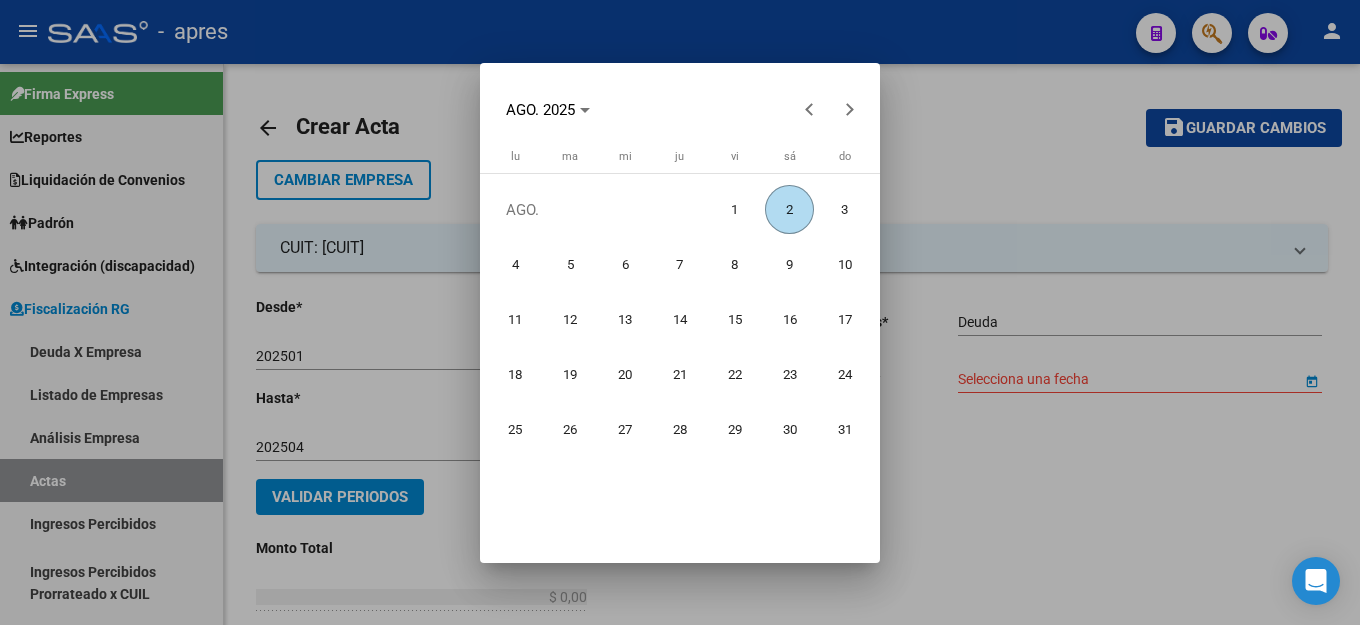 click on "2" at bounding box center [789, 209] 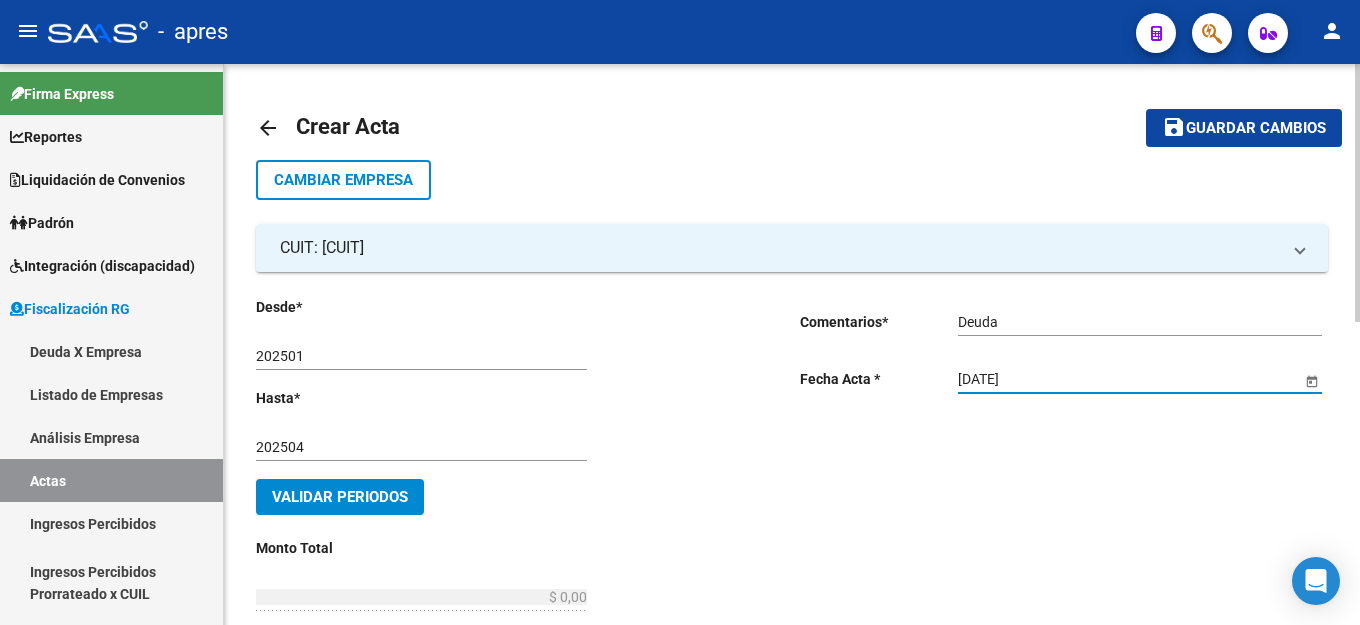click on "Validar Periodos" 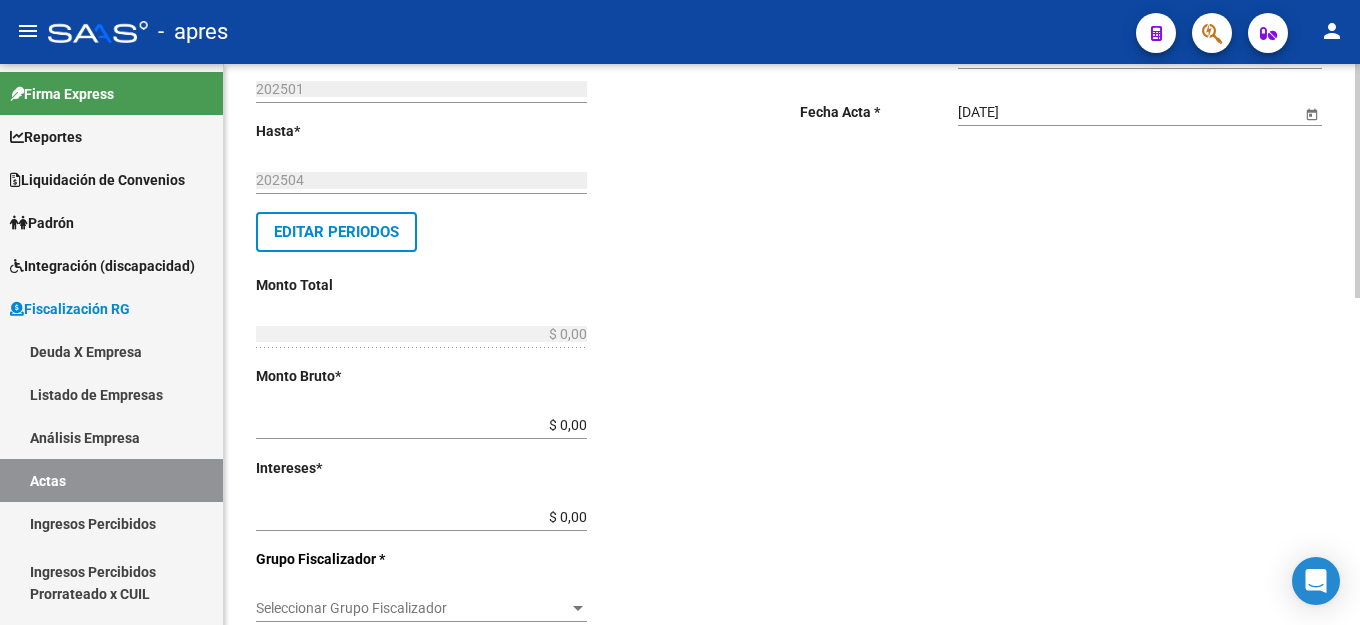 scroll, scrollTop: 400, scrollLeft: 0, axis: vertical 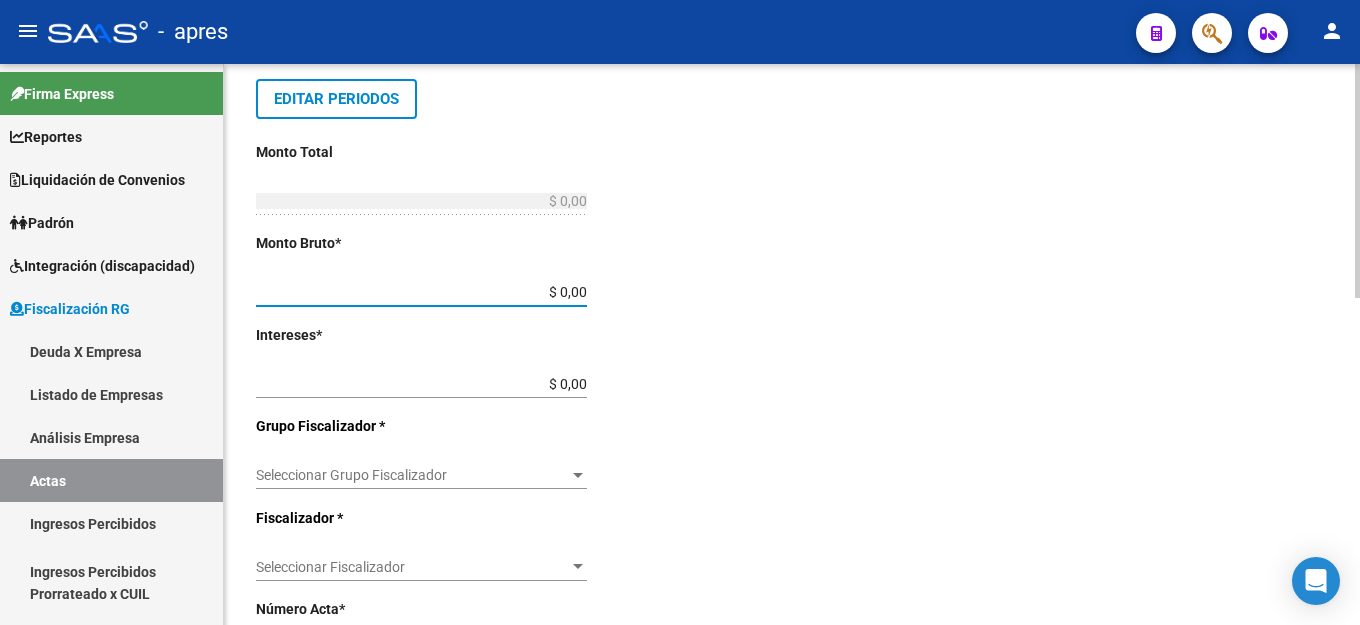 click on "$ 0,00" at bounding box center (421, 292) 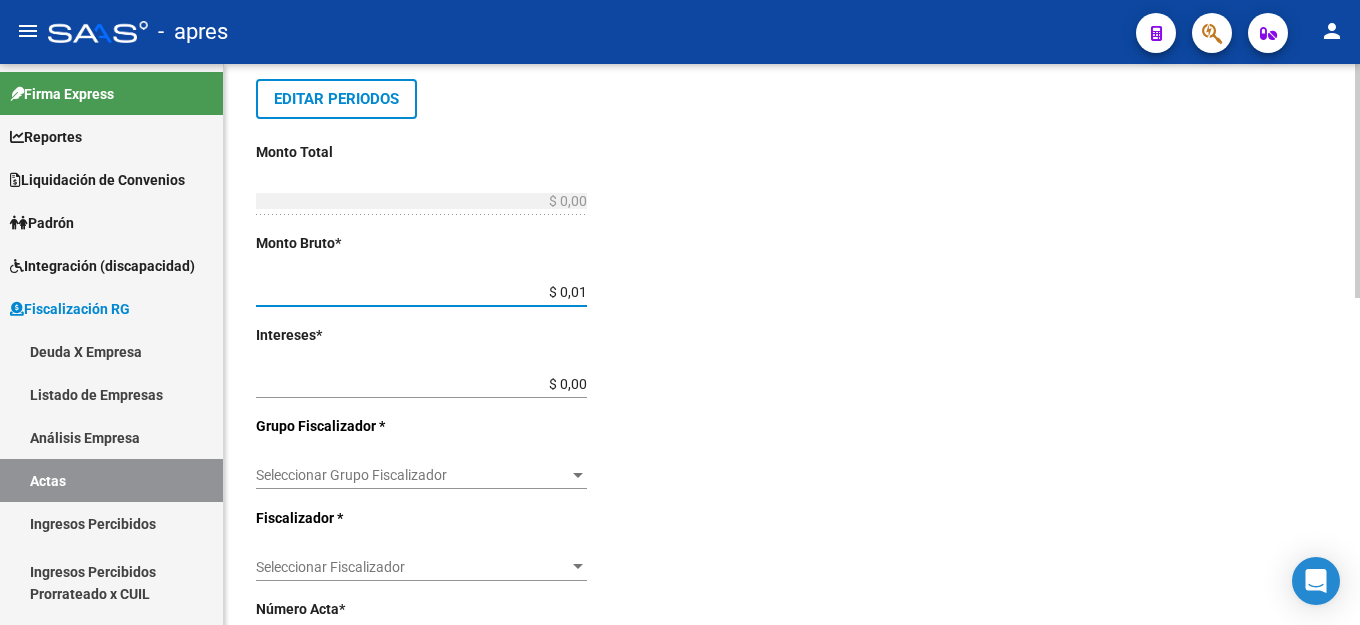 type on "$ 0,01" 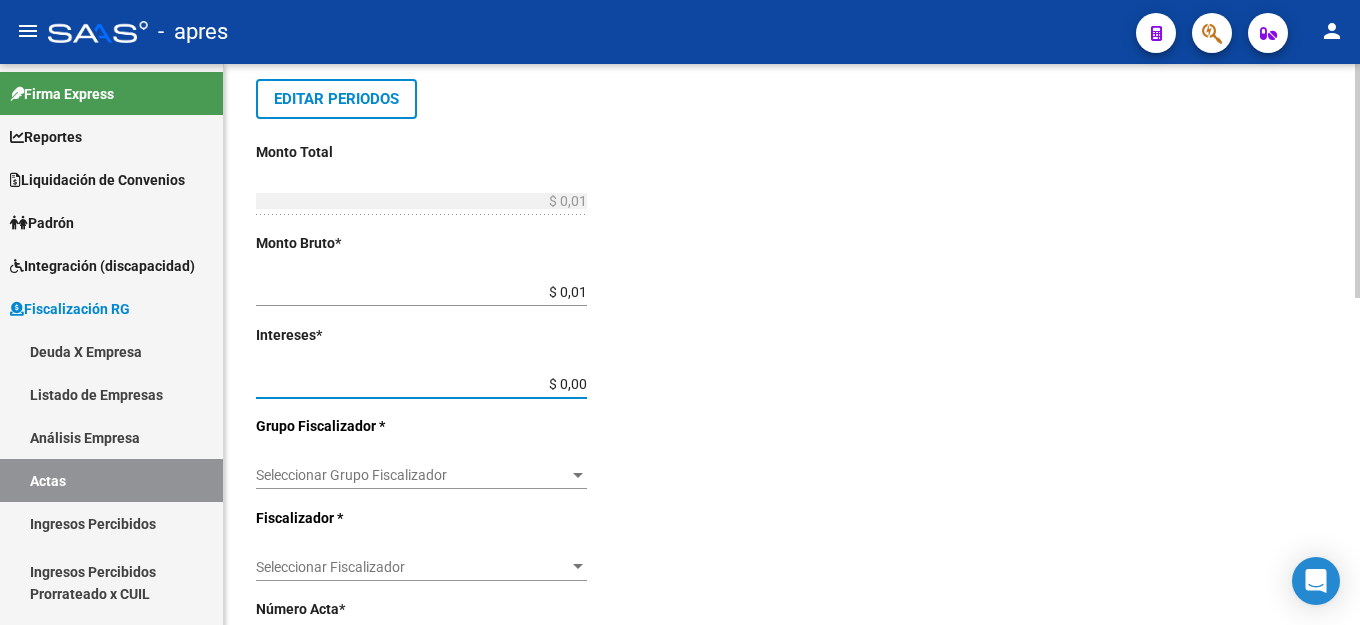 type on "$ 0,01" 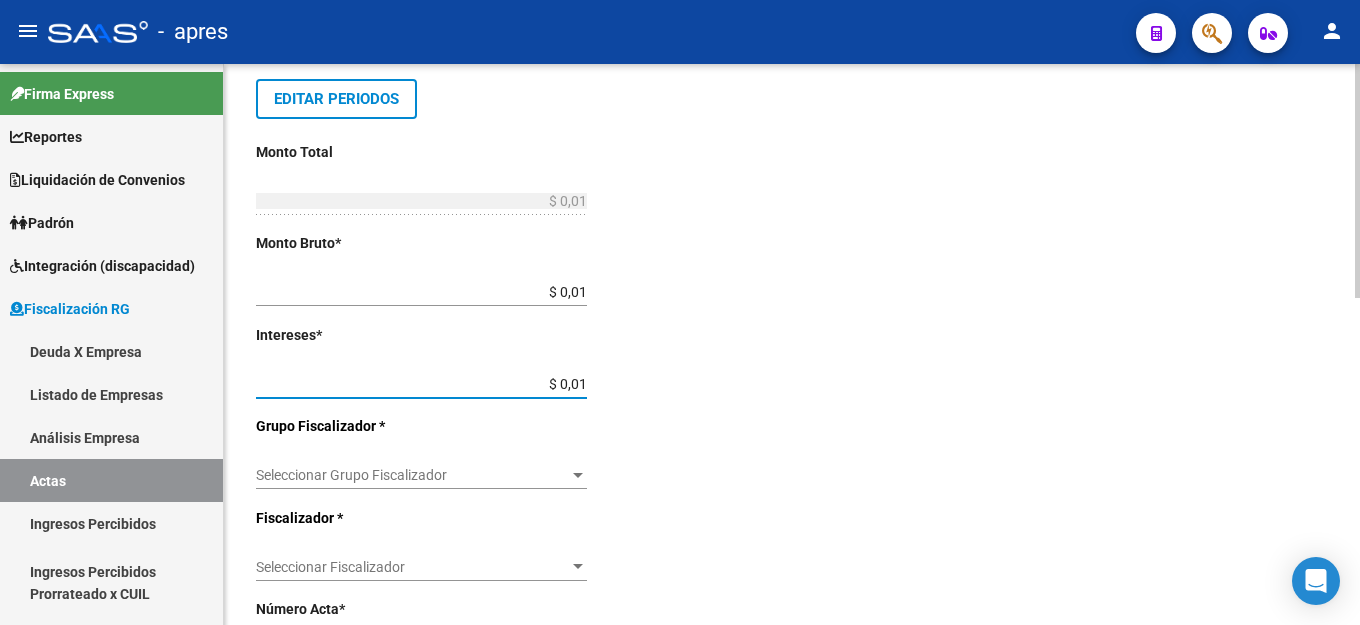 type on "$ 0,02" 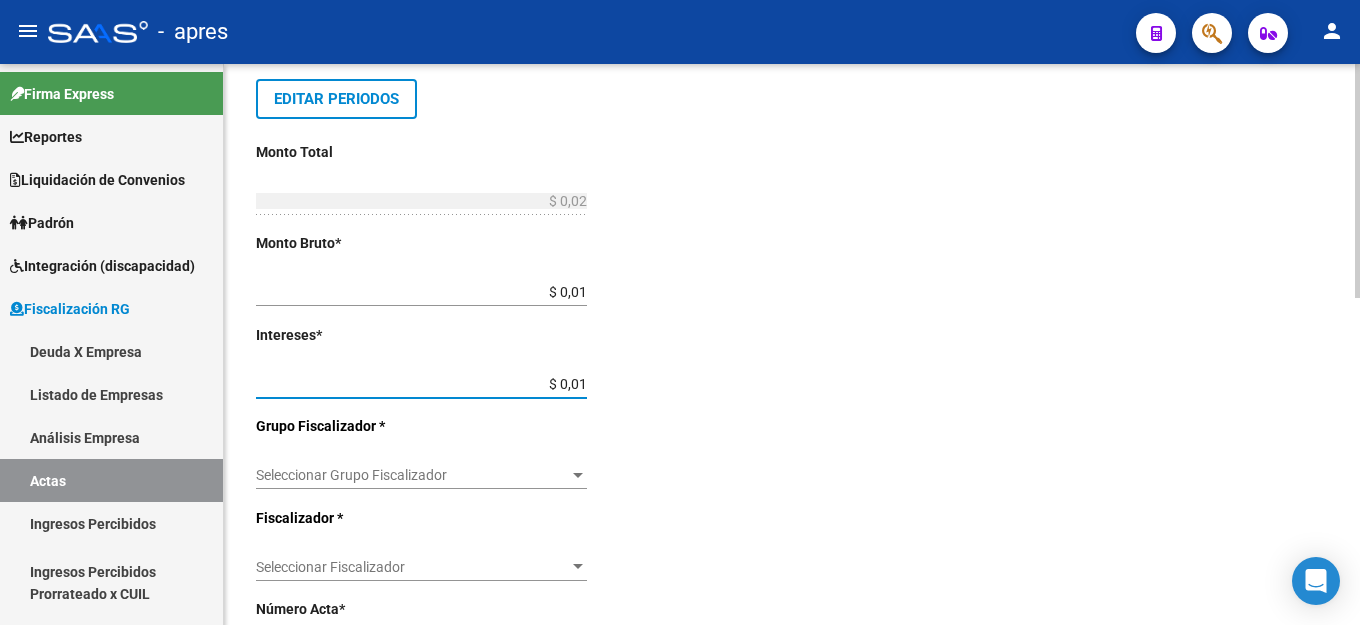 click on "Seleccionar Grupo Fiscalizador" at bounding box center (412, 475) 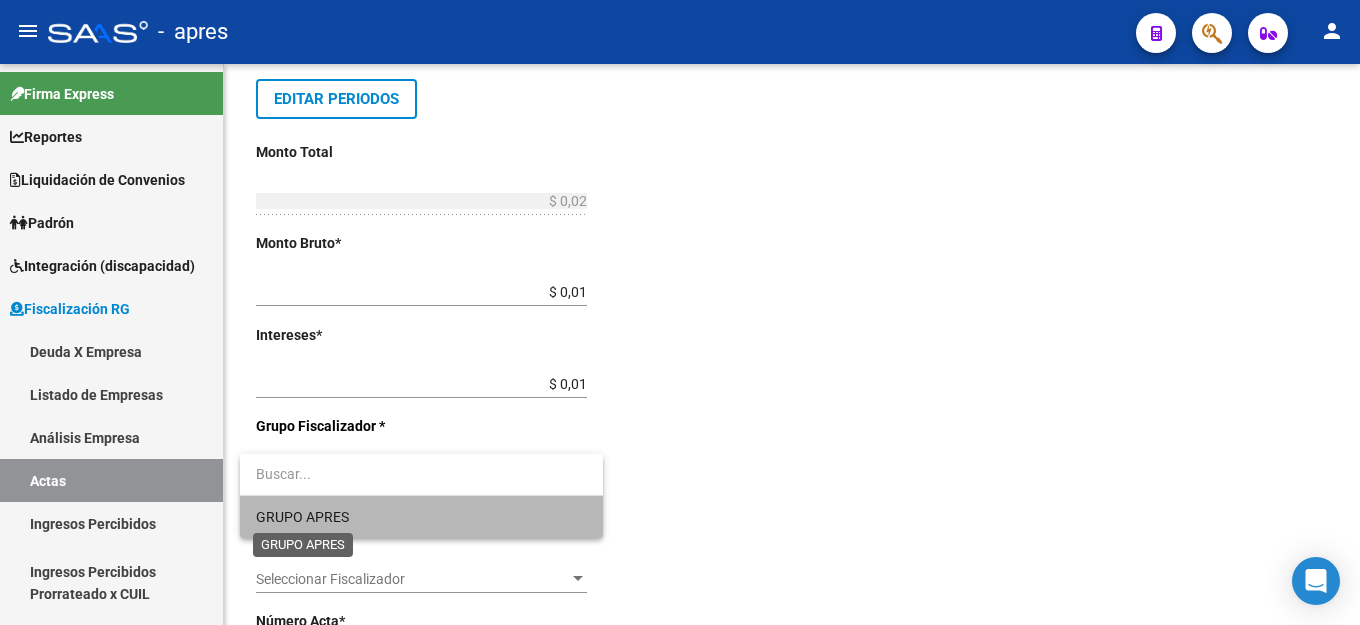 click on "GRUPO APRES" at bounding box center [302, 517] 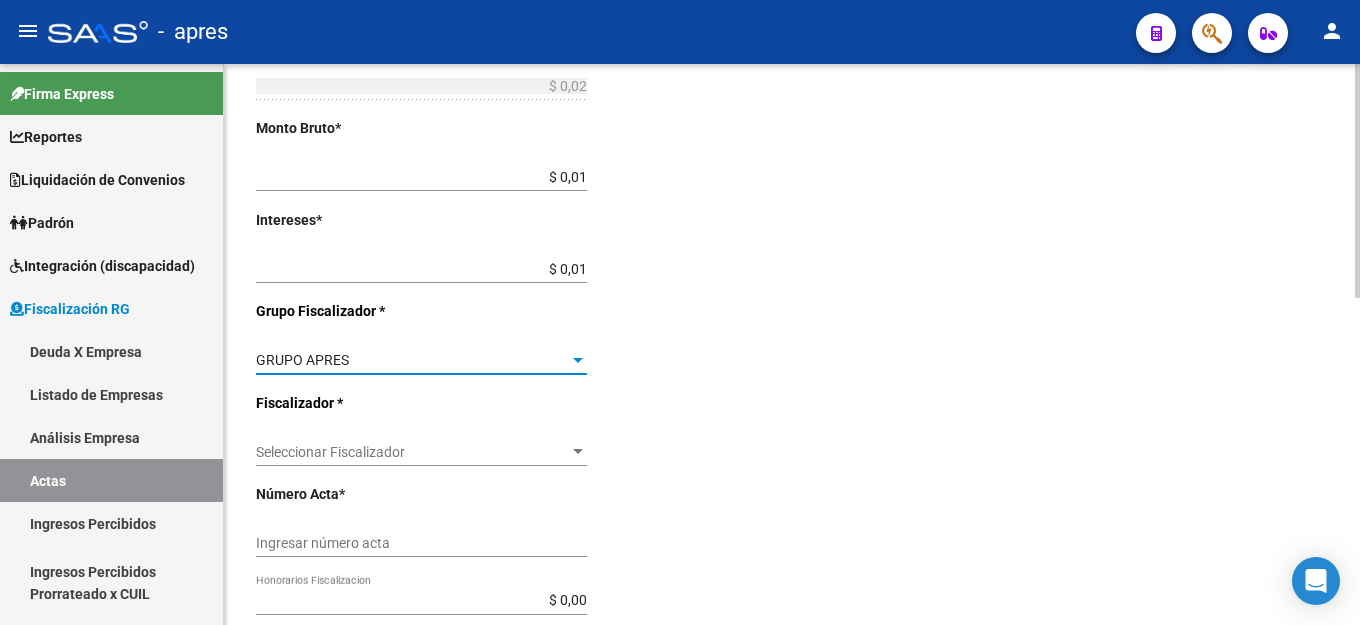 scroll, scrollTop: 600, scrollLeft: 0, axis: vertical 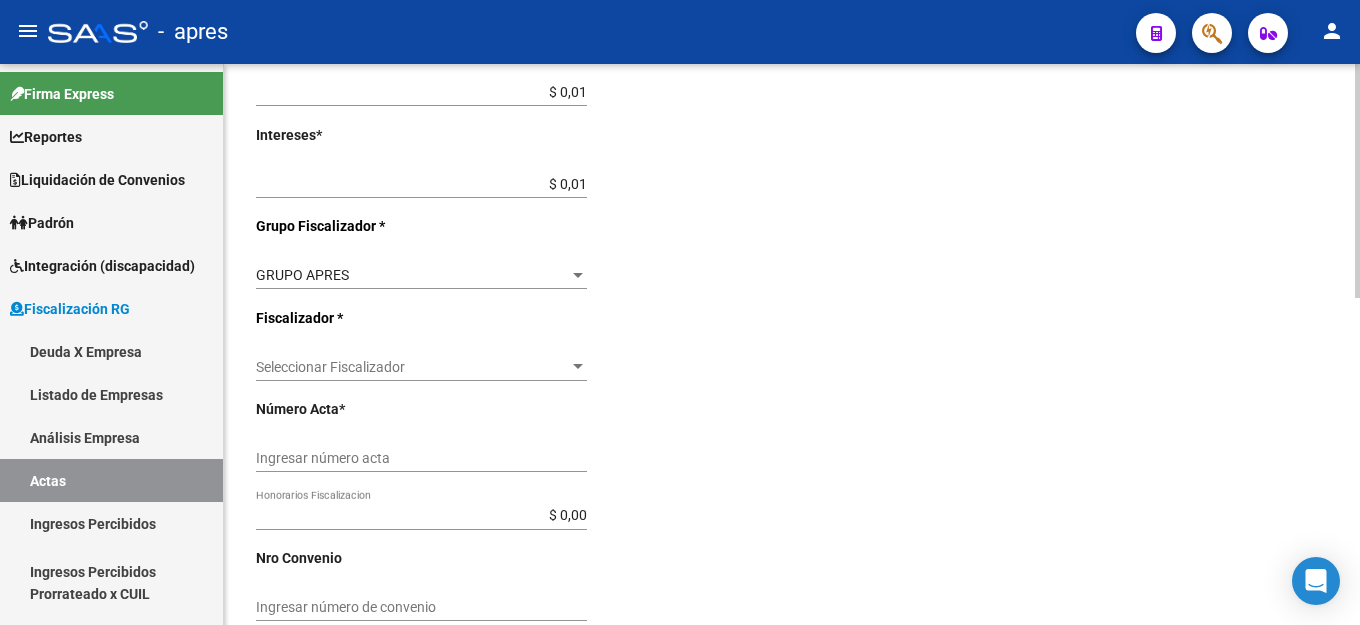 click on "Seleccionar Fiscalizador Seleccionar Fiscalizador" 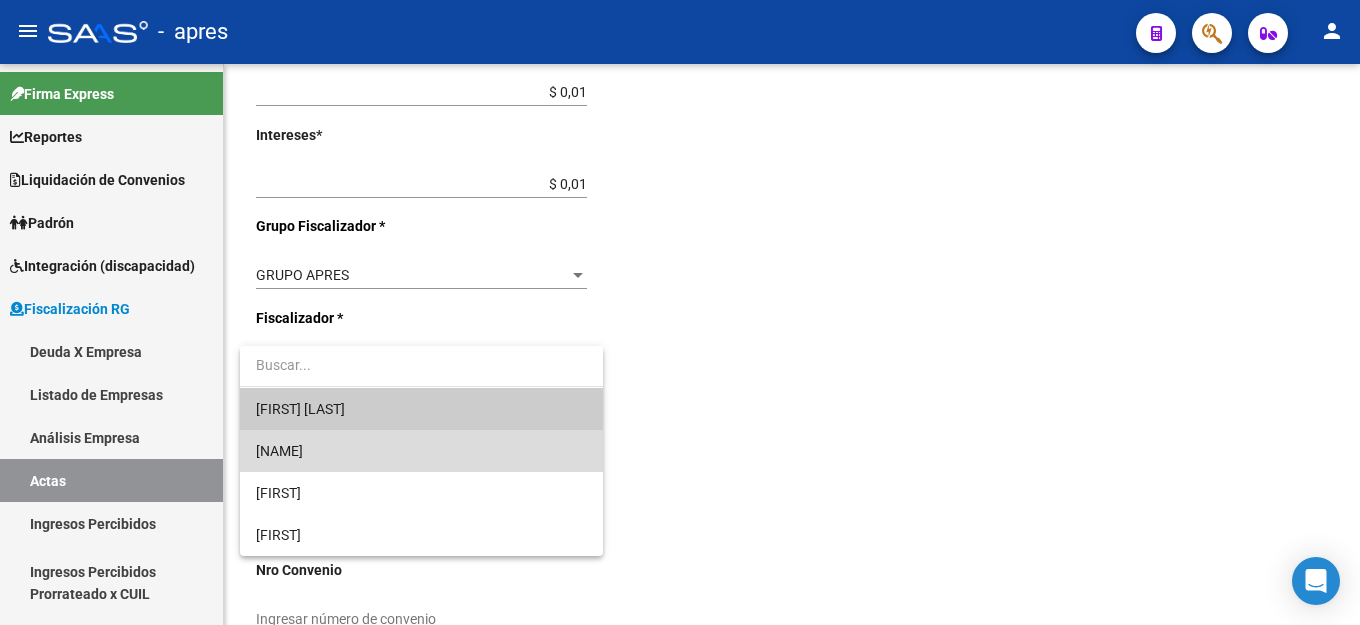 click on "[NAME]" at bounding box center (421, 451) 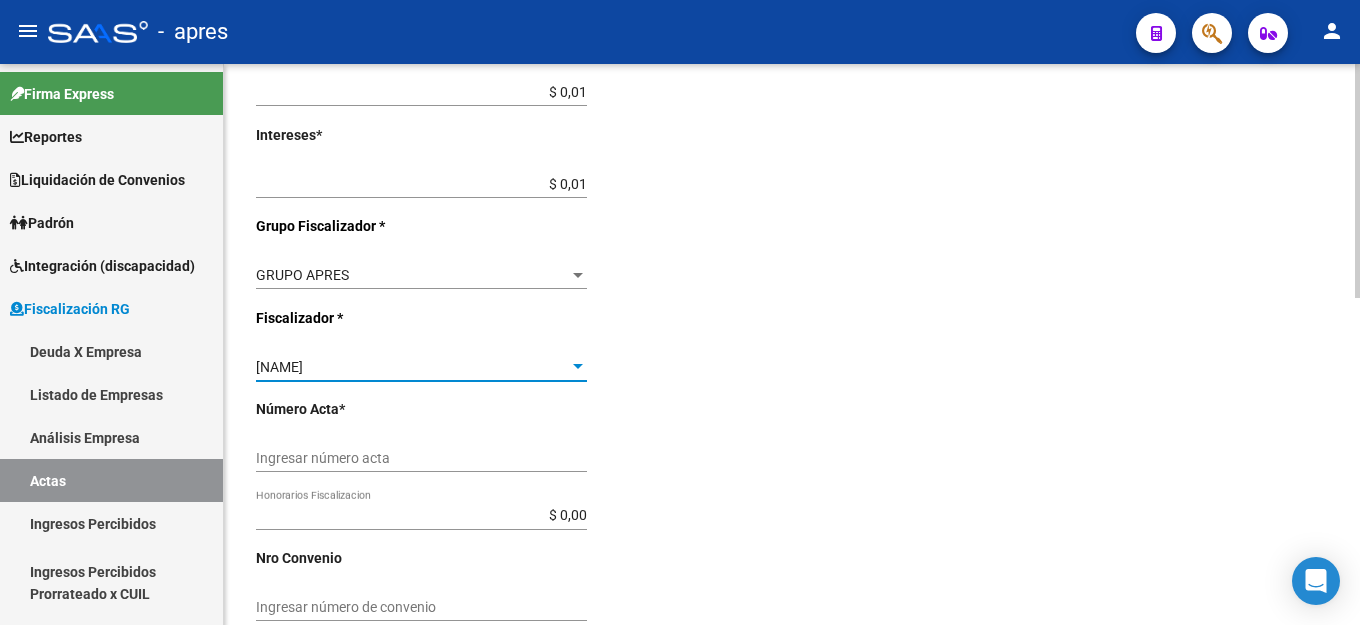 scroll, scrollTop: 700, scrollLeft: 0, axis: vertical 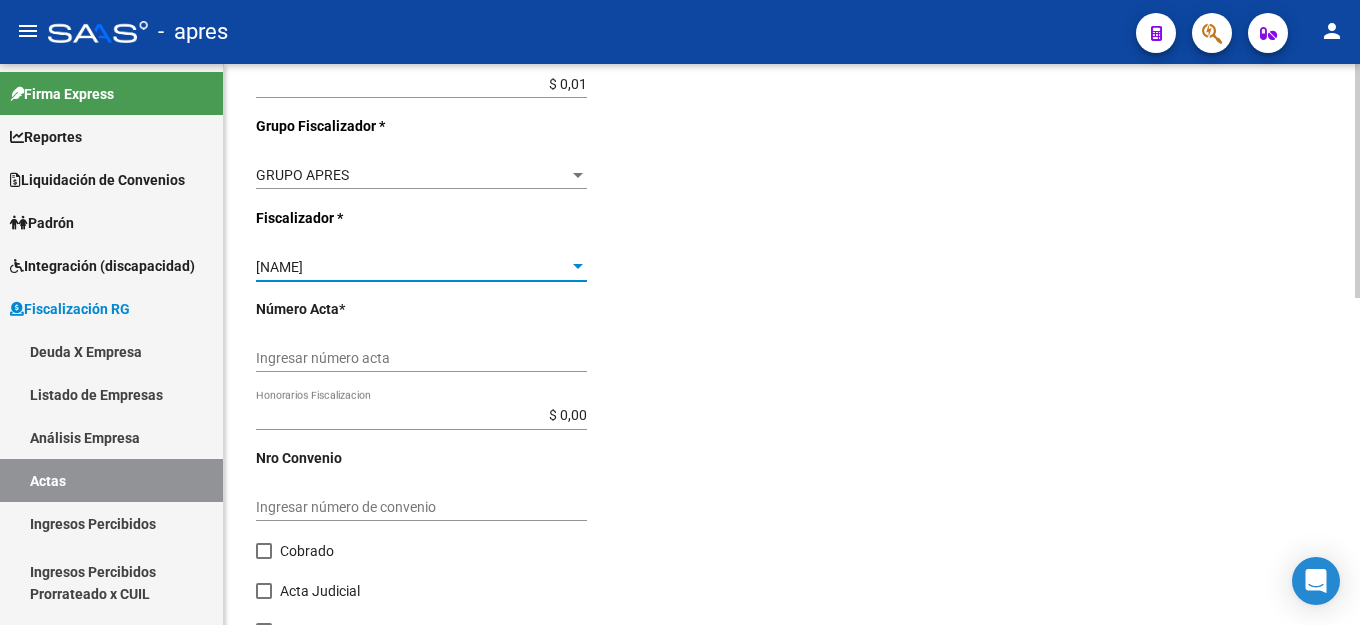 click on "Ingresar número acta" at bounding box center (421, 358) 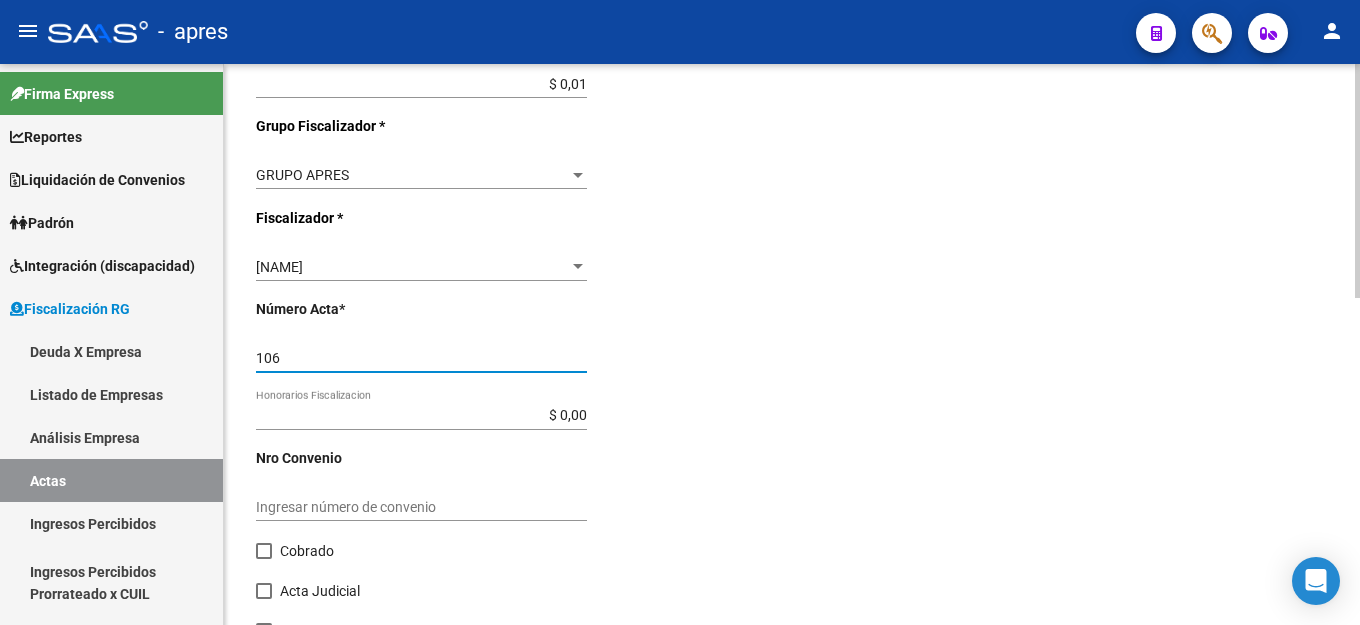 type on "106" 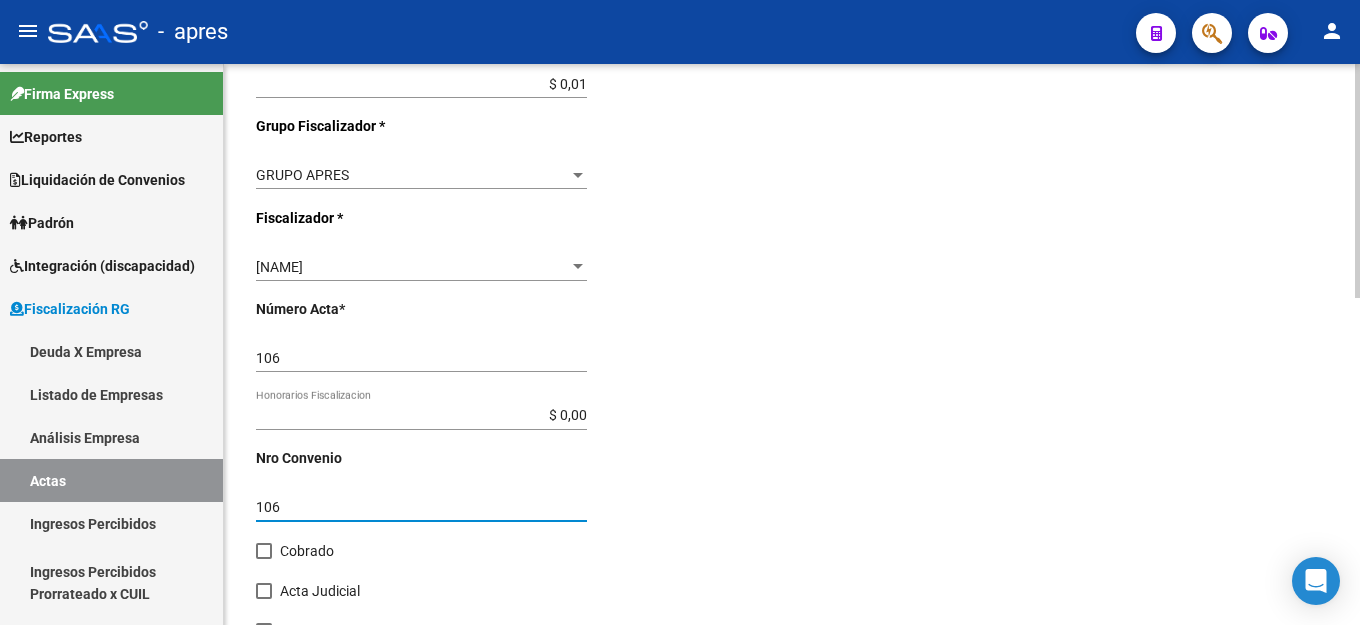 type on "106" 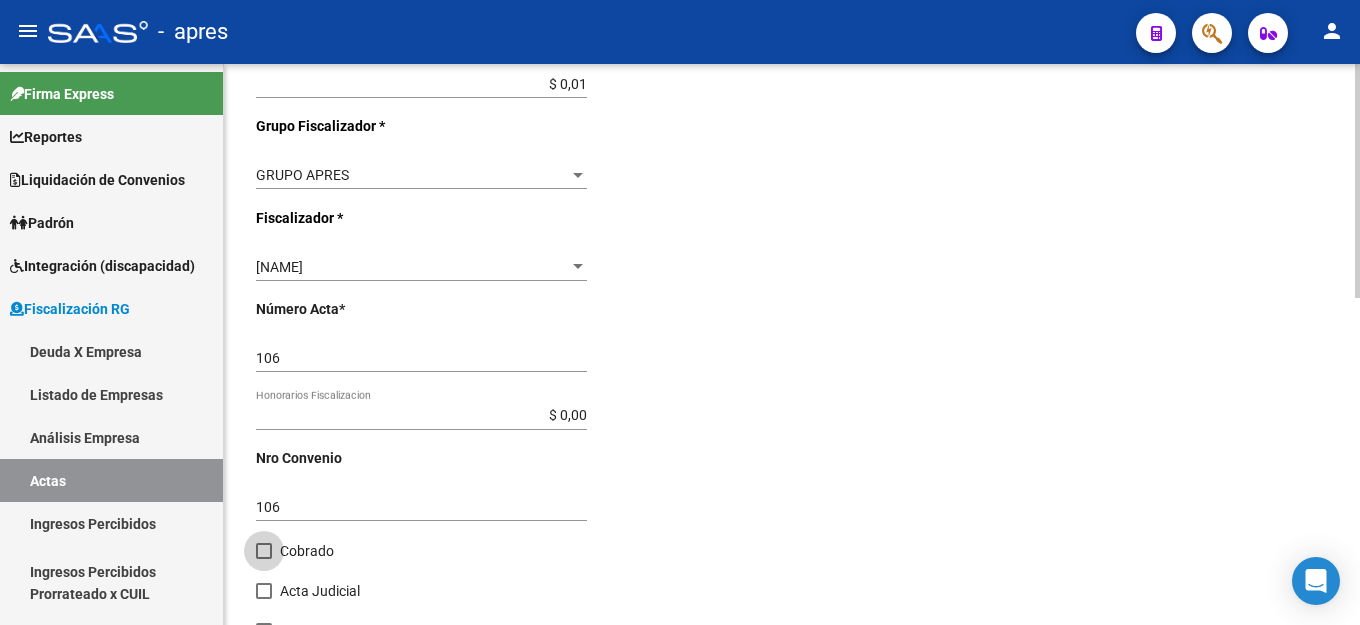 click at bounding box center (264, 551) 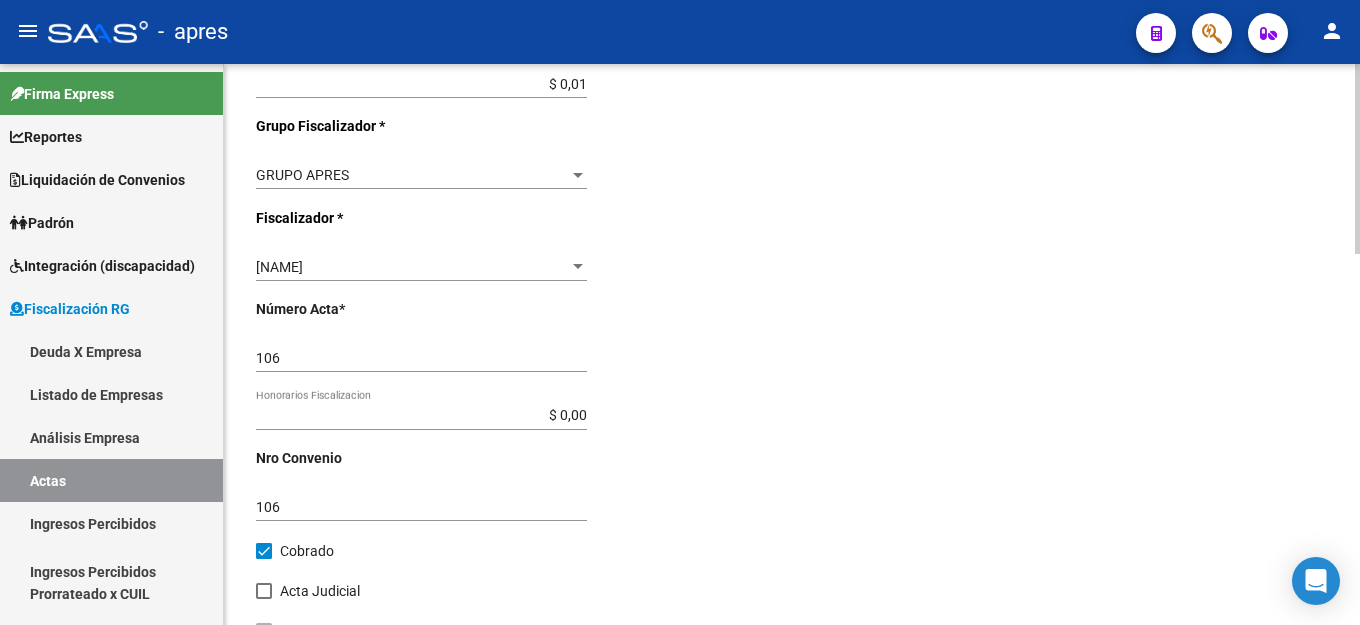 click on "Comentarios  *   Deuda Ingresar comentarios  Fecha Acta * 2/8/2025 Selecciona una fecha" 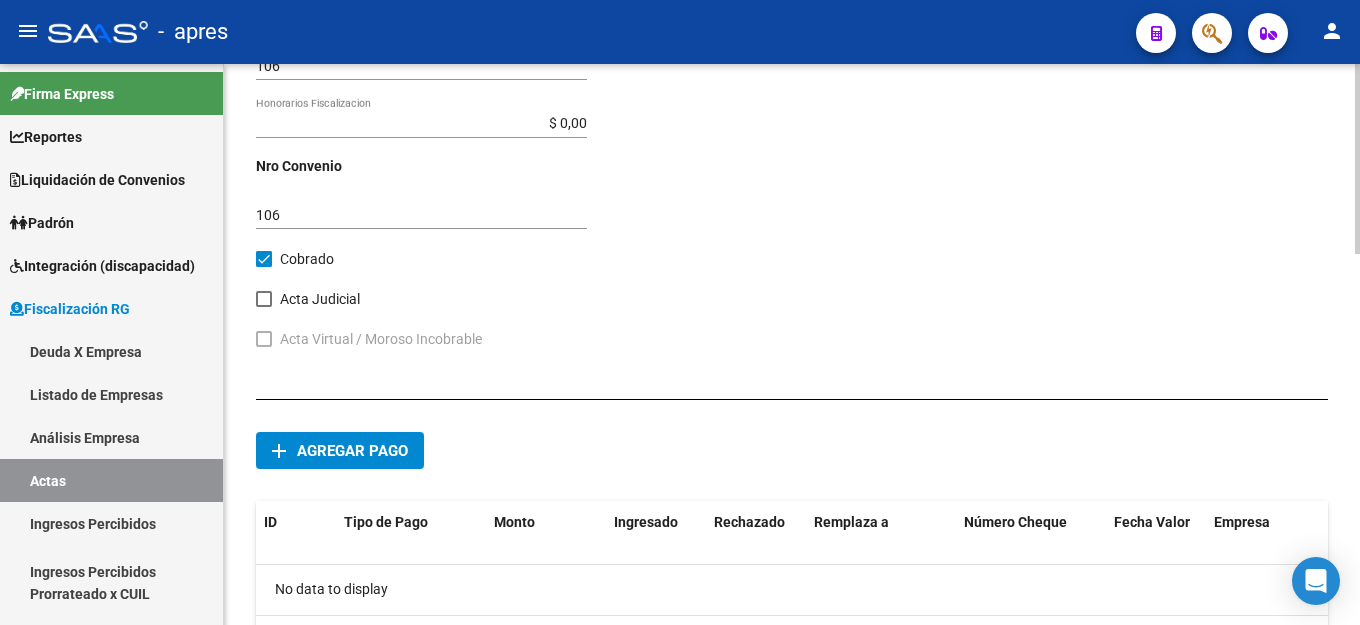 scroll, scrollTop: 1097, scrollLeft: 0, axis: vertical 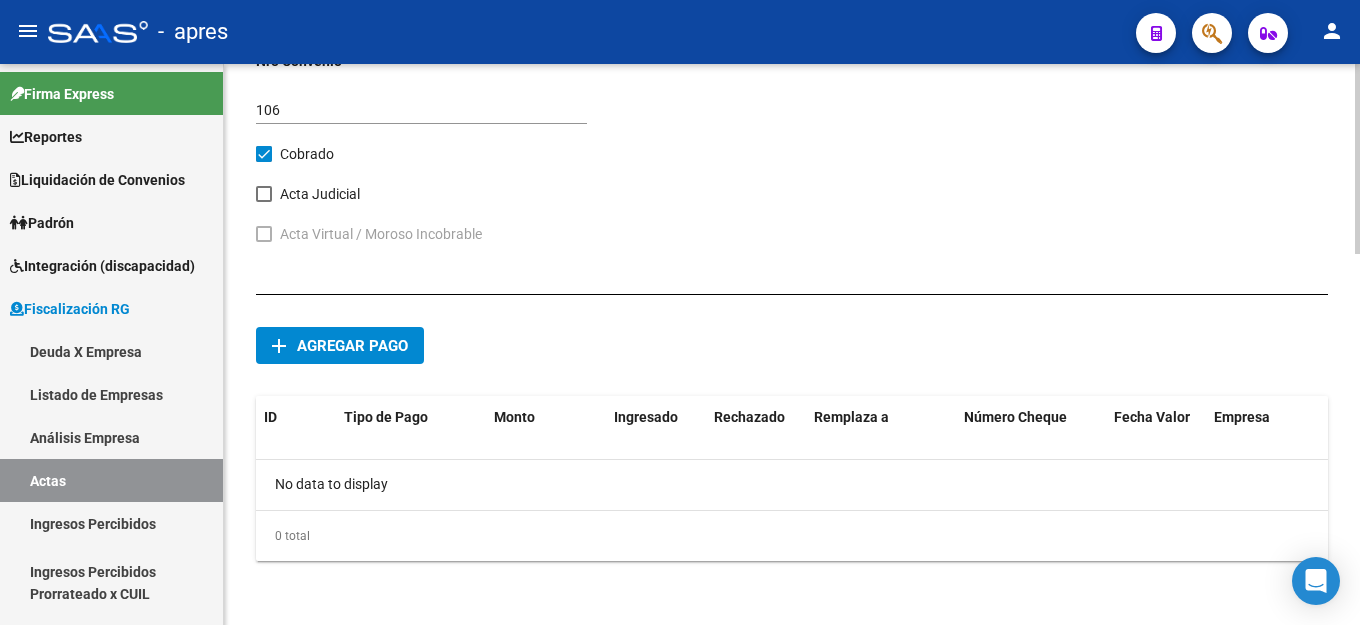 click on "Agregar pago" 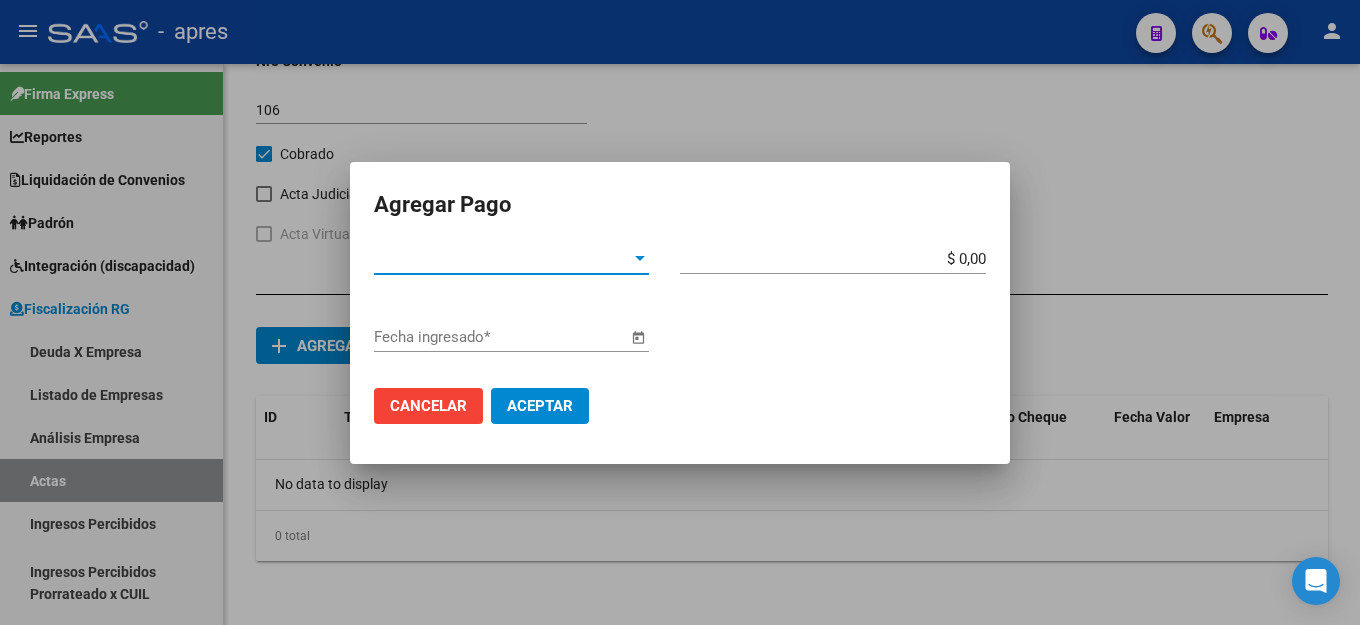 click on "Tipo de Pago *" at bounding box center (502, 259) 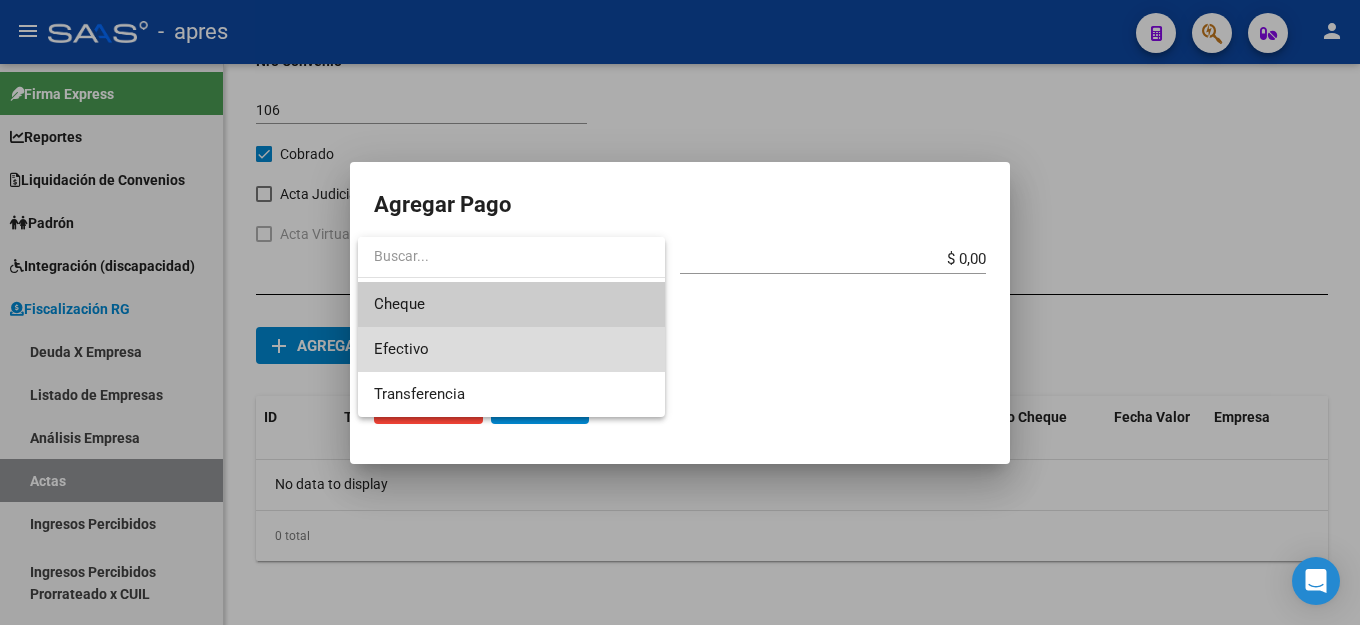 click on "Efectivo" at bounding box center [511, 349] 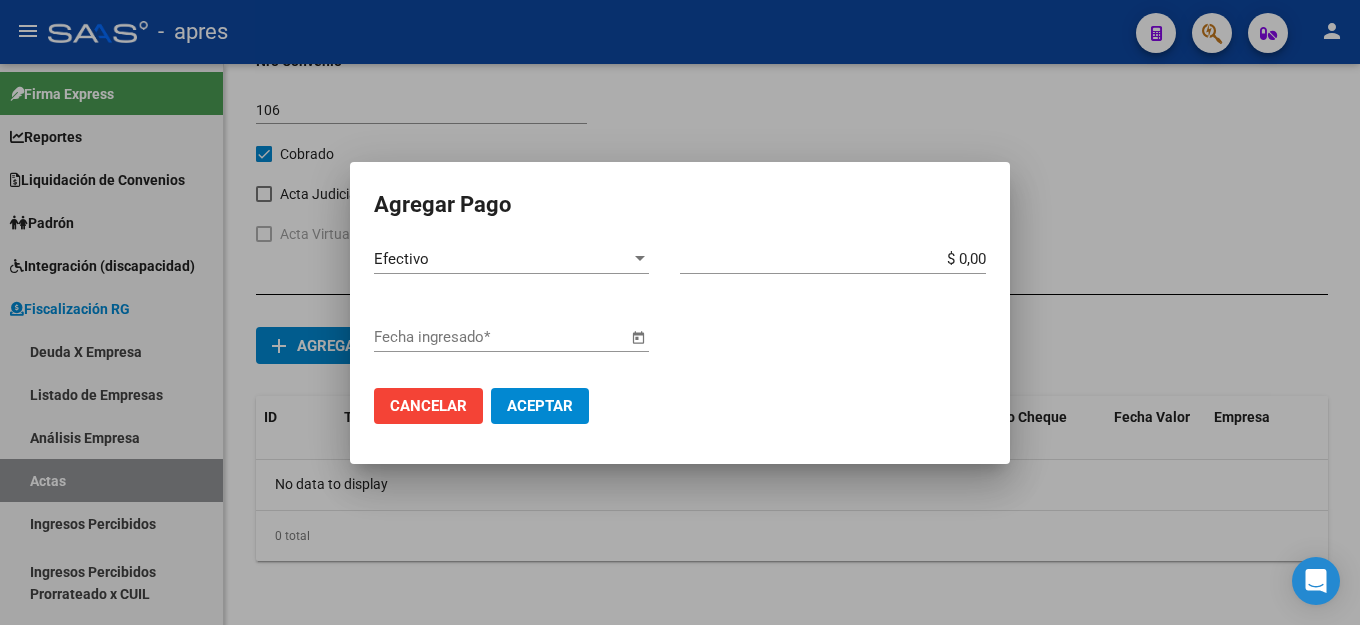 click on "$ 0,00 Monto bruto *" at bounding box center (841, 259) 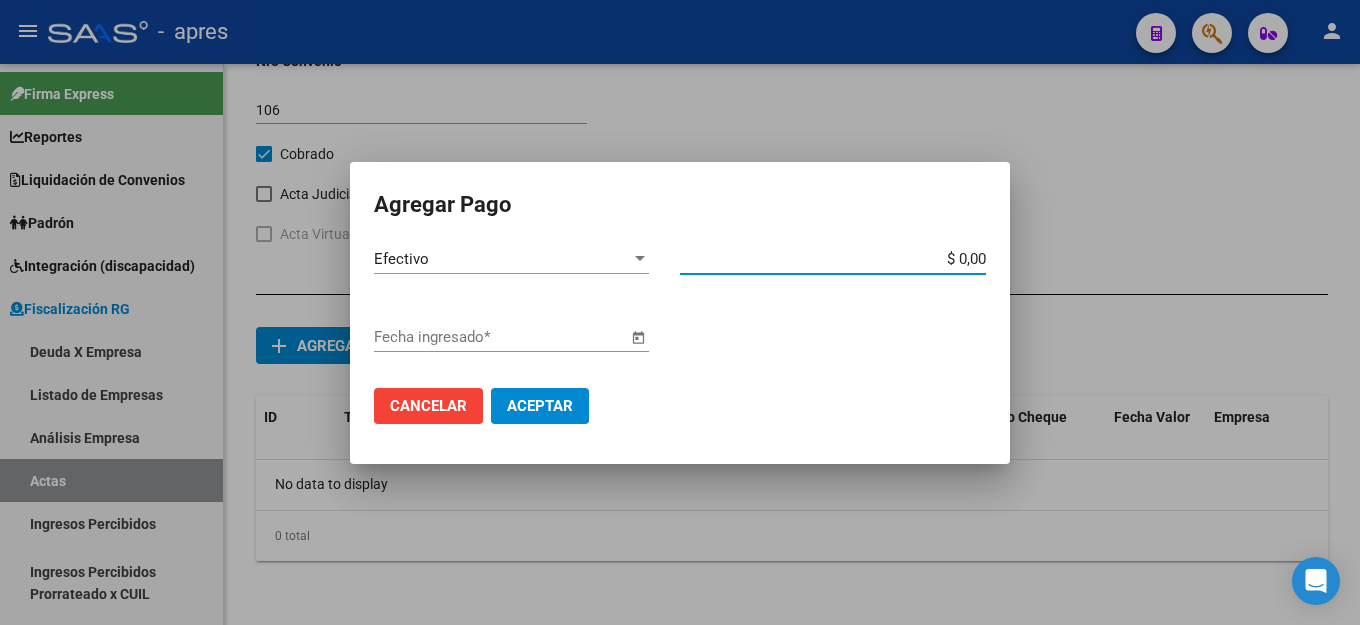 click on "$ 0,00" at bounding box center (833, 259) 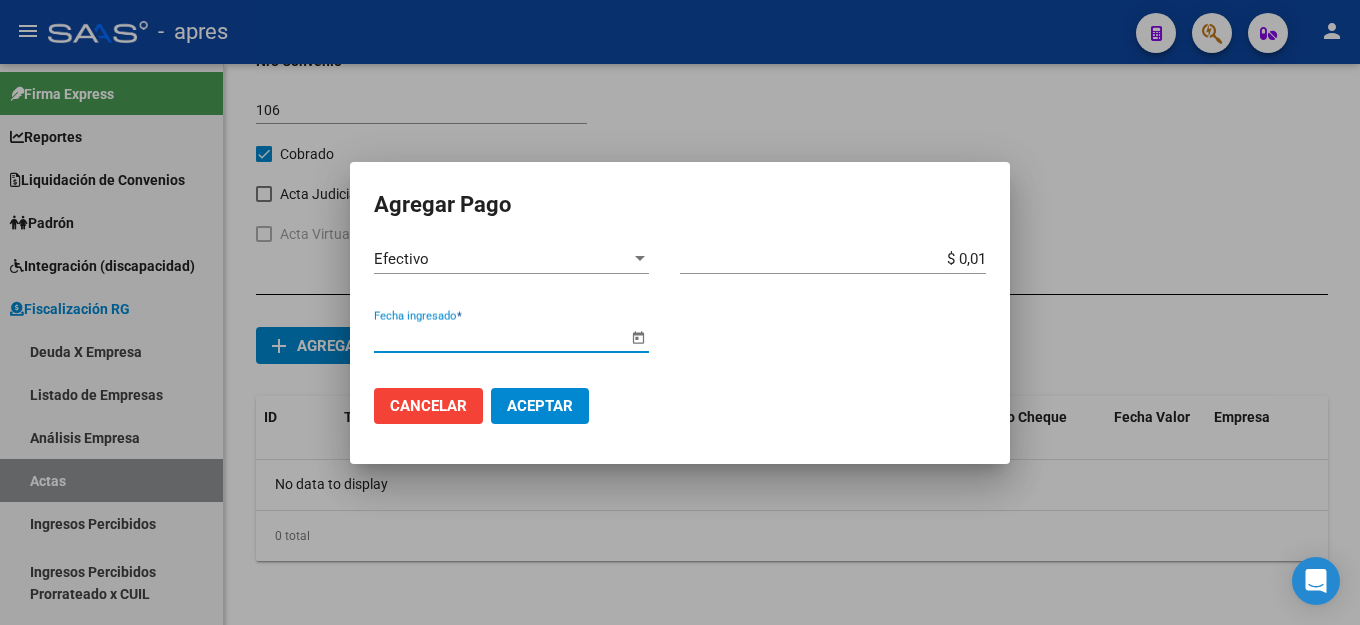 click at bounding box center [638, 338] 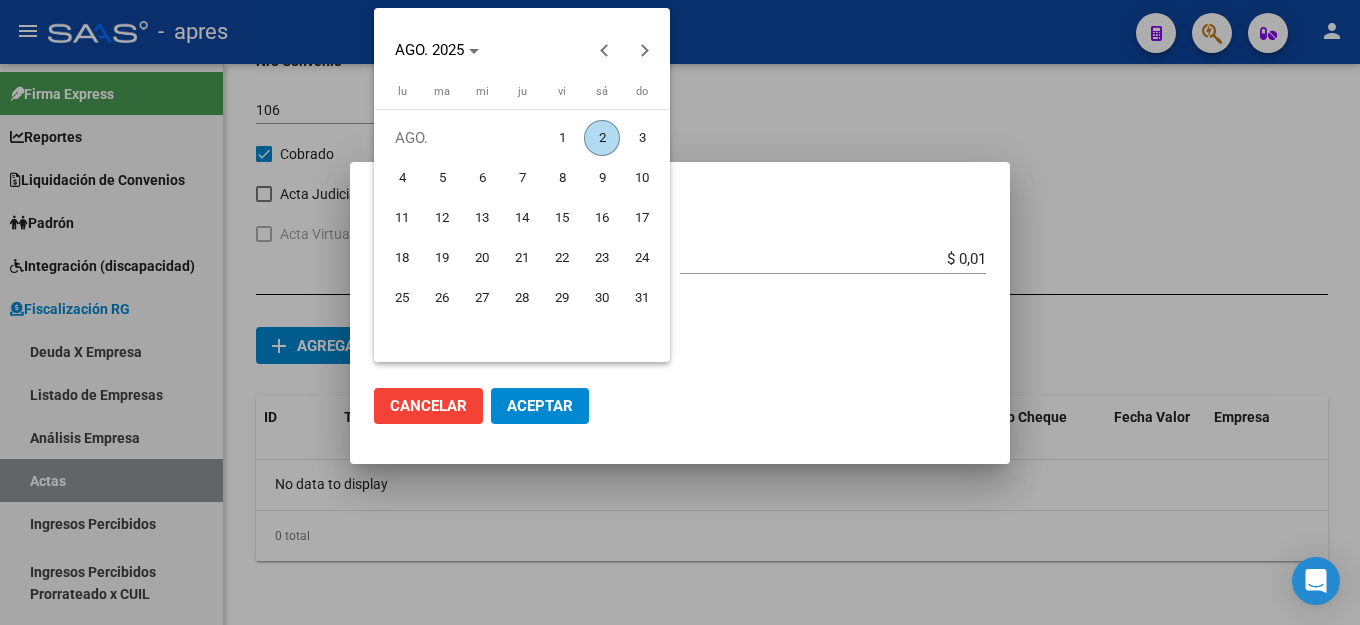 click on "2" at bounding box center [602, 138] 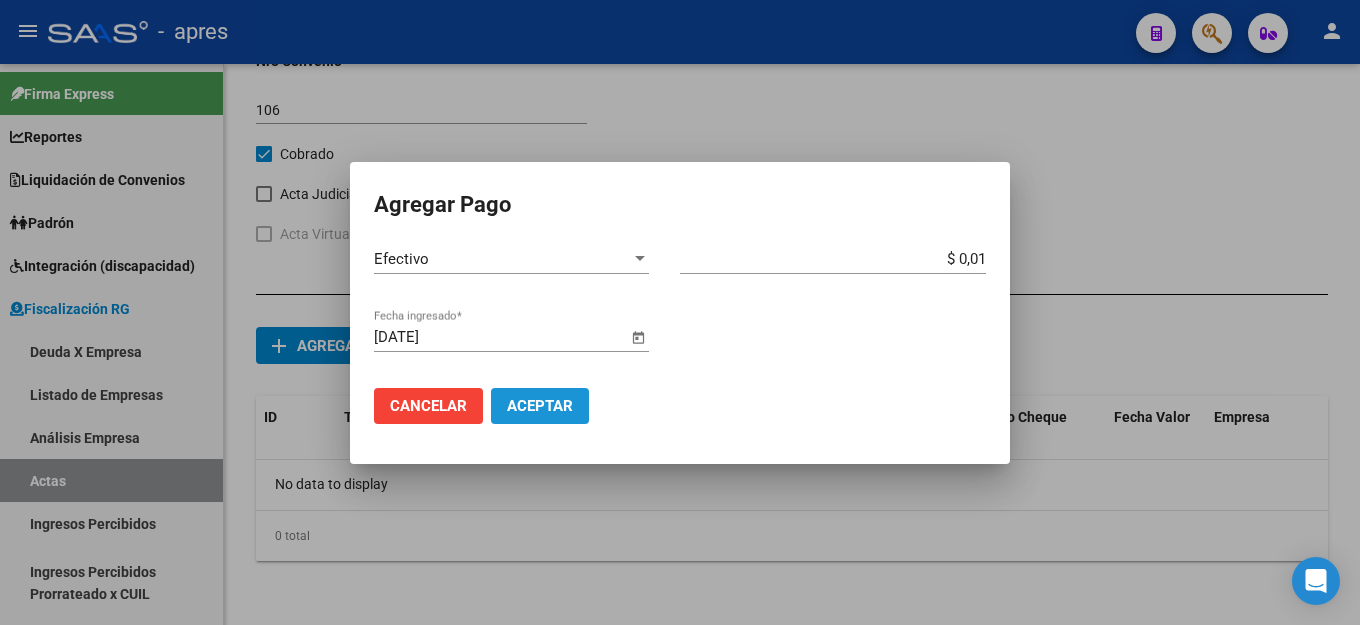 click on "Aceptar" at bounding box center [540, 406] 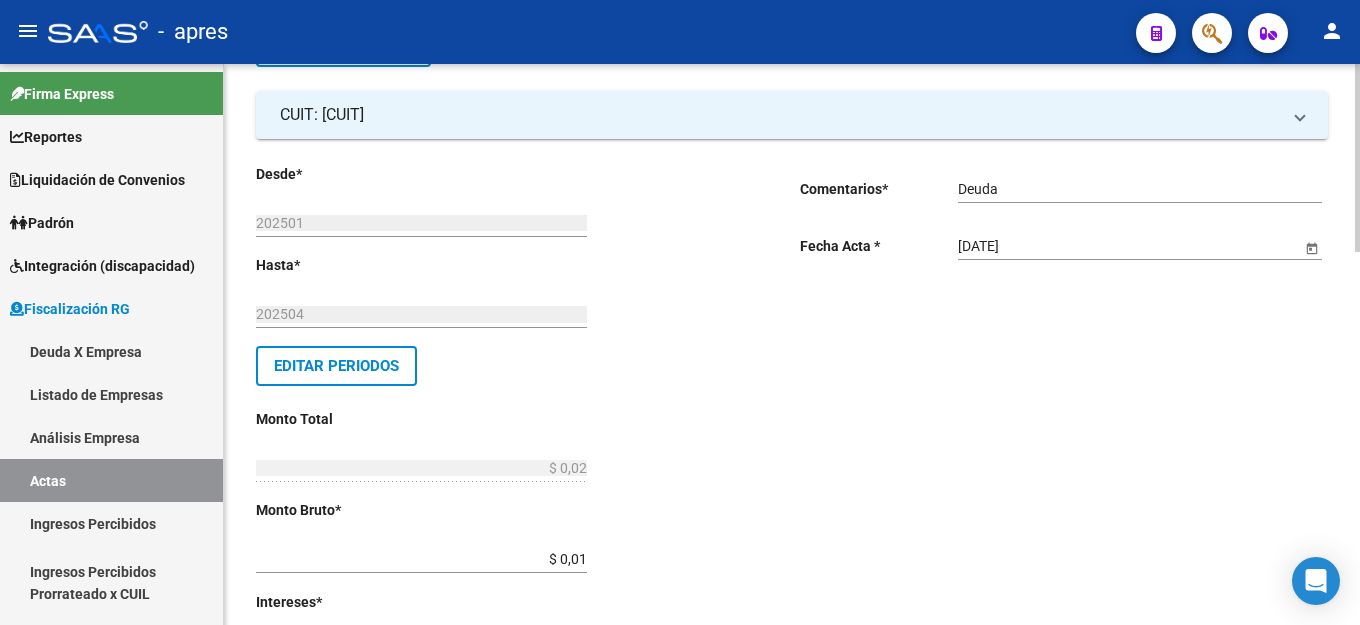 scroll, scrollTop: 0, scrollLeft: 0, axis: both 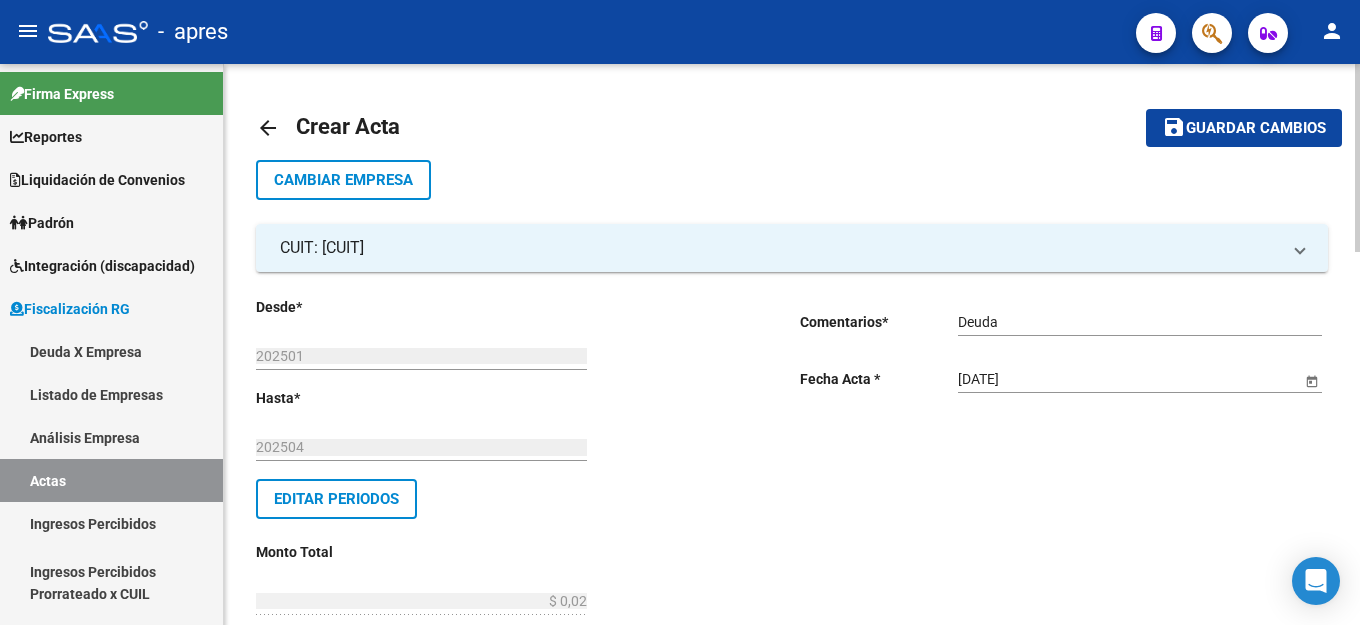 click on "save Guardar cambios" 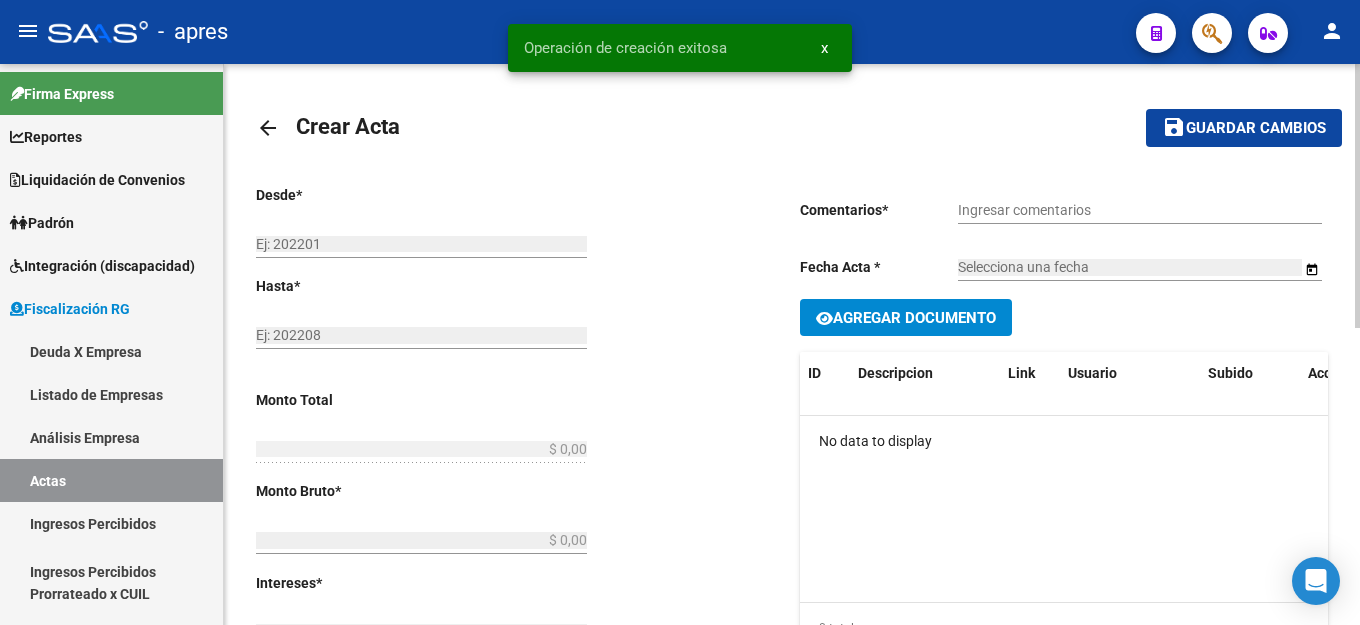 type on "202501" 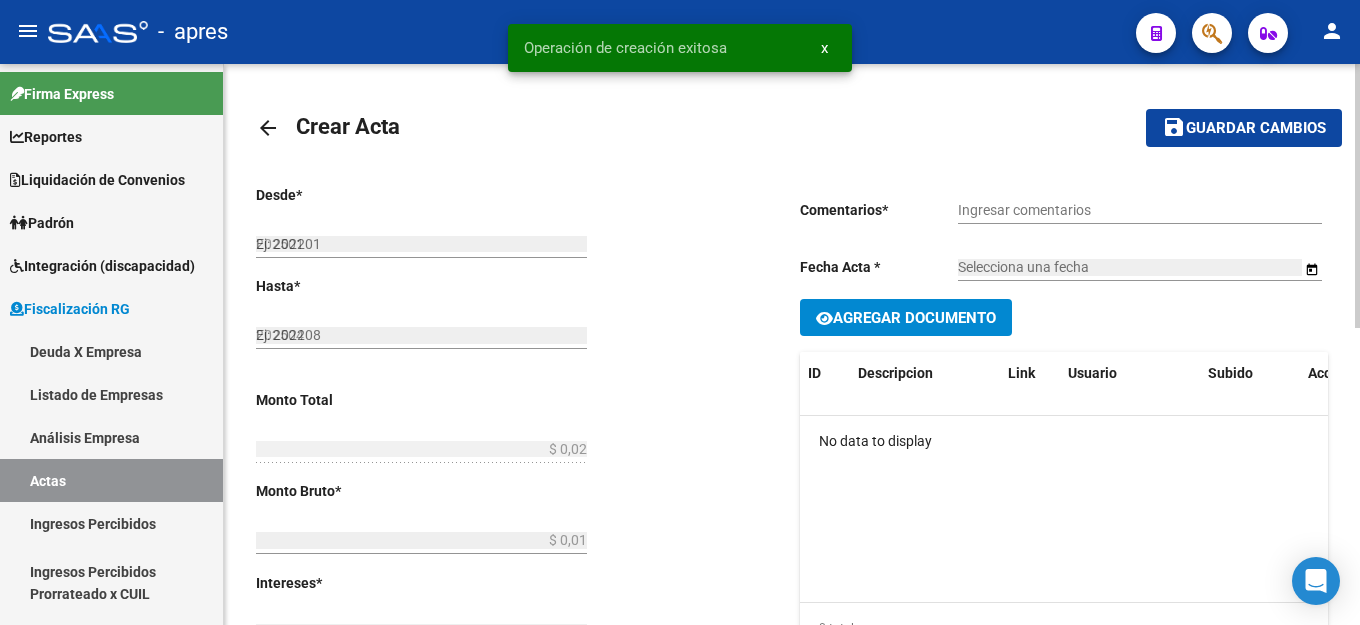 type on "$ 0,01" 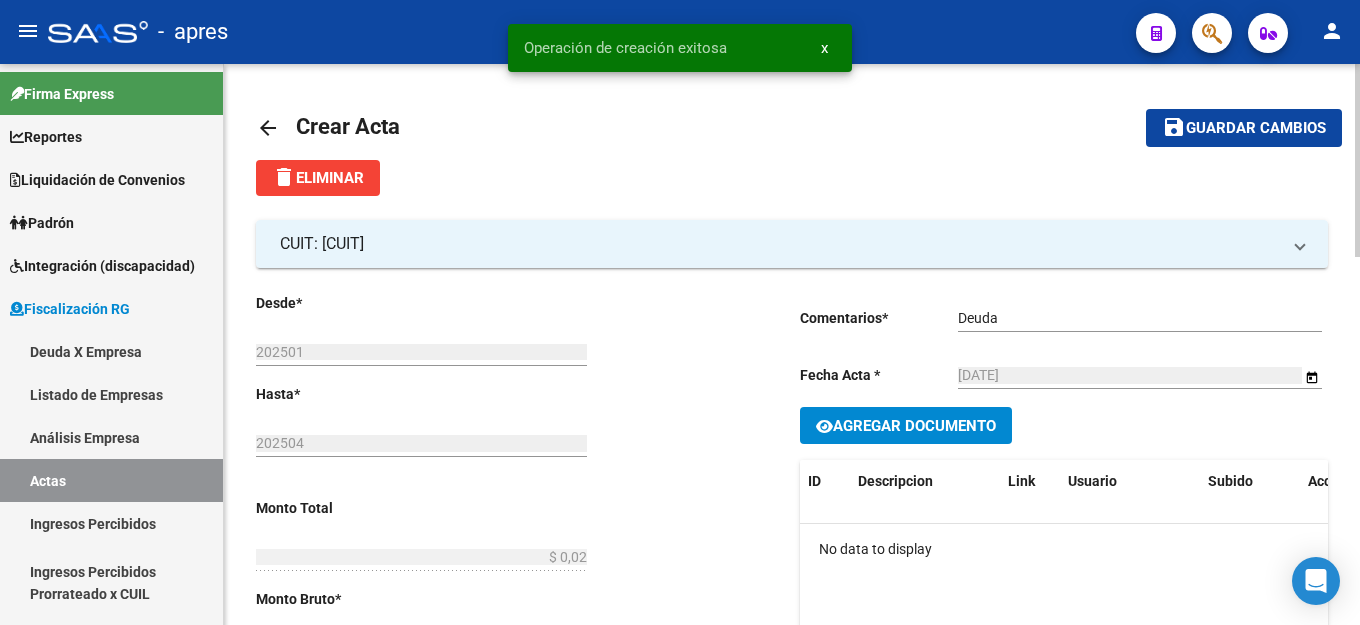 click on "Agregar Documento" 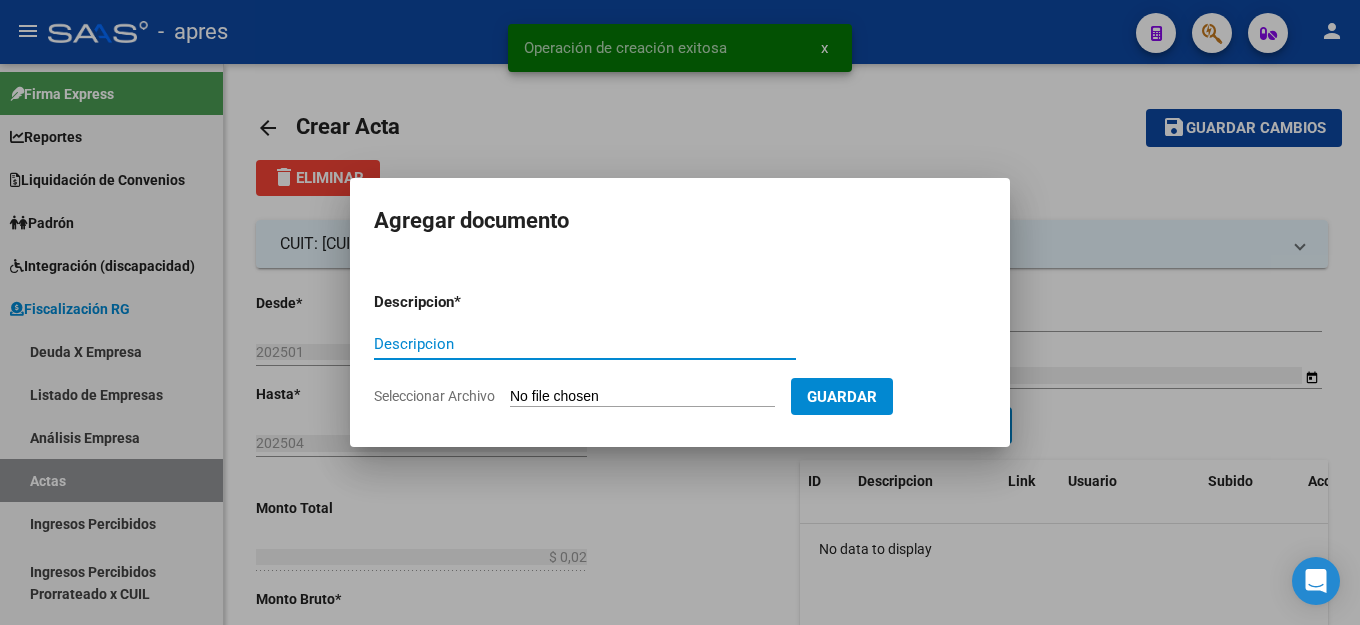 click on "Descripcion" at bounding box center (585, 344) 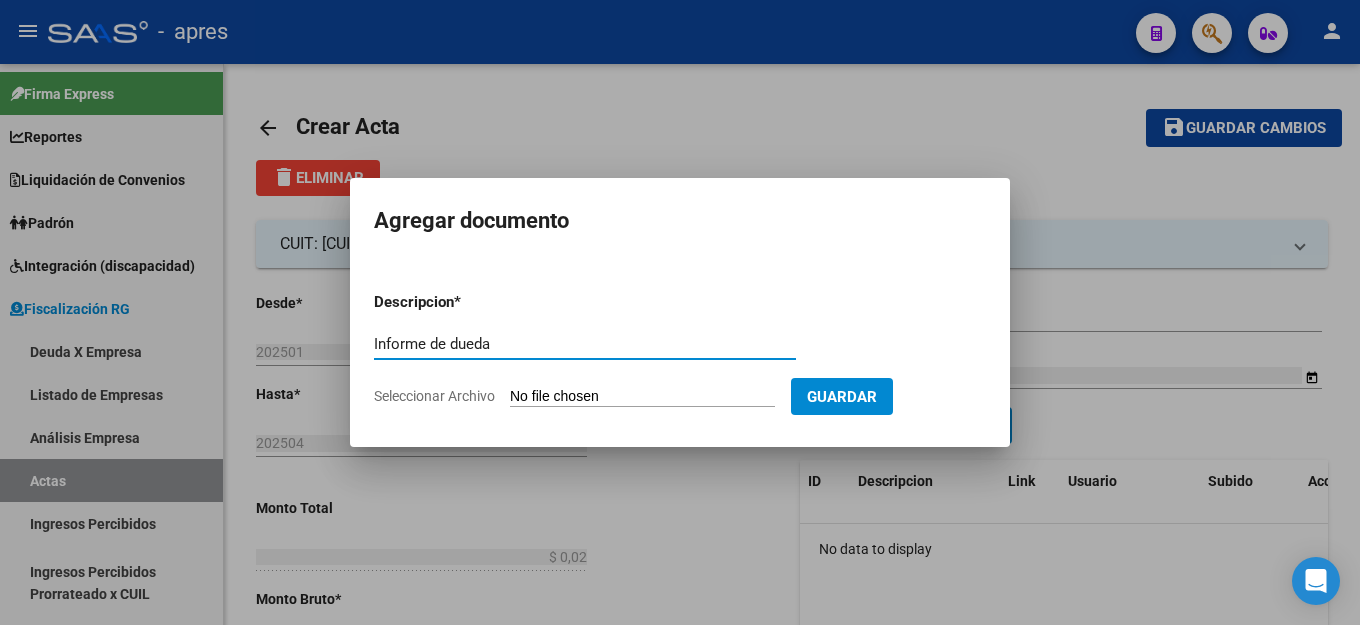 type on "Informe de dueda" 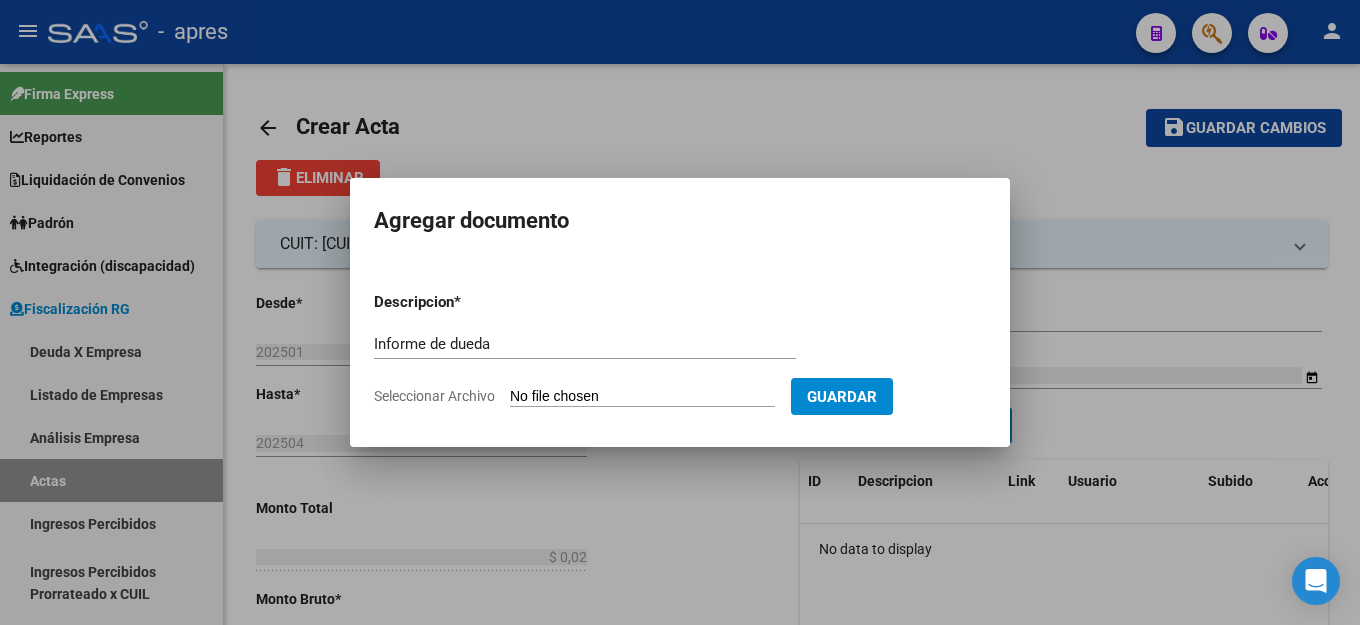click on "Seleccionar Archivo" at bounding box center [642, 397] 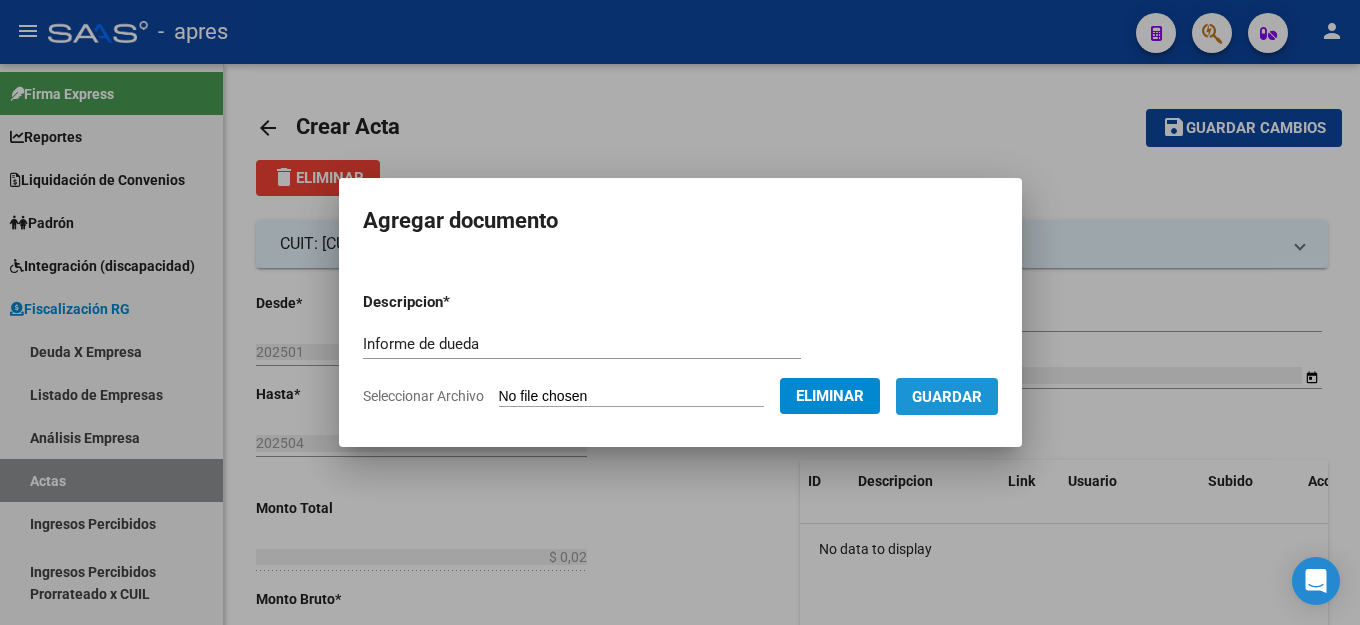 click on "Guardar" at bounding box center (947, 397) 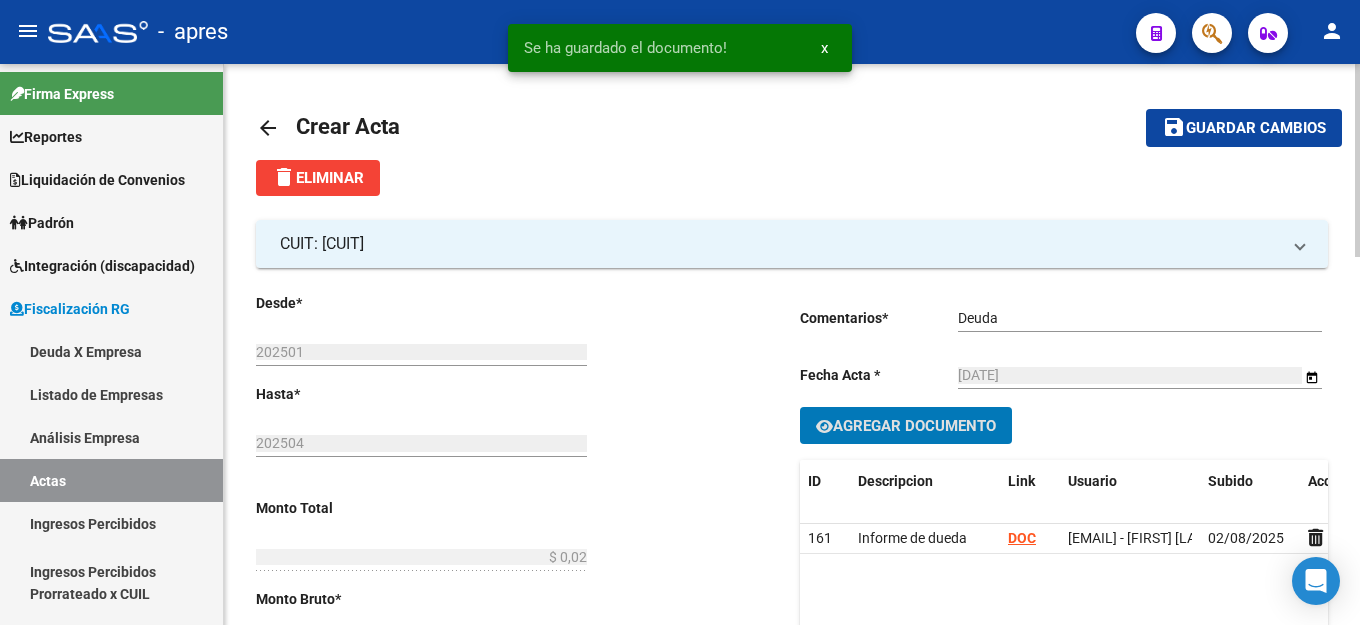 drag, startPoint x: 1257, startPoint y: 127, endPoint x: 1334, endPoint y: 110, distance: 78.854294 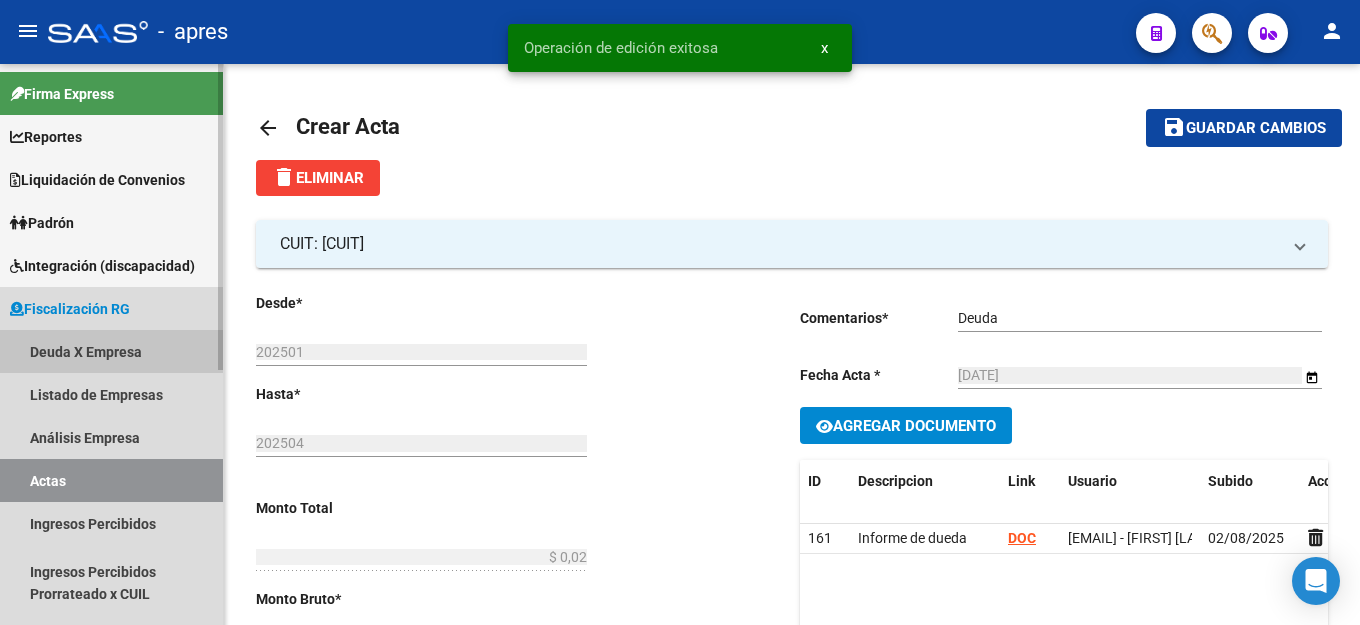 click on "Deuda X Empresa" at bounding box center [111, 351] 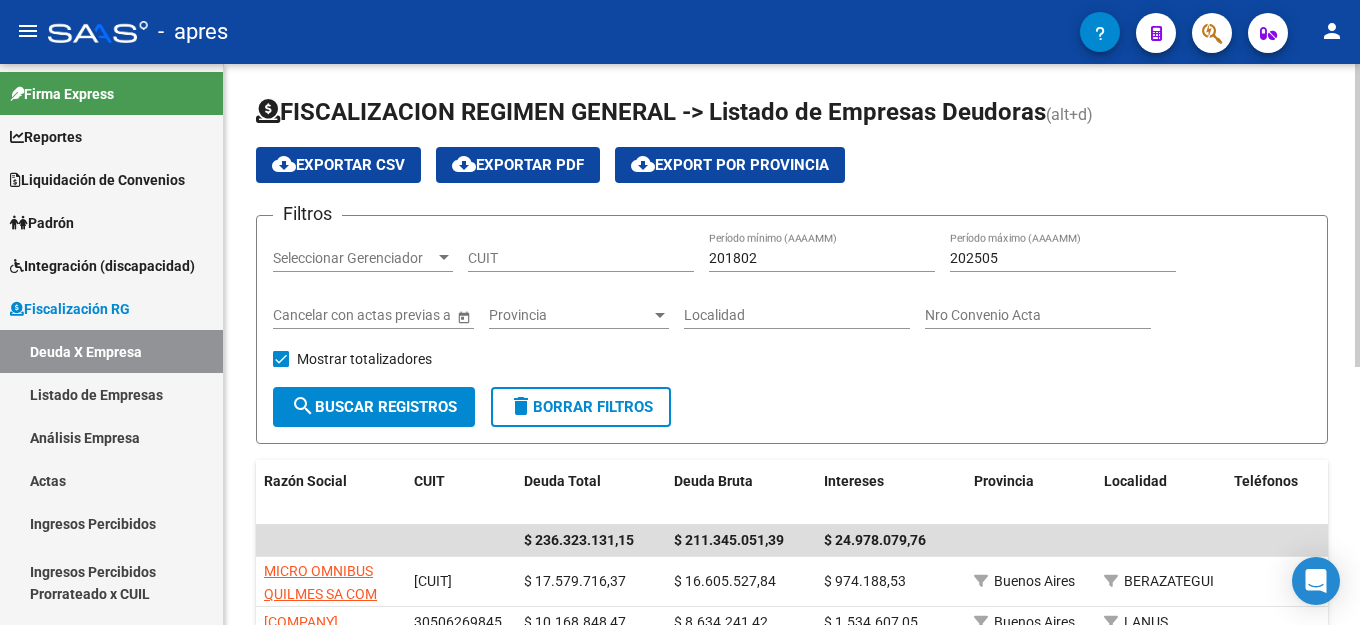 click on "CUIT" at bounding box center [581, 258] 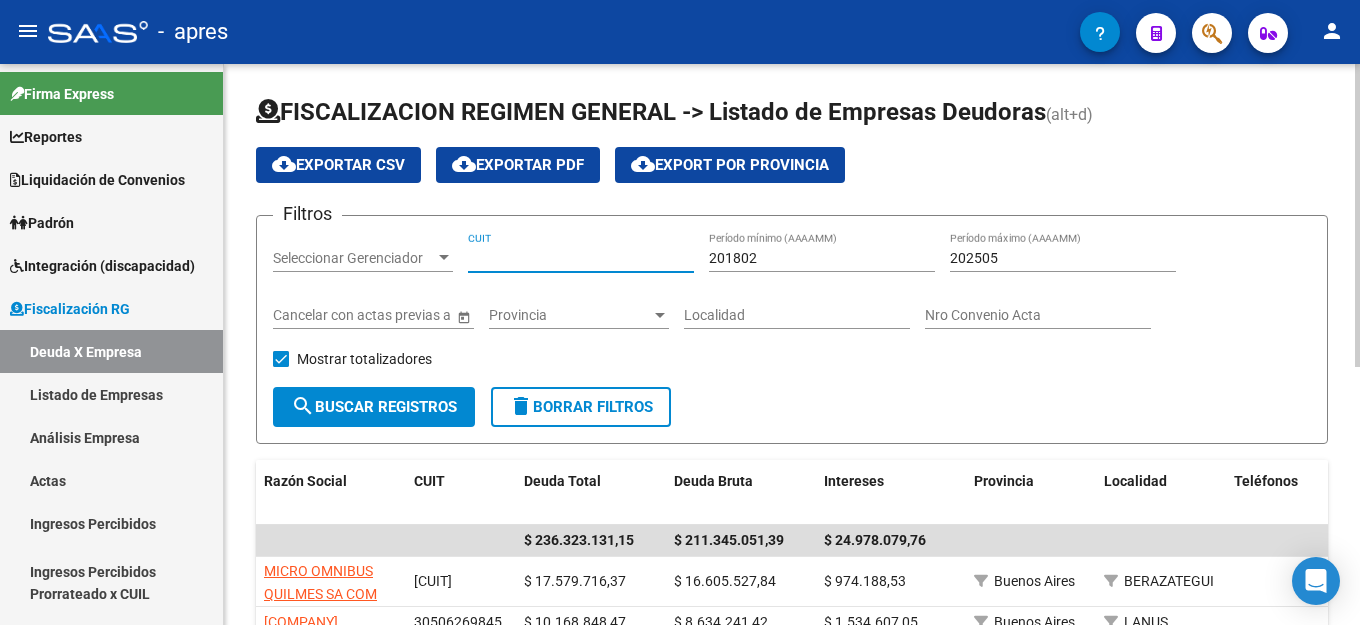 paste on "[CUIT]" 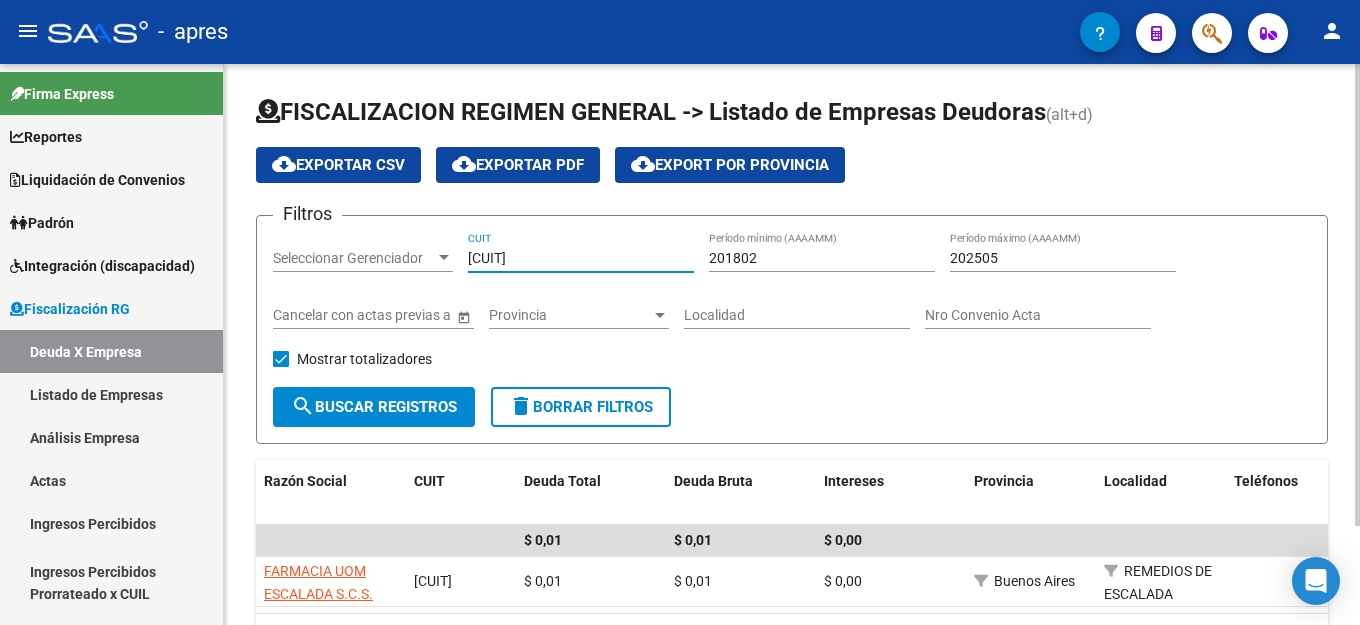 type on "[CUIT]" 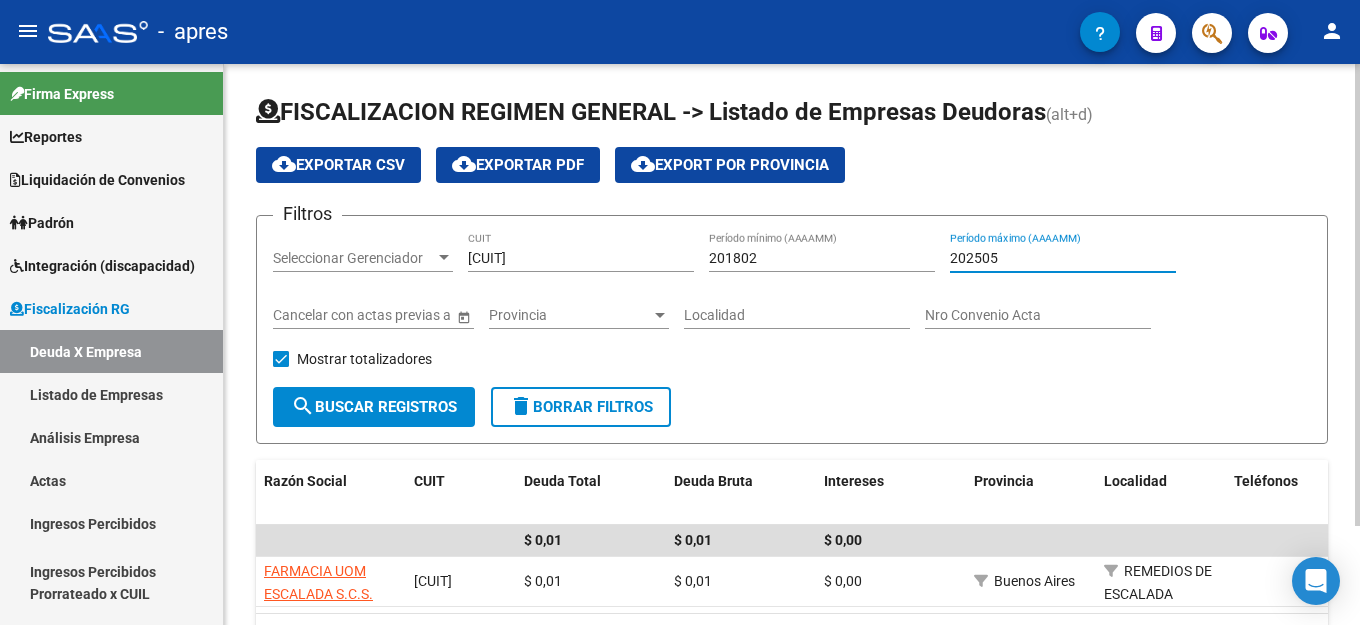 click on "202505" at bounding box center (1063, 258) 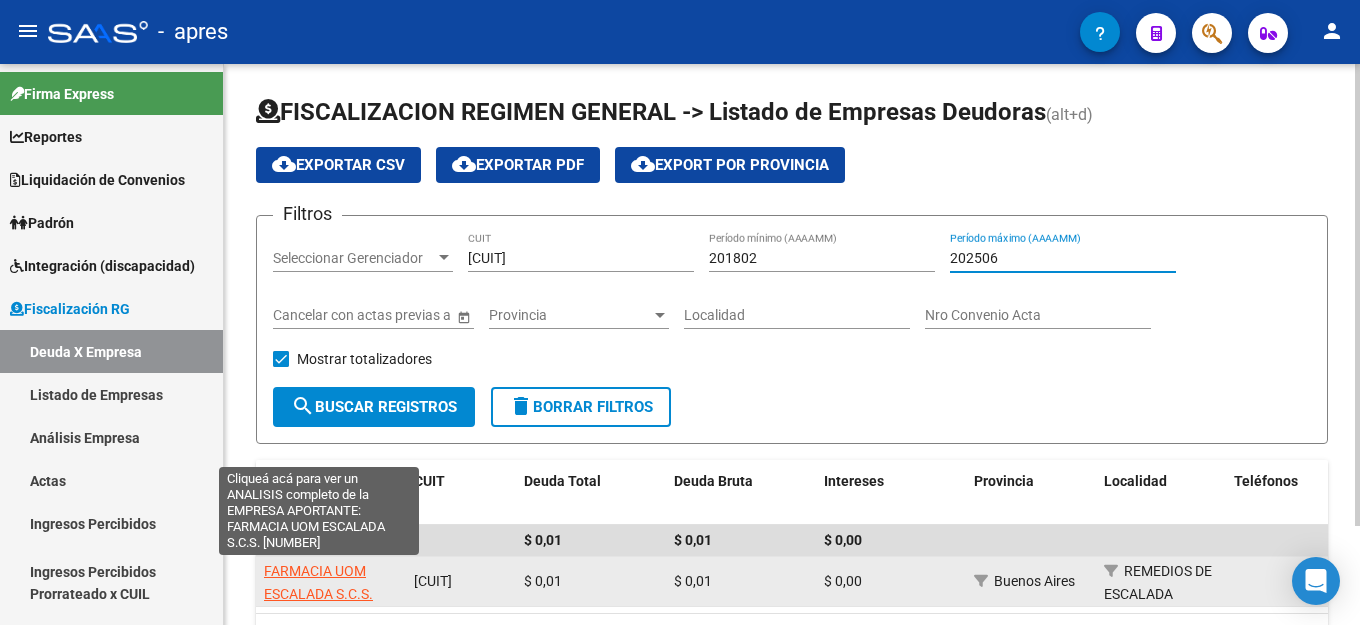 type on "202506" 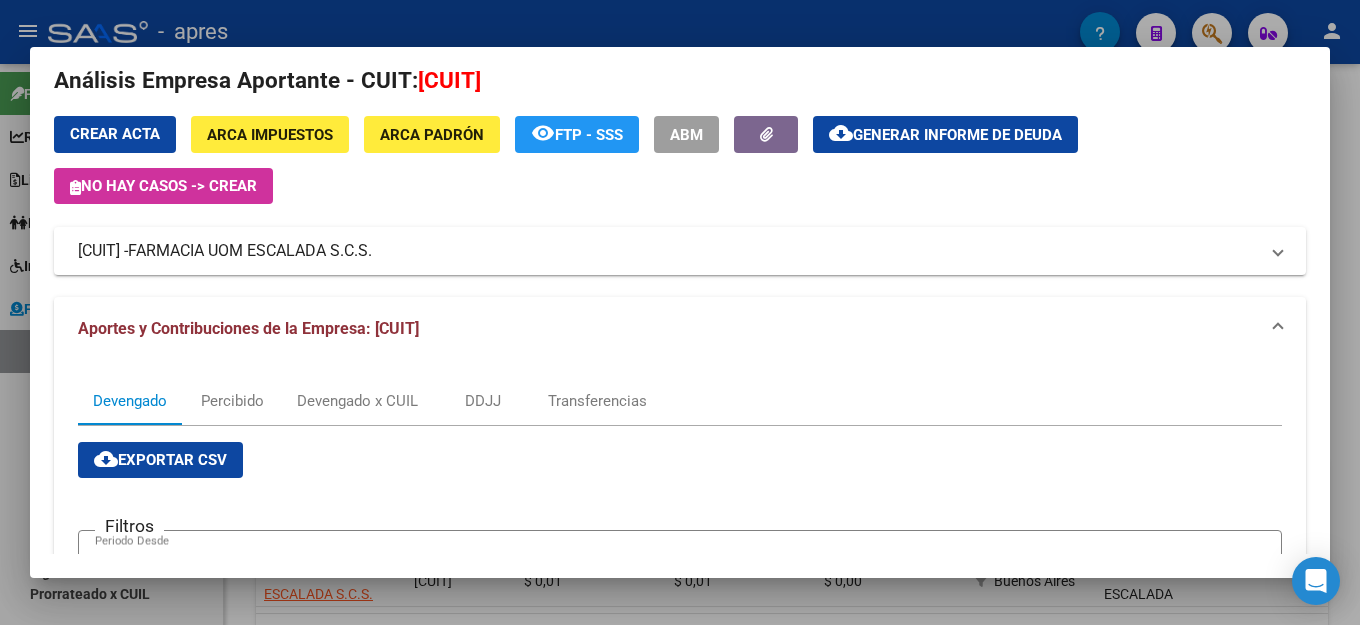 scroll, scrollTop: 0, scrollLeft: 0, axis: both 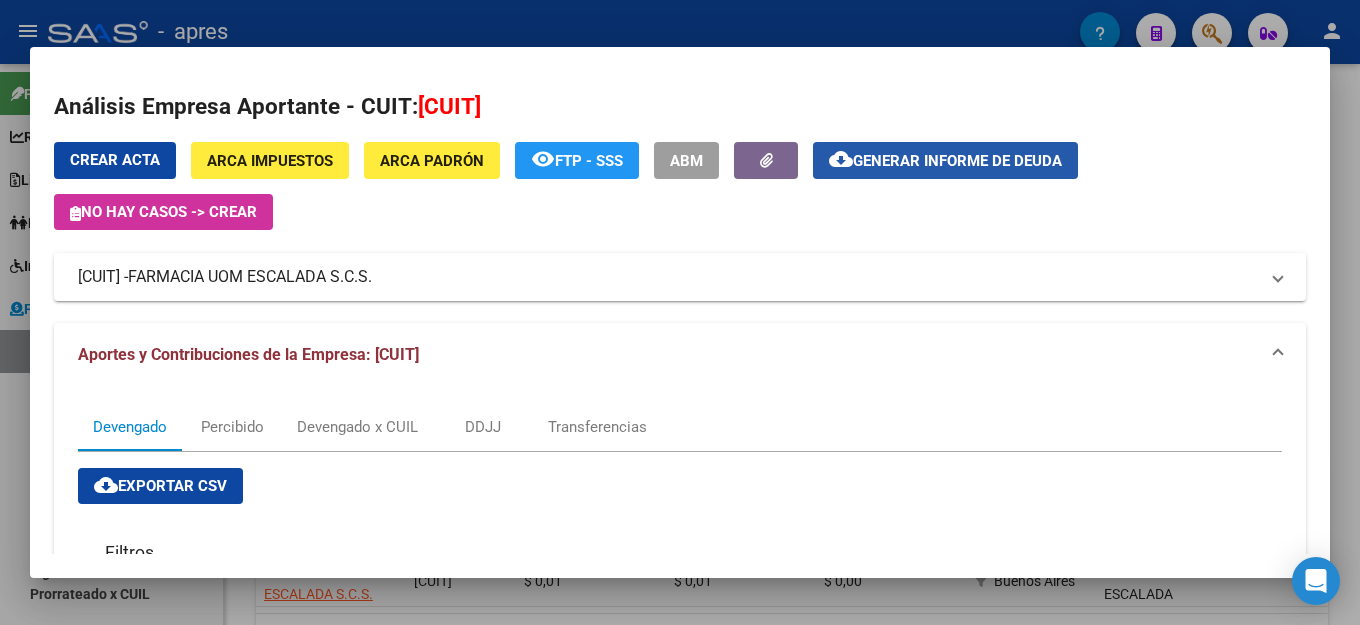 click on "Generar informe de deuda" 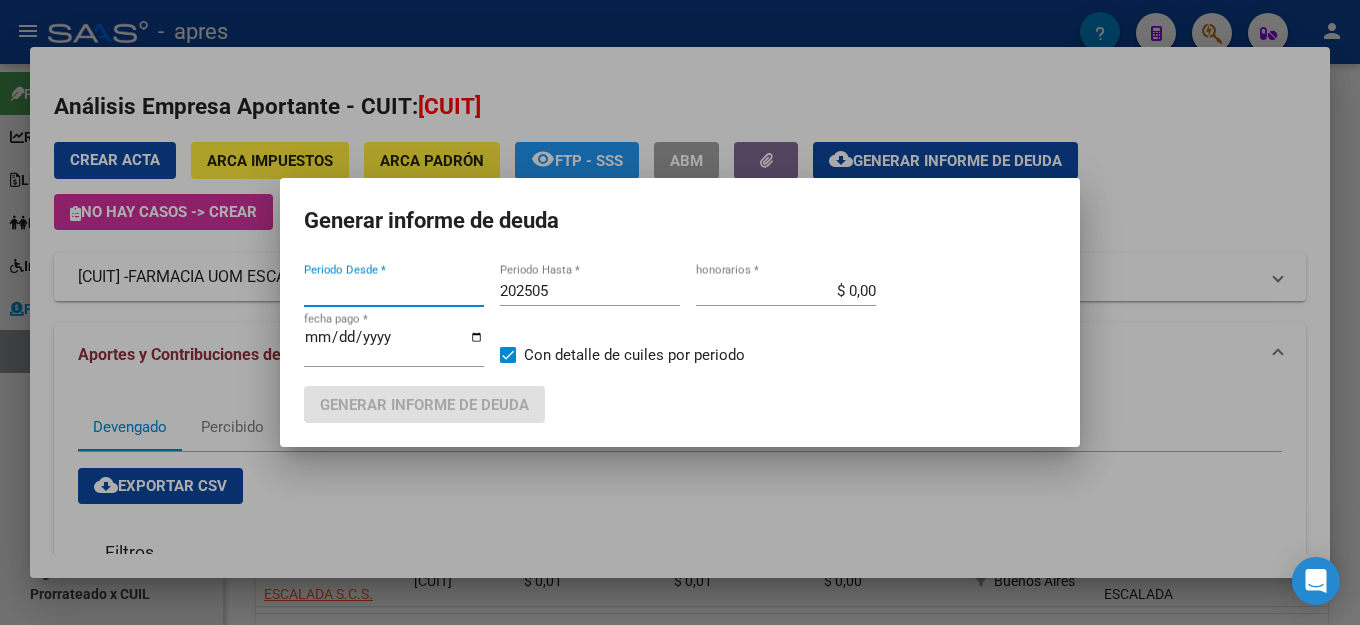 type on "201802" 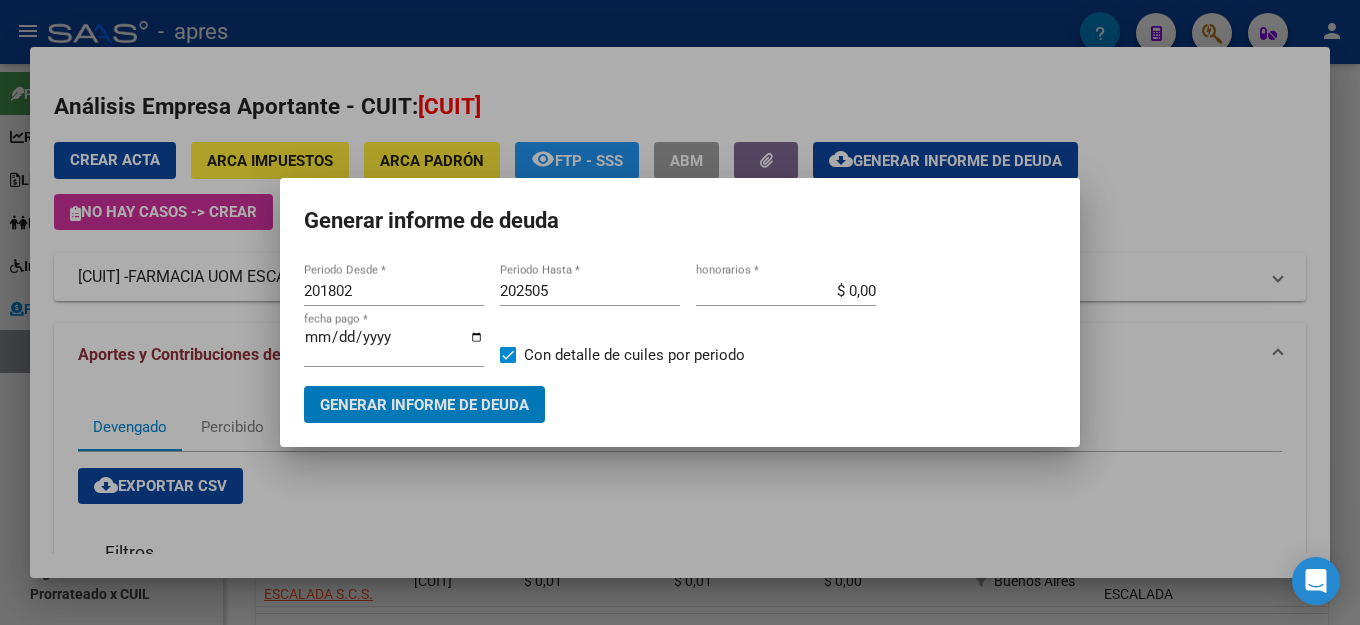 click on "202505" at bounding box center (590, 291) 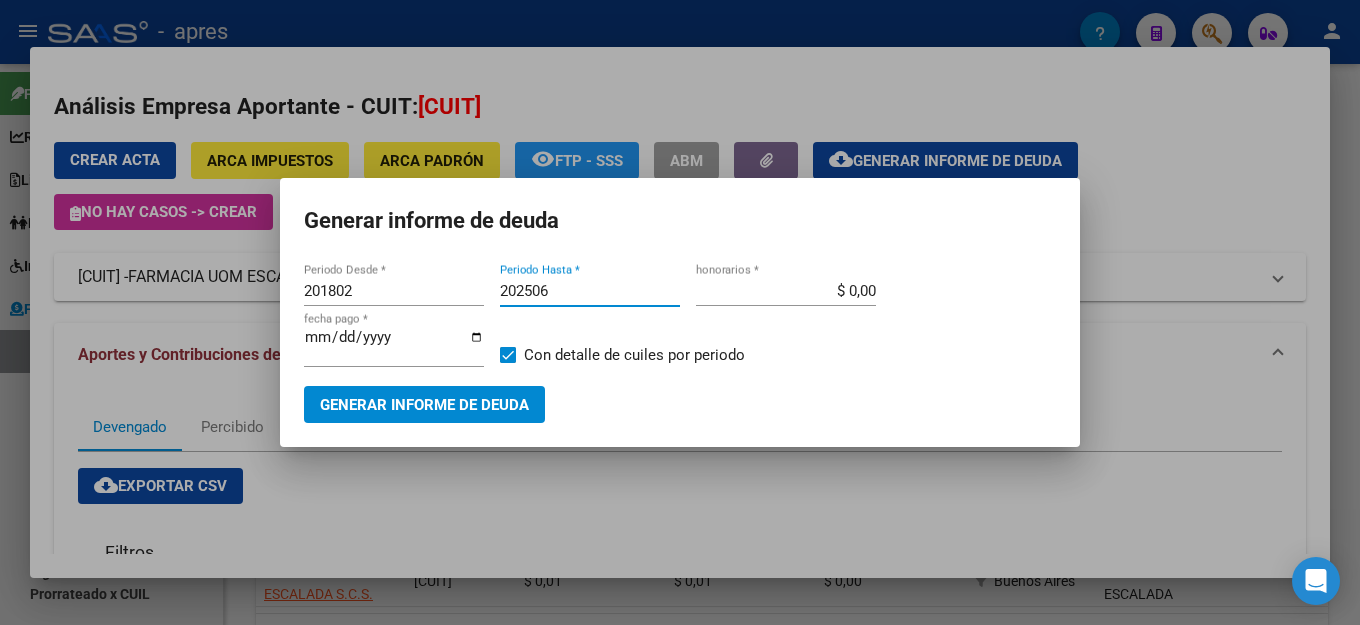 type on "202506" 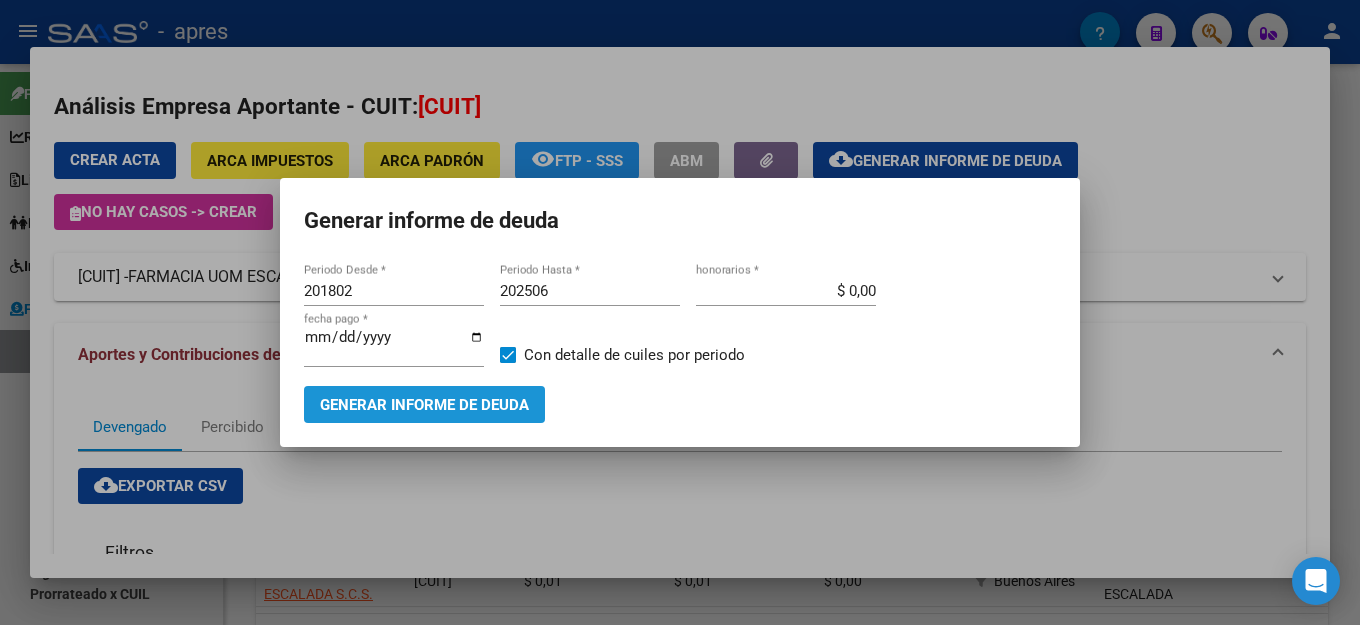 click on "Generar informe de deuda" at bounding box center (424, 405) 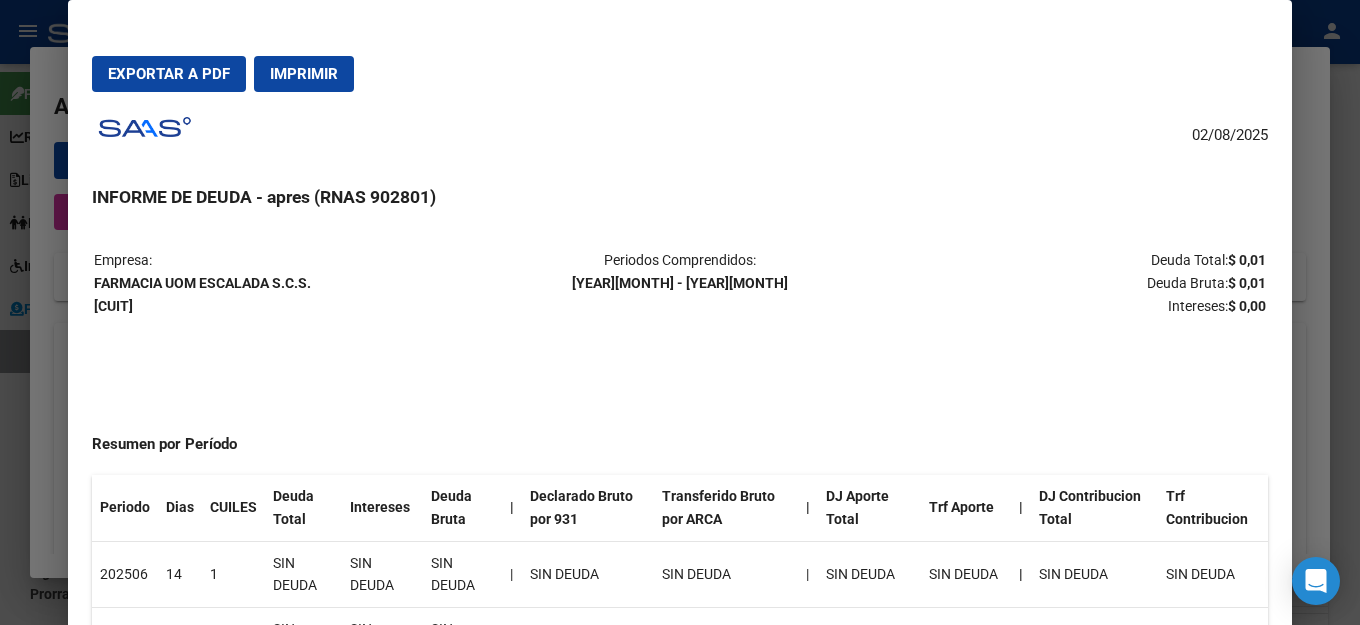 click on "Exportar a PDF" at bounding box center (169, 74) 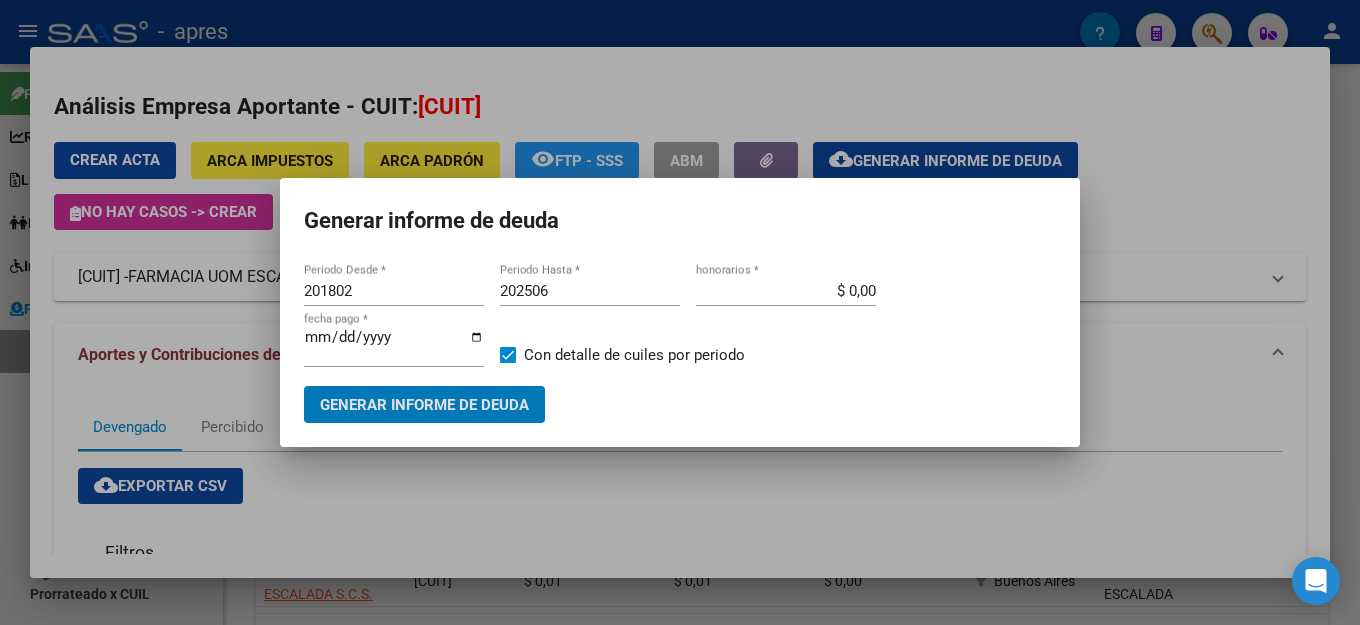 type 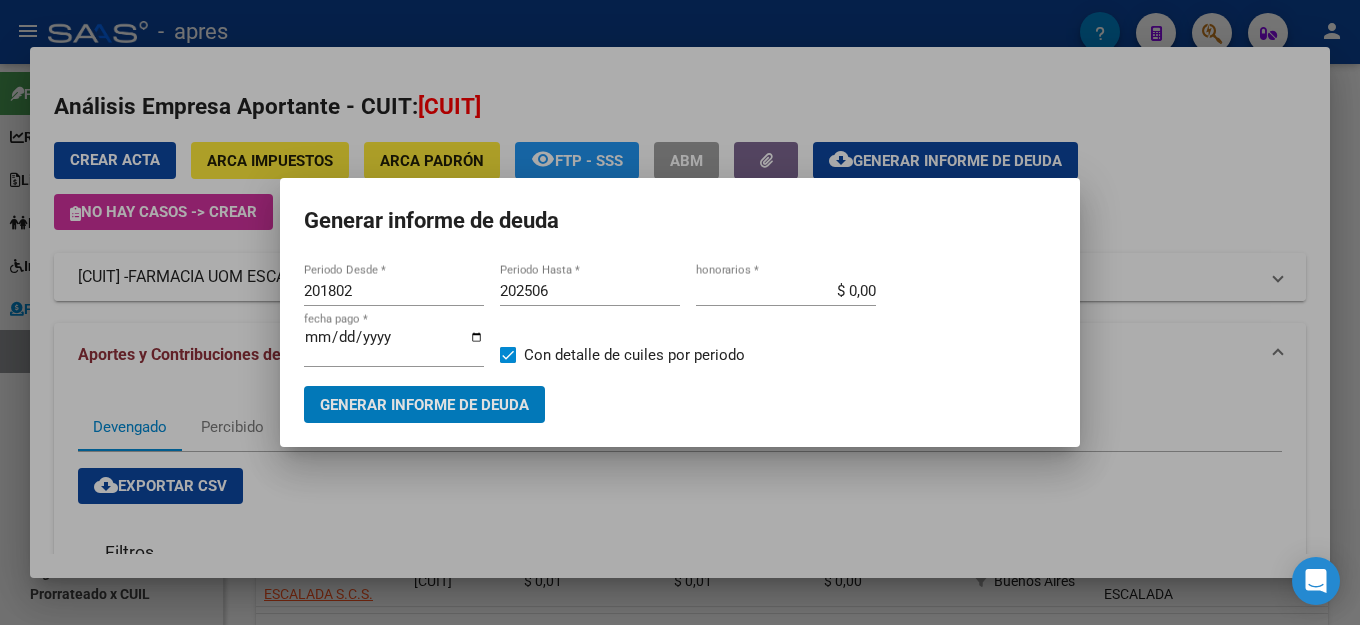 type 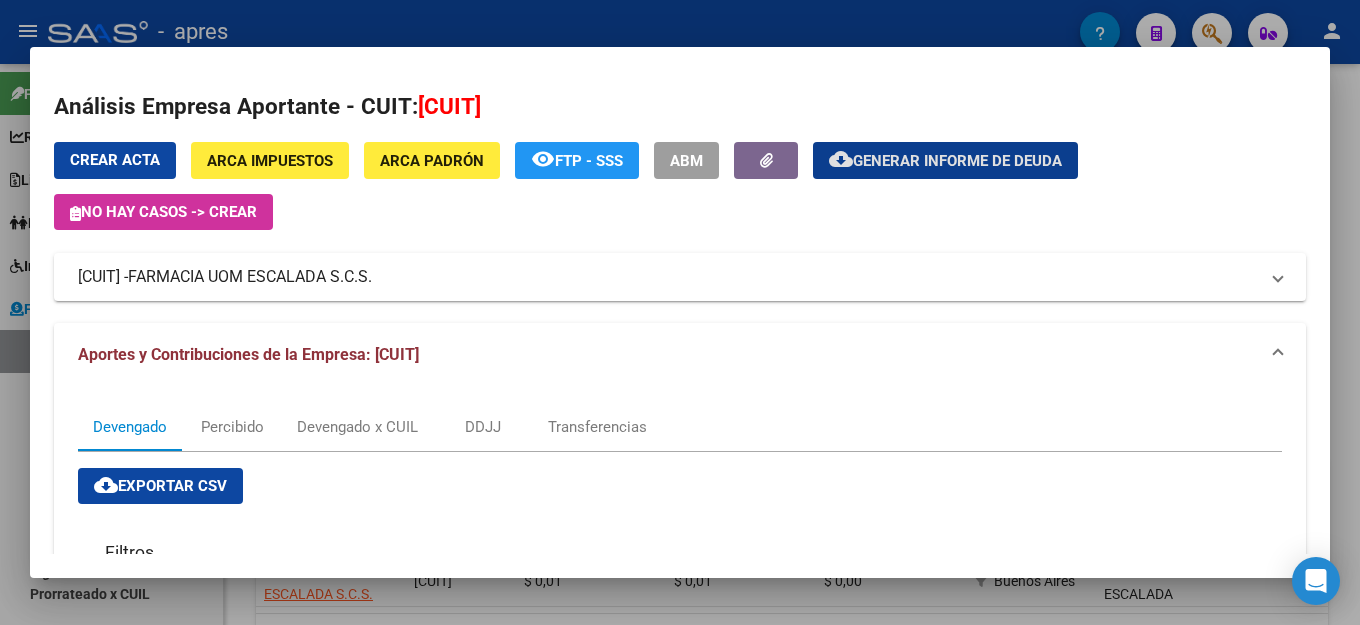 click on "Crear Acta" at bounding box center [115, 160] 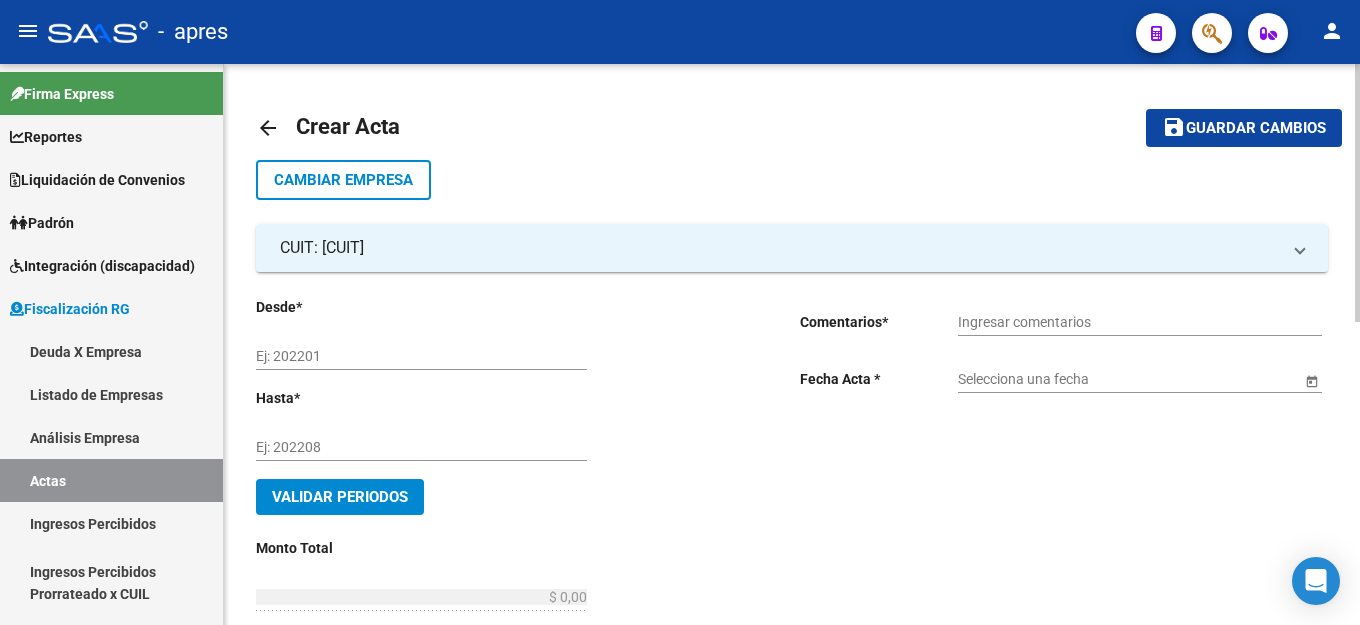 click on "Ej: 202201" at bounding box center (421, 356) 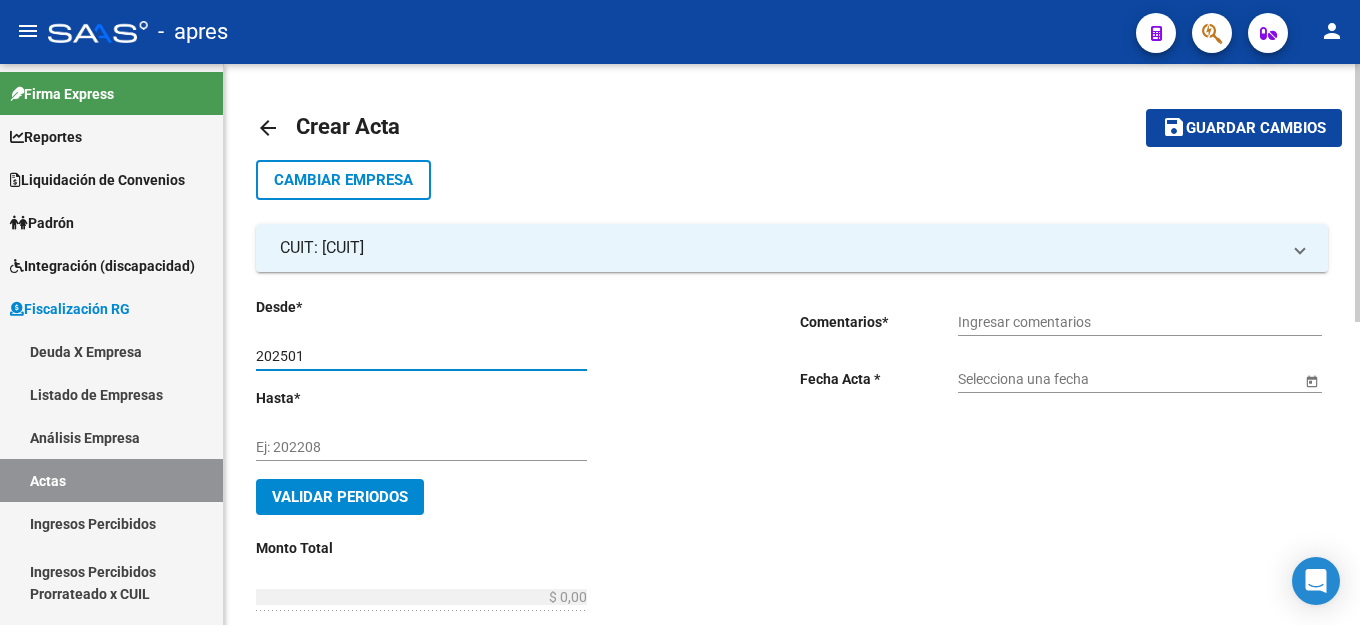 type on "202501" 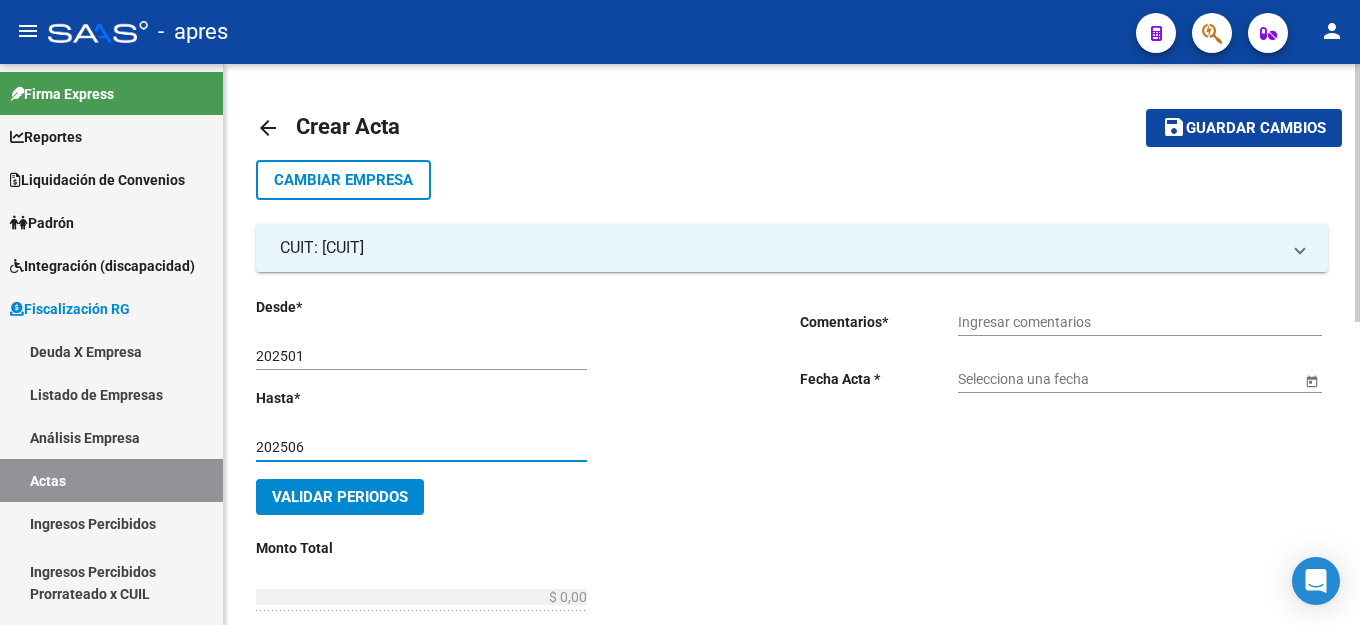 type on "202506" 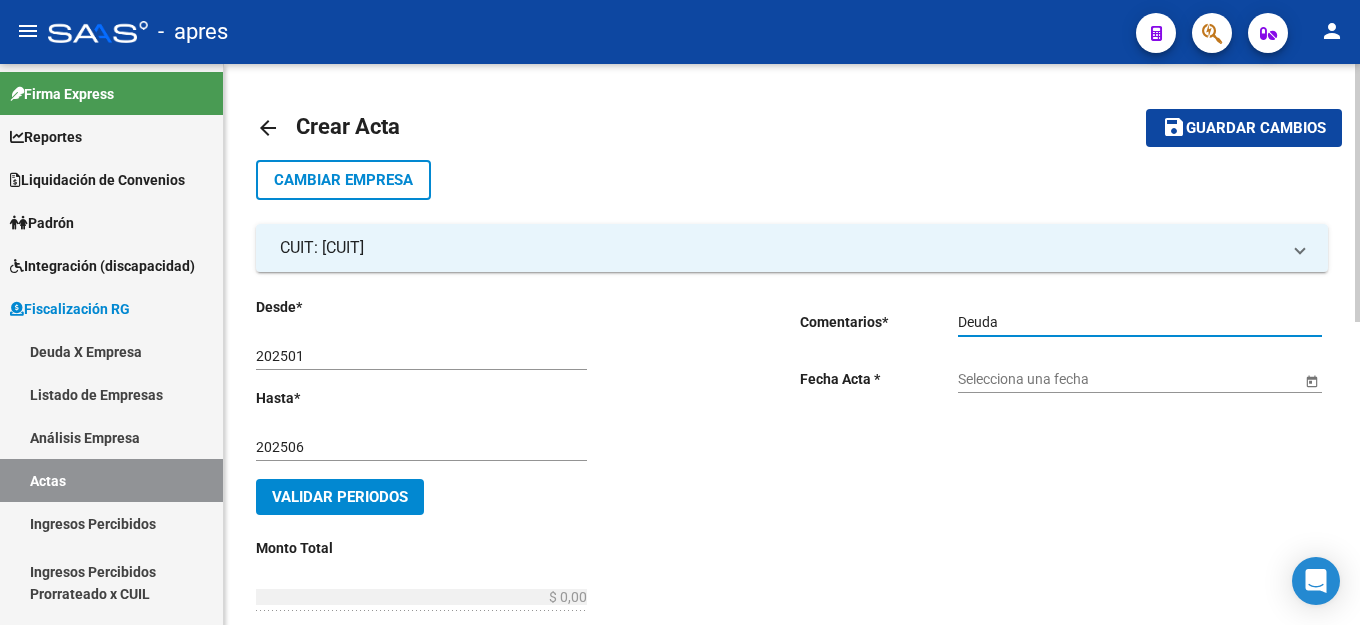 type on "Deuda" 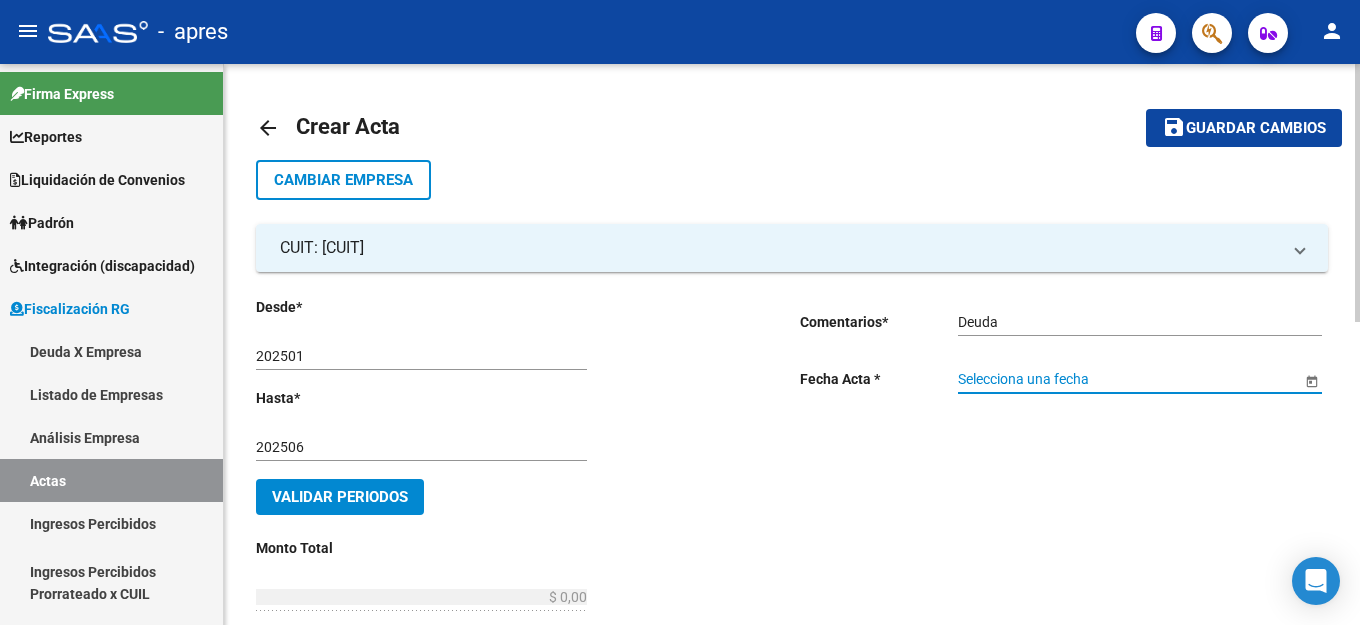 click on "Selecciona una fecha" at bounding box center (1129, 379) 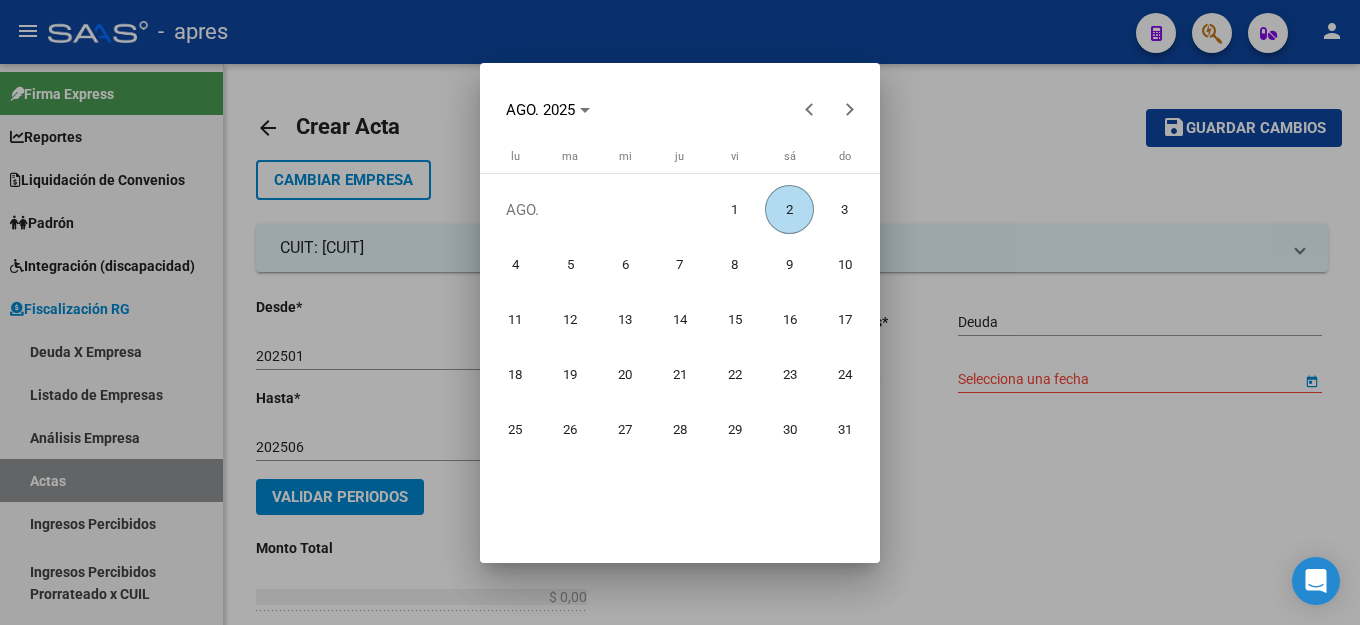 click on "2" at bounding box center [789, 209] 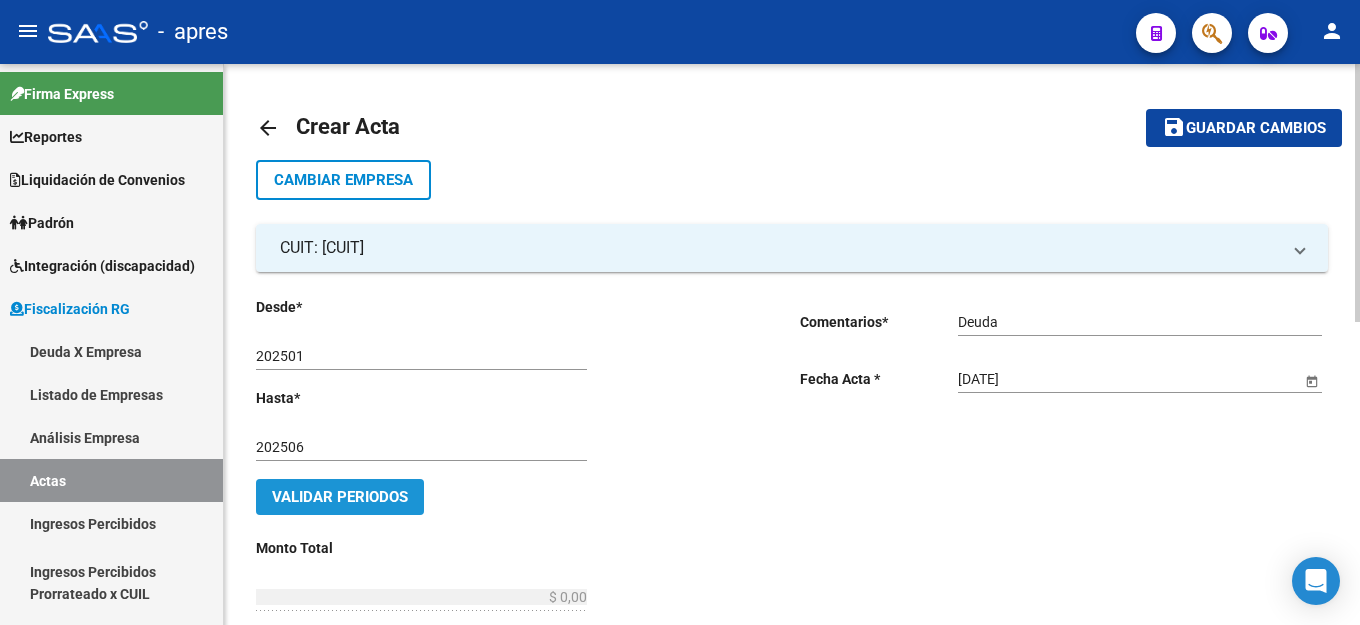 click on "Validar Periodos" 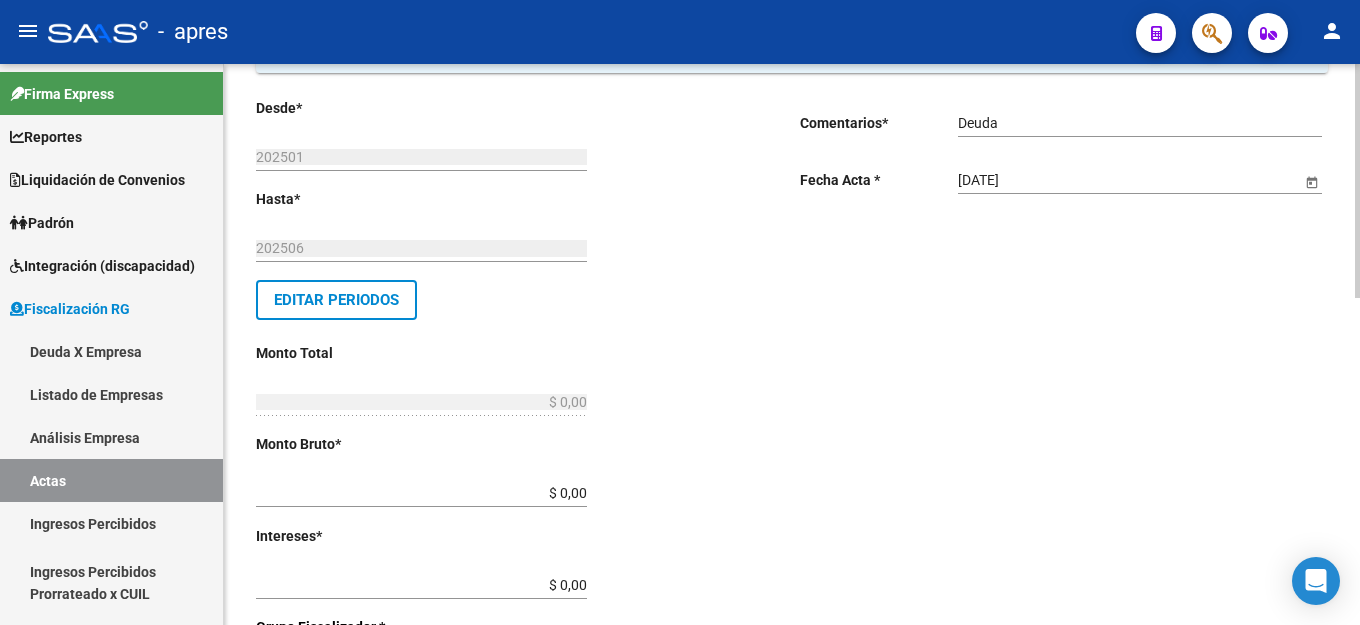 scroll, scrollTop: 200, scrollLeft: 0, axis: vertical 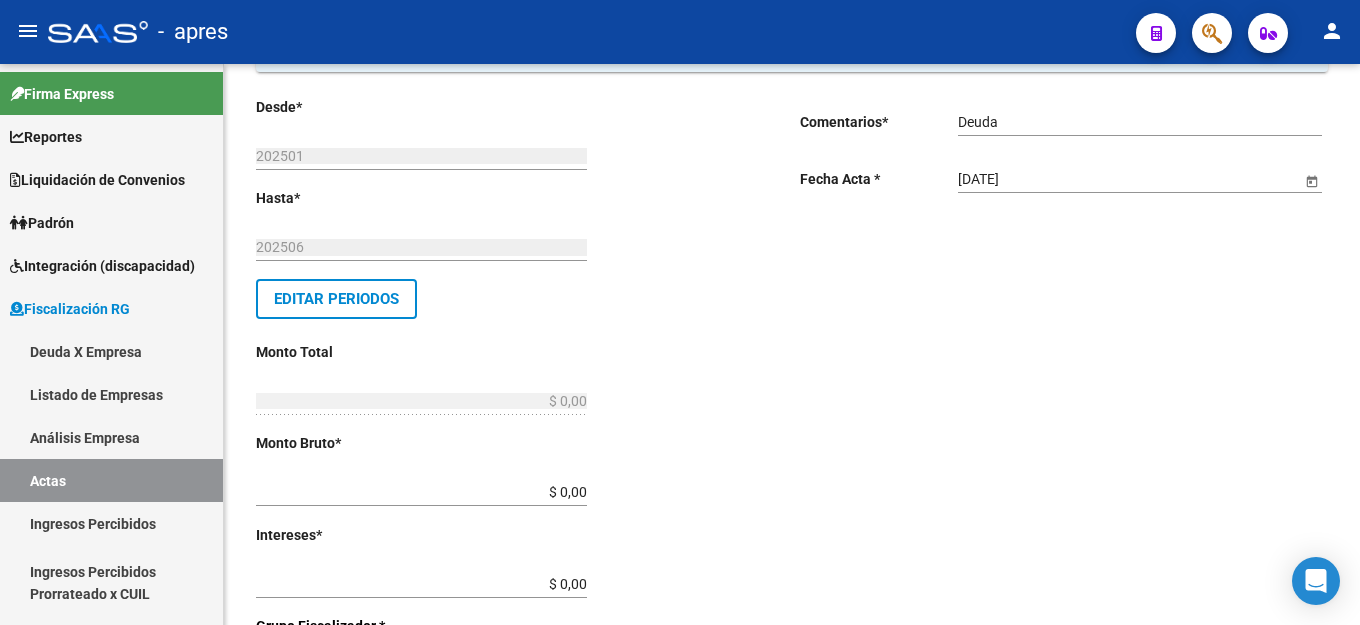drag, startPoint x: 584, startPoint y: 483, endPoint x: 585, endPoint y: 497, distance: 14.035668 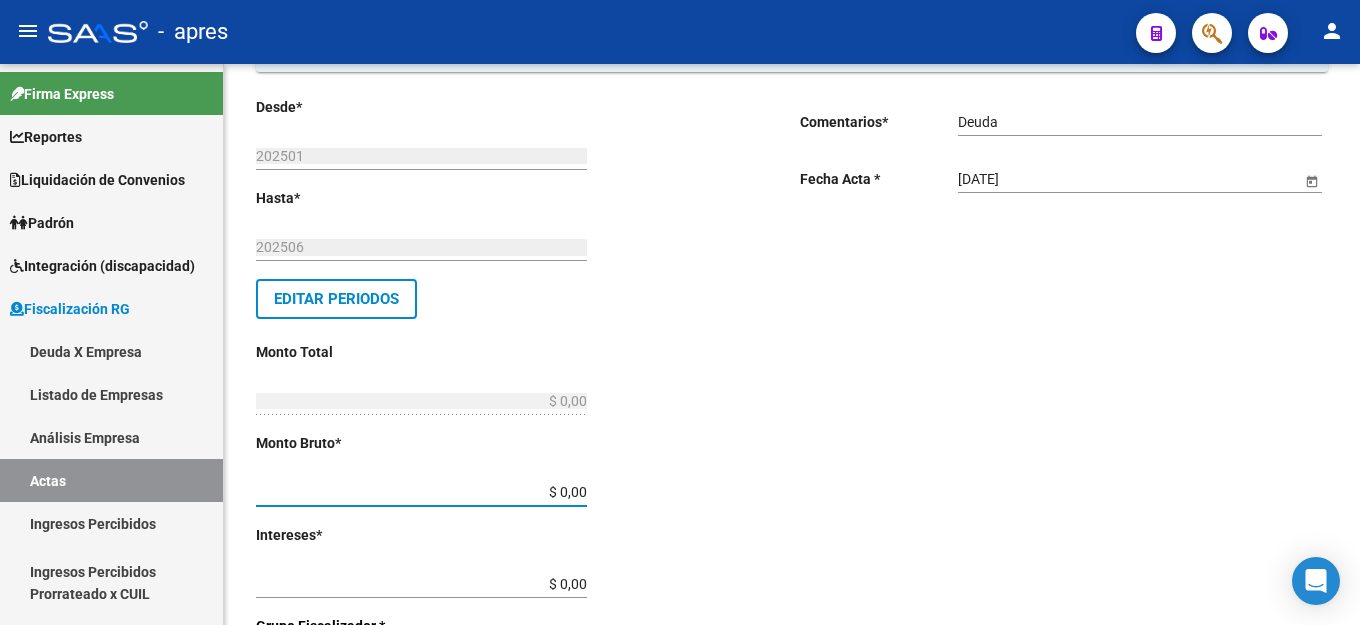 drag, startPoint x: 582, startPoint y: 491, endPoint x: 859, endPoint y: 516, distance: 278.1259 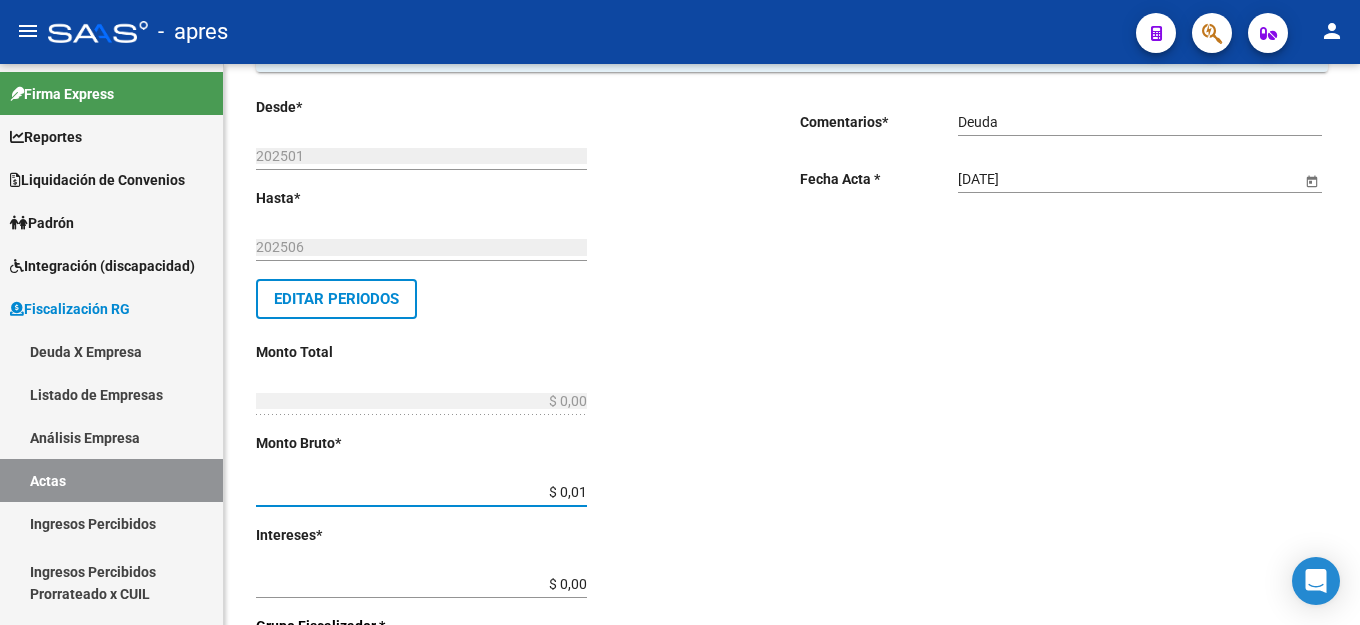 type on "$ 0,01" 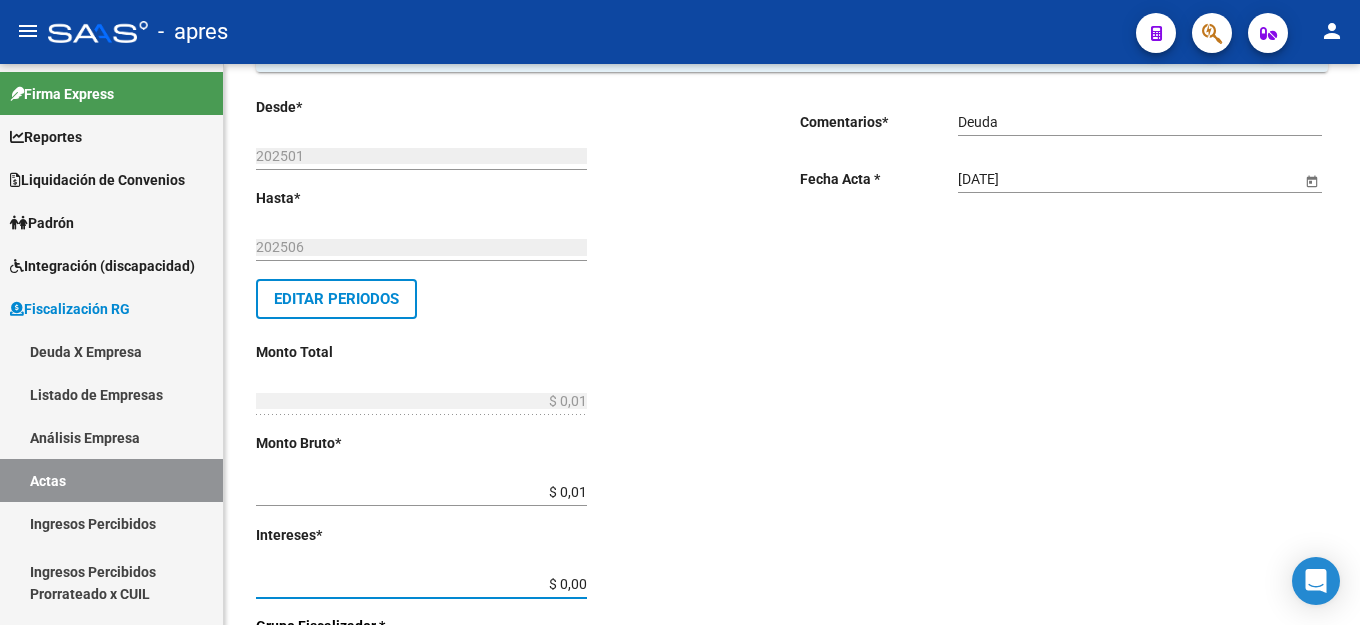 type on "$ 0,01" 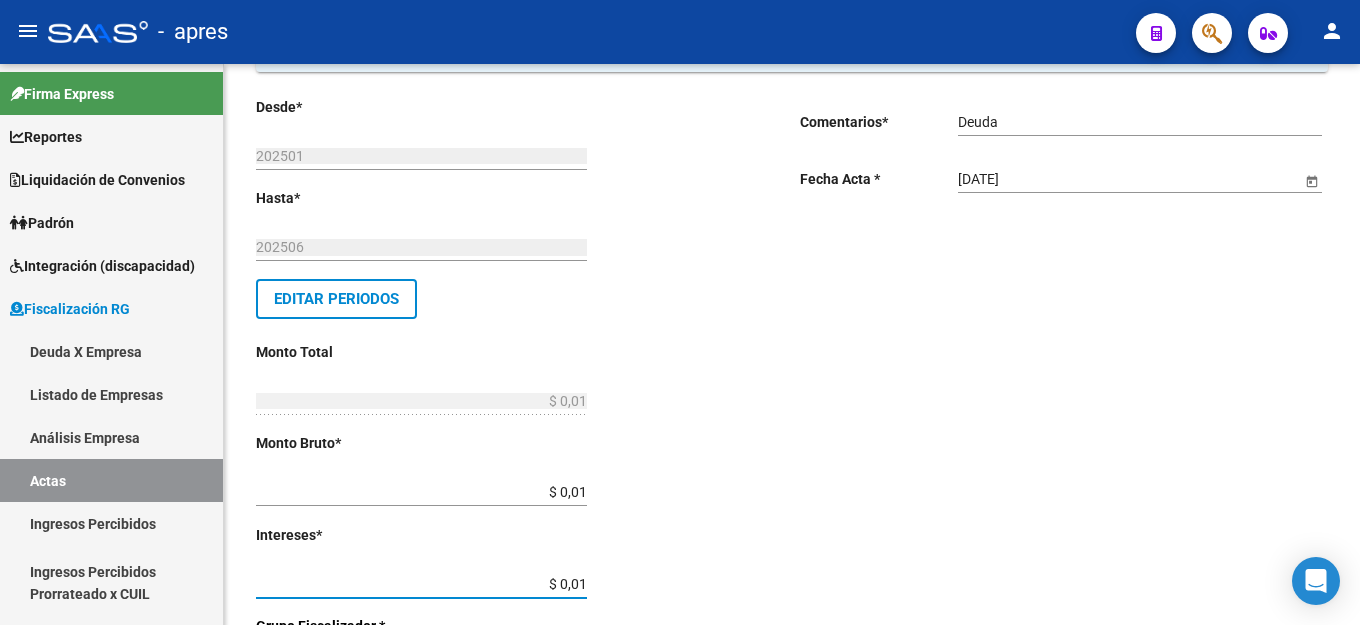 type on "$ 0,02" 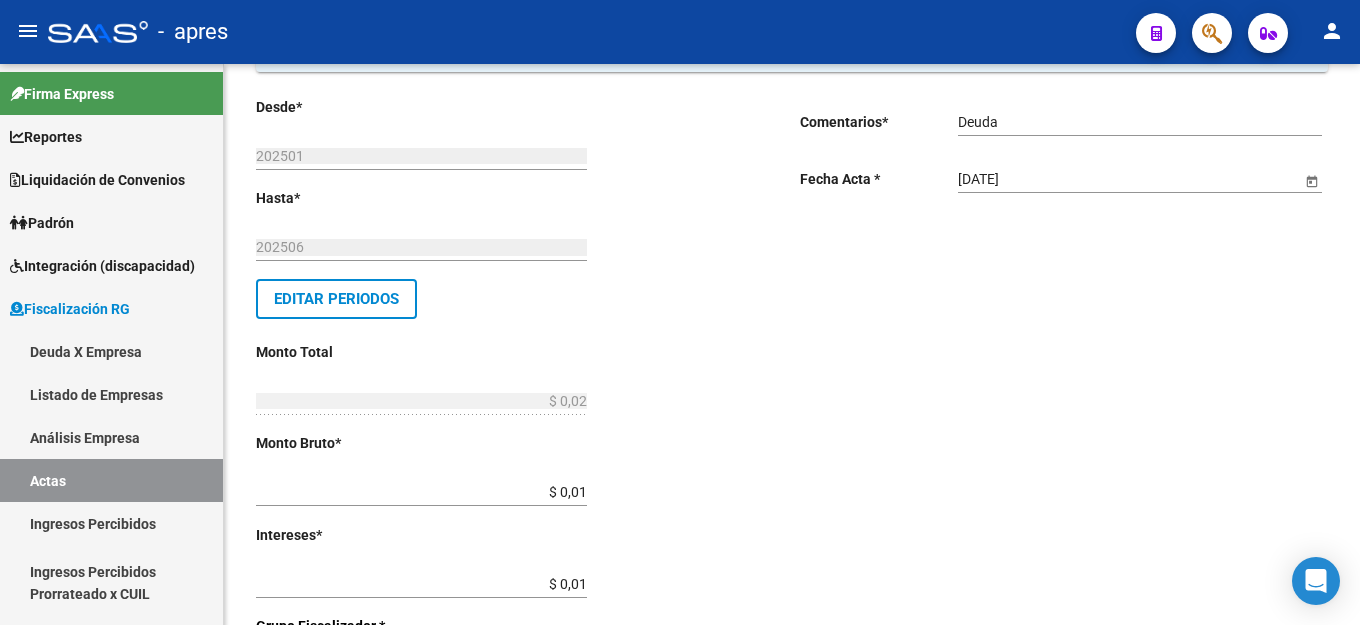 click on "Comentarios  *   Deuda Ingresar comentarios  Fecha Acta * 2/8/2025 Selecciona una fecha" 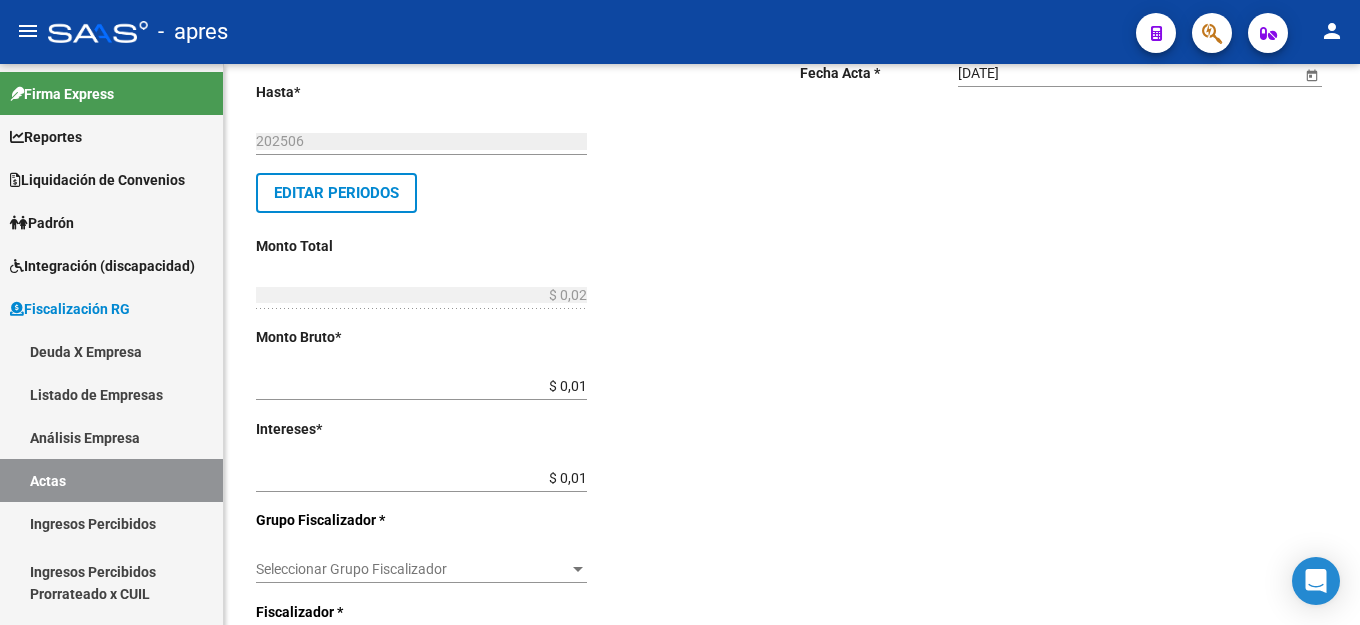 scroll, scrollTop: 400, scrollLeft: 0, axis: vertical 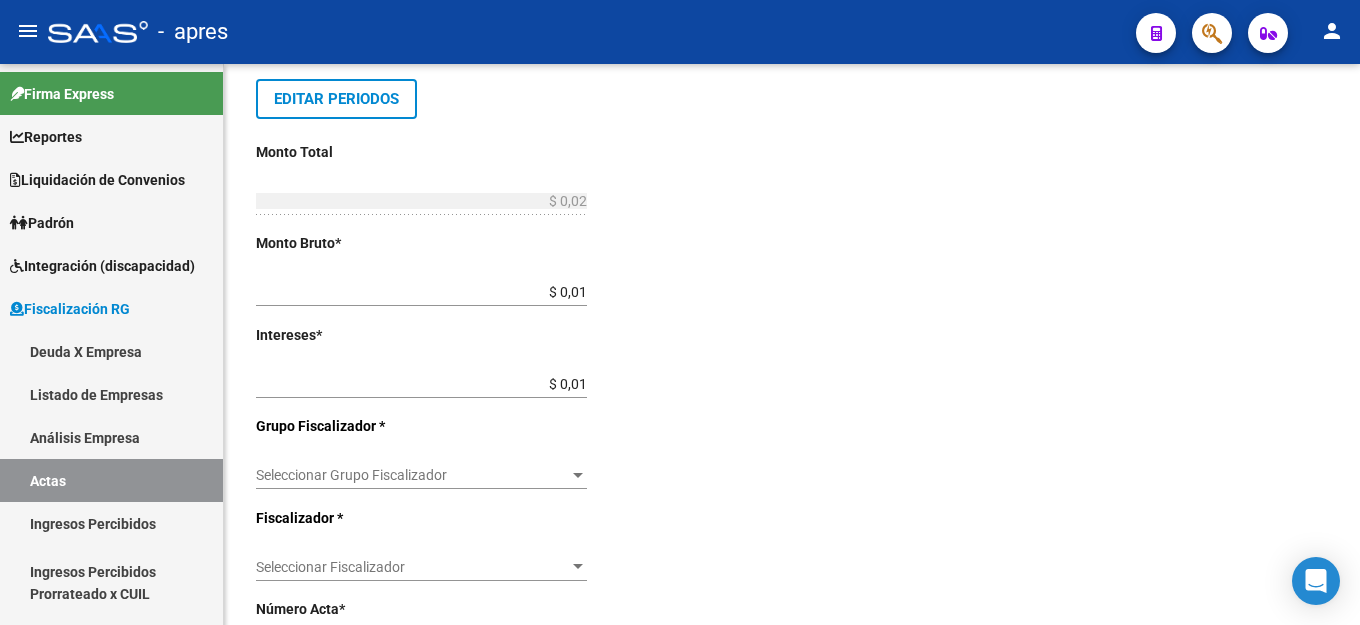 click on "Seleccionar Grupo Fiscalizador" at bounding box center [412, 475] 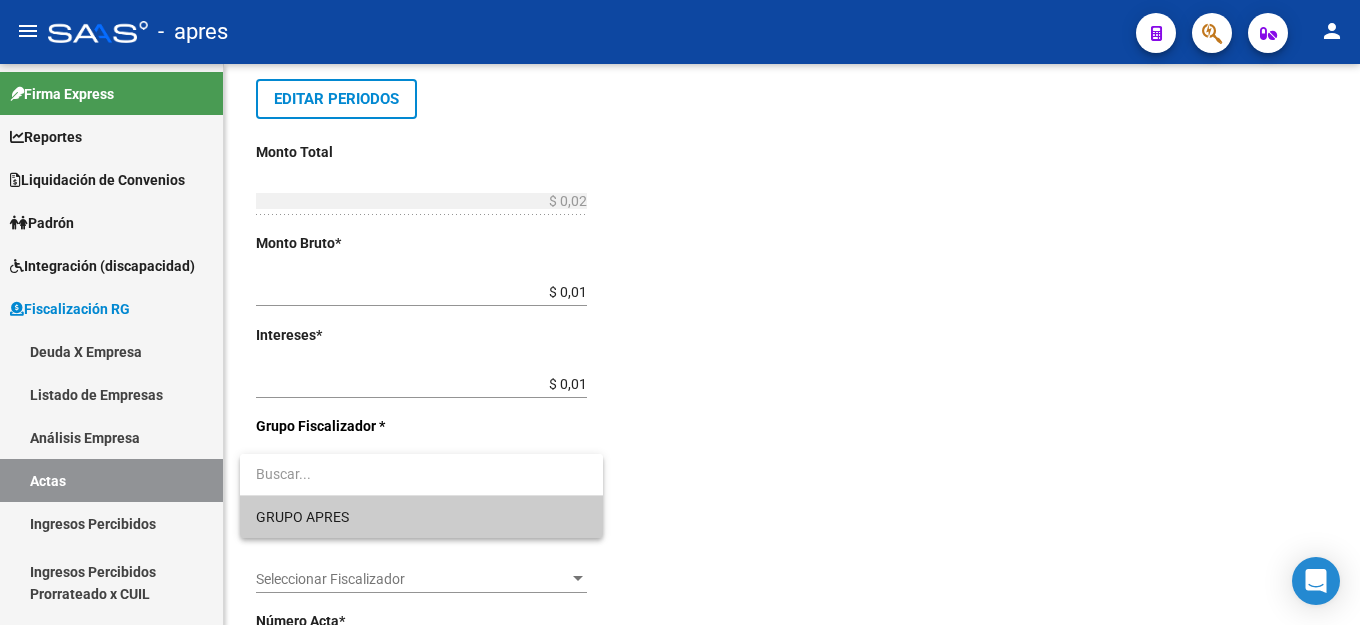 click at bounding box center [680, 312] 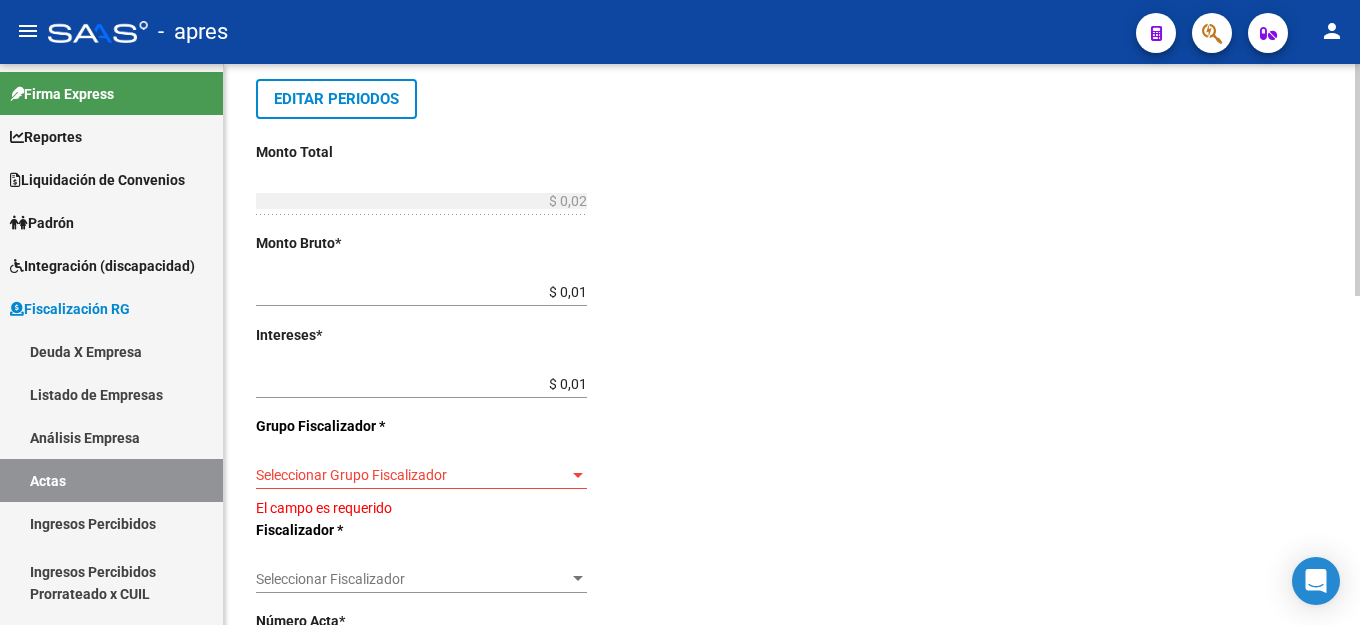 click on "Seleccionar Grupo Fiscalizador" at bounding box center (412, 475) 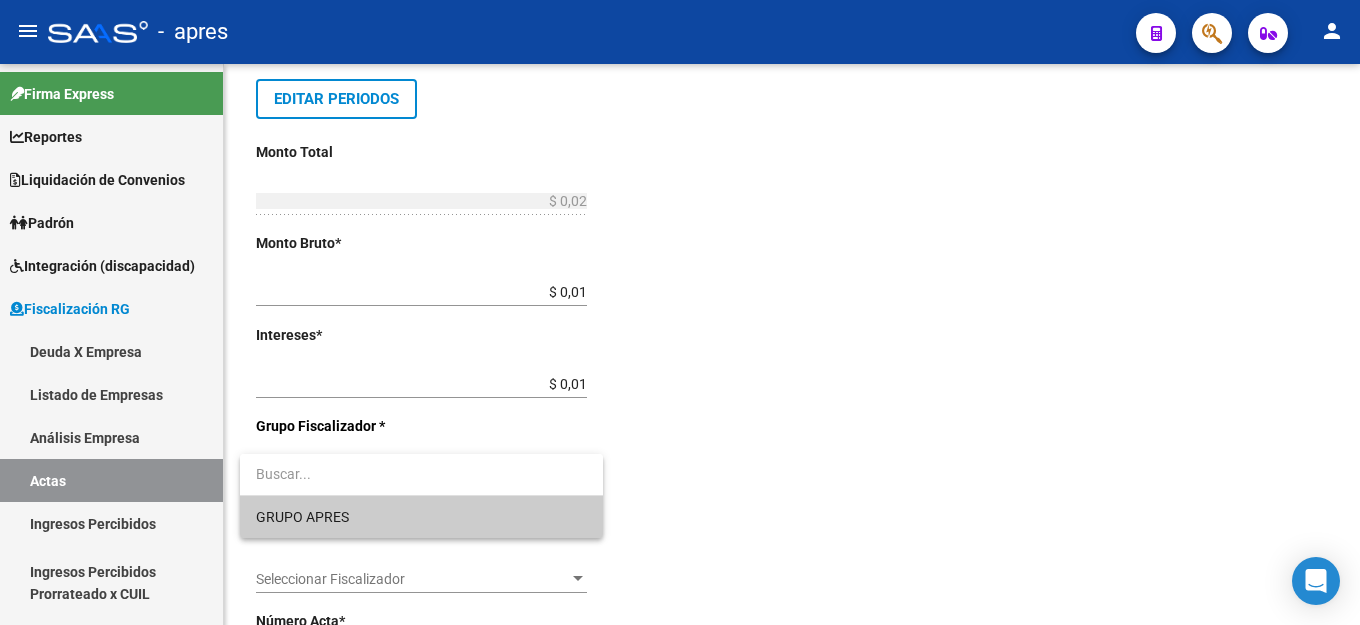 click on "GRUPO APRES" at bounding box center [421, 517] 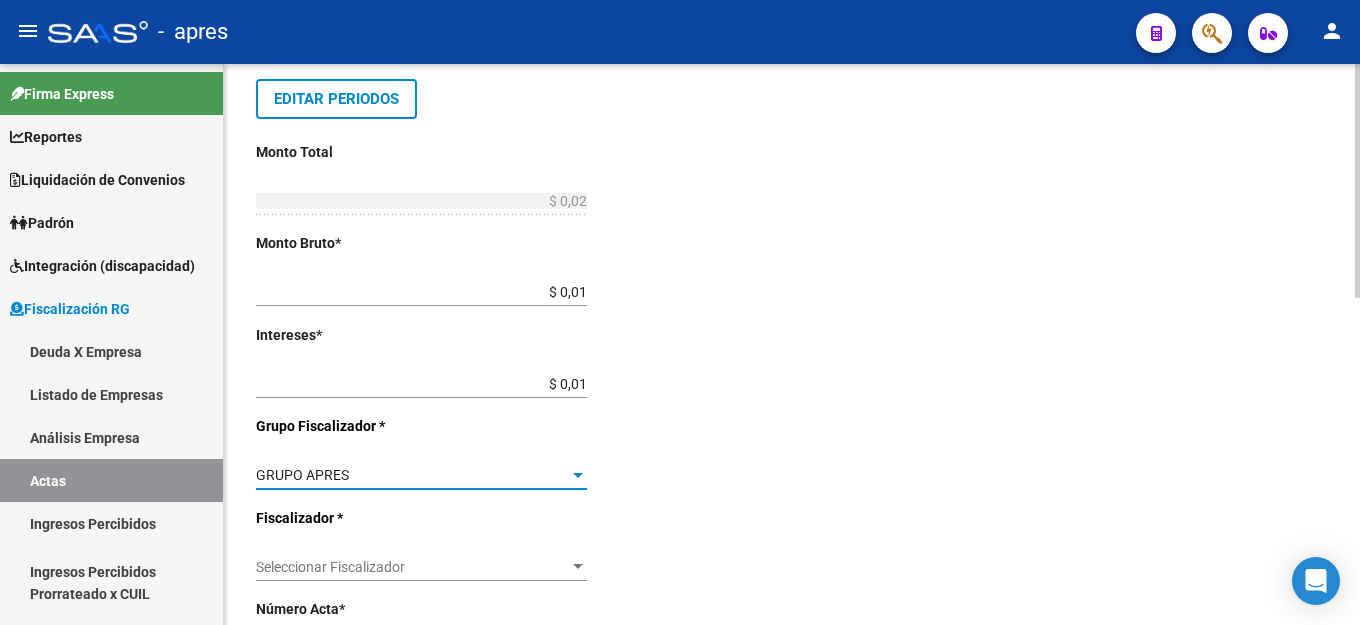 click on "Seleccionar Fiscalizador Seleccionar Fiscalizador" 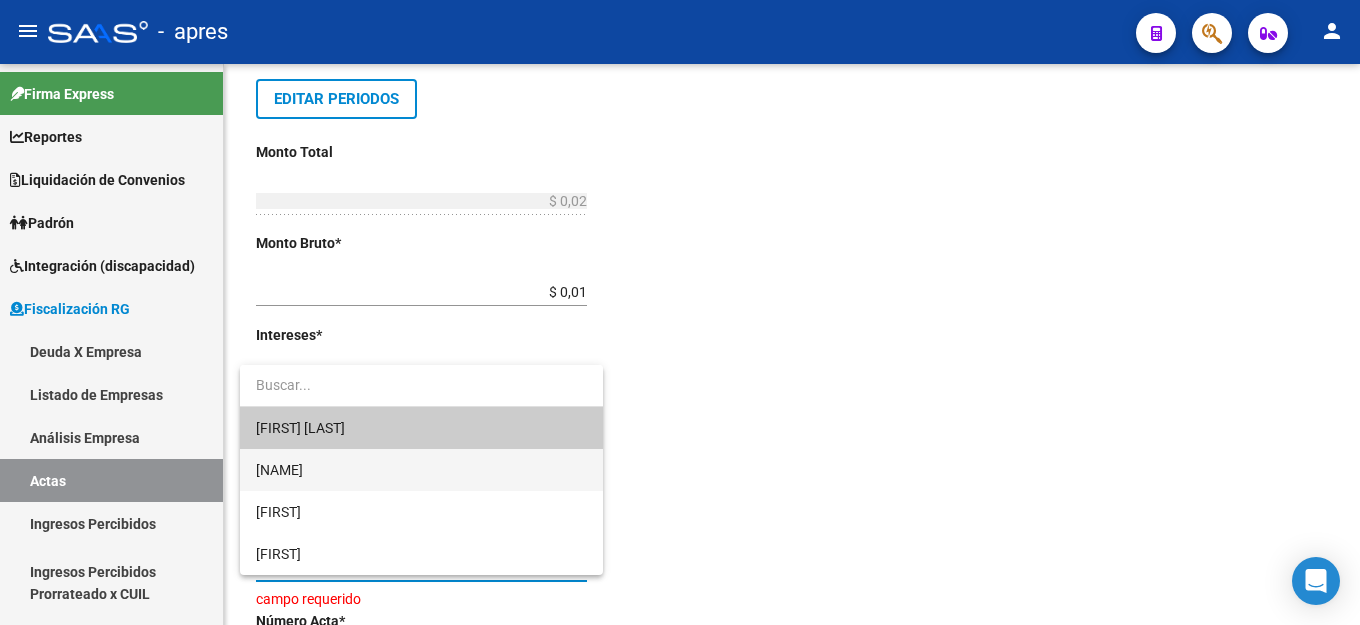 click on "[NAME]" at bounding box center (421, 470) 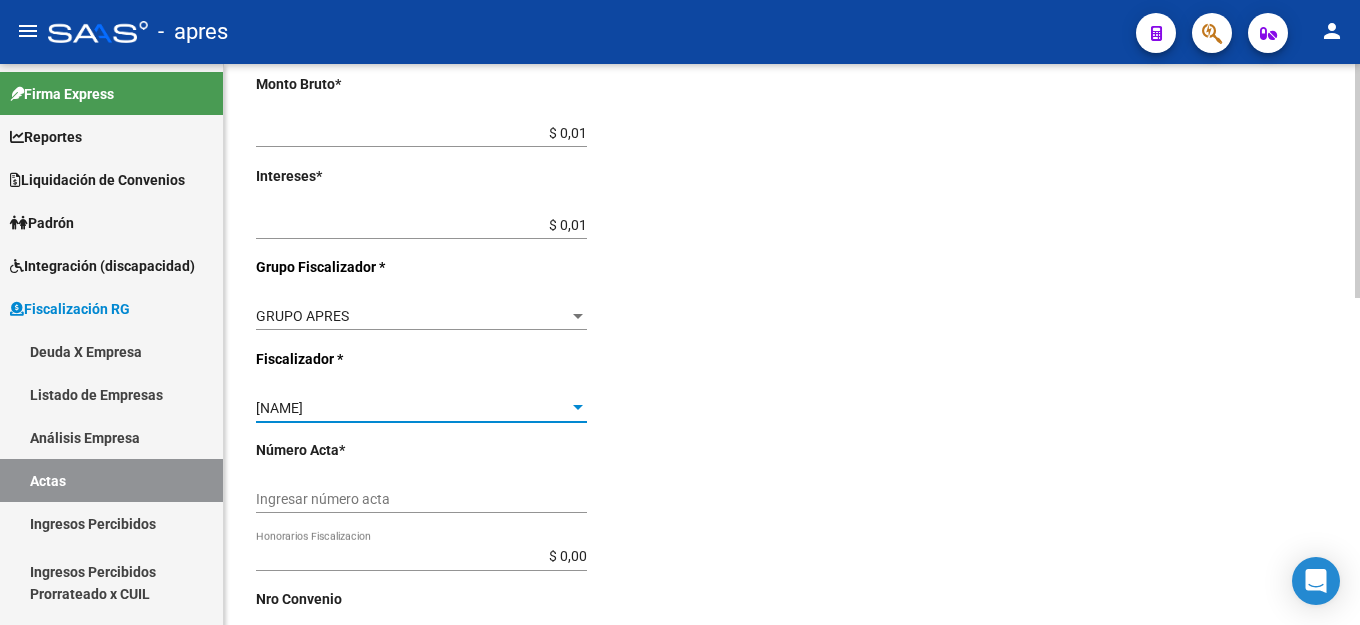 scroll, scrollTop: 600, scrollLeft: 0, axis: vertical 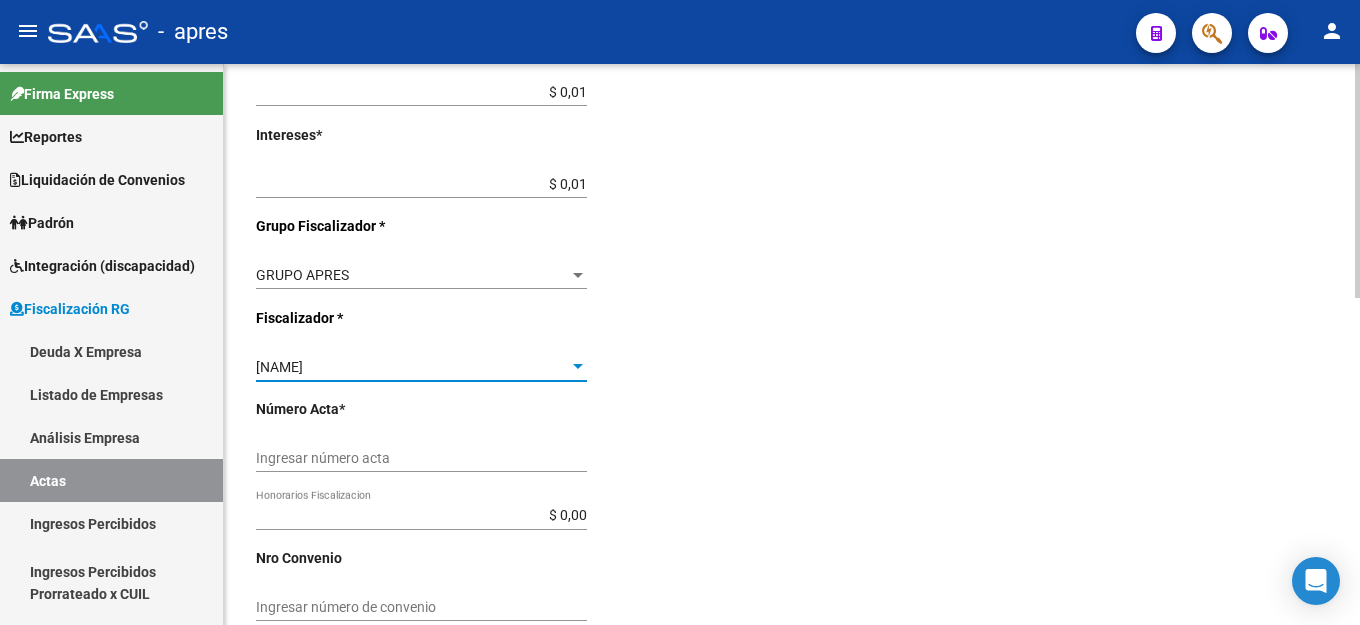 click on "Ingresar número acta" at bounding box center (421, 458) 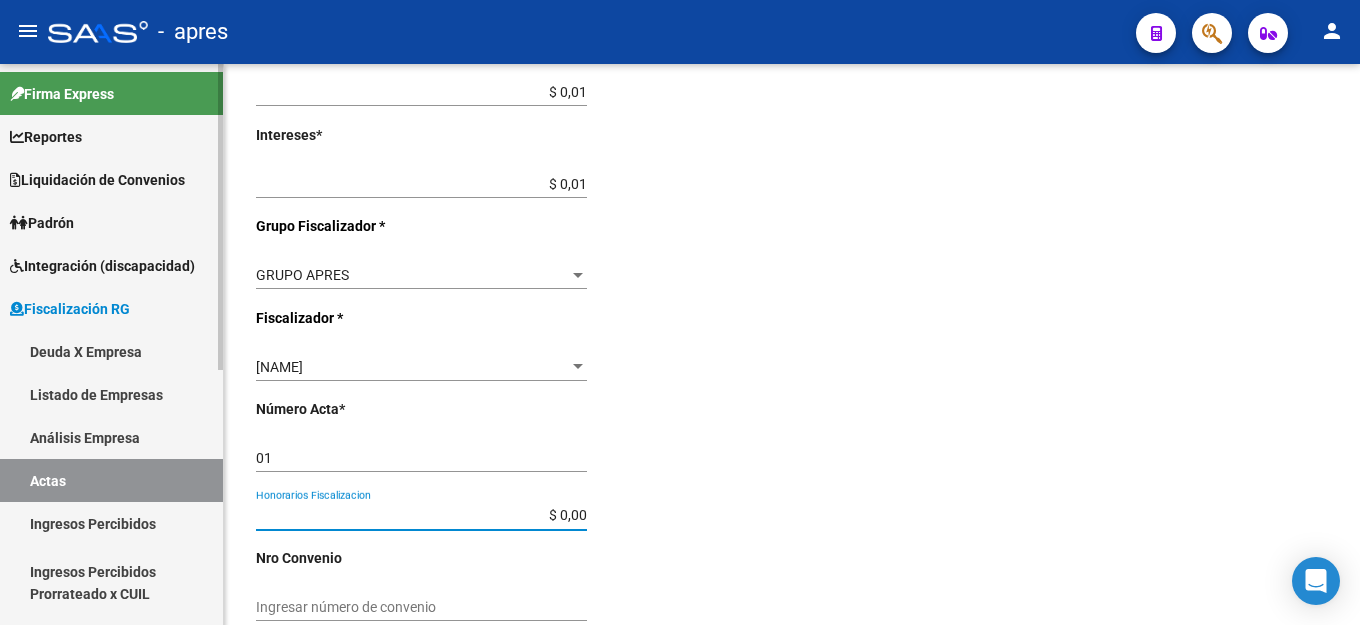 drag, startPoint x: 310, startPoint y: 454, endPoint x: 18, endPoint y: 481, distance: 293.24564 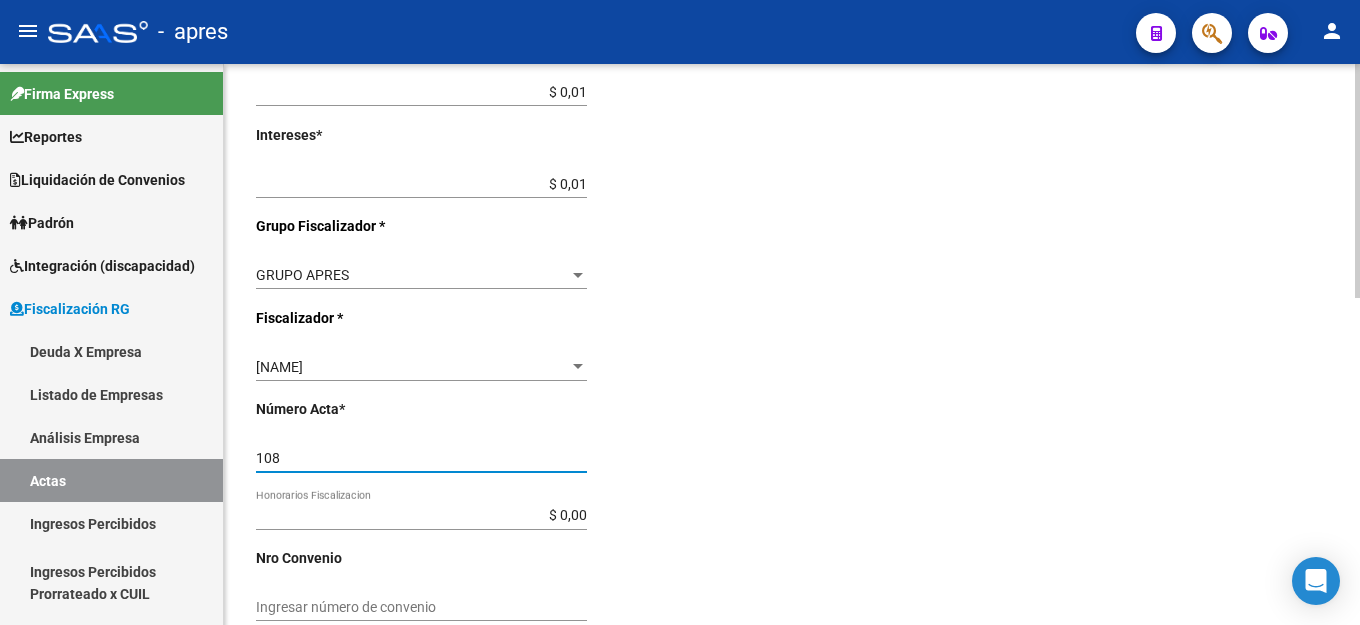 type on "108" 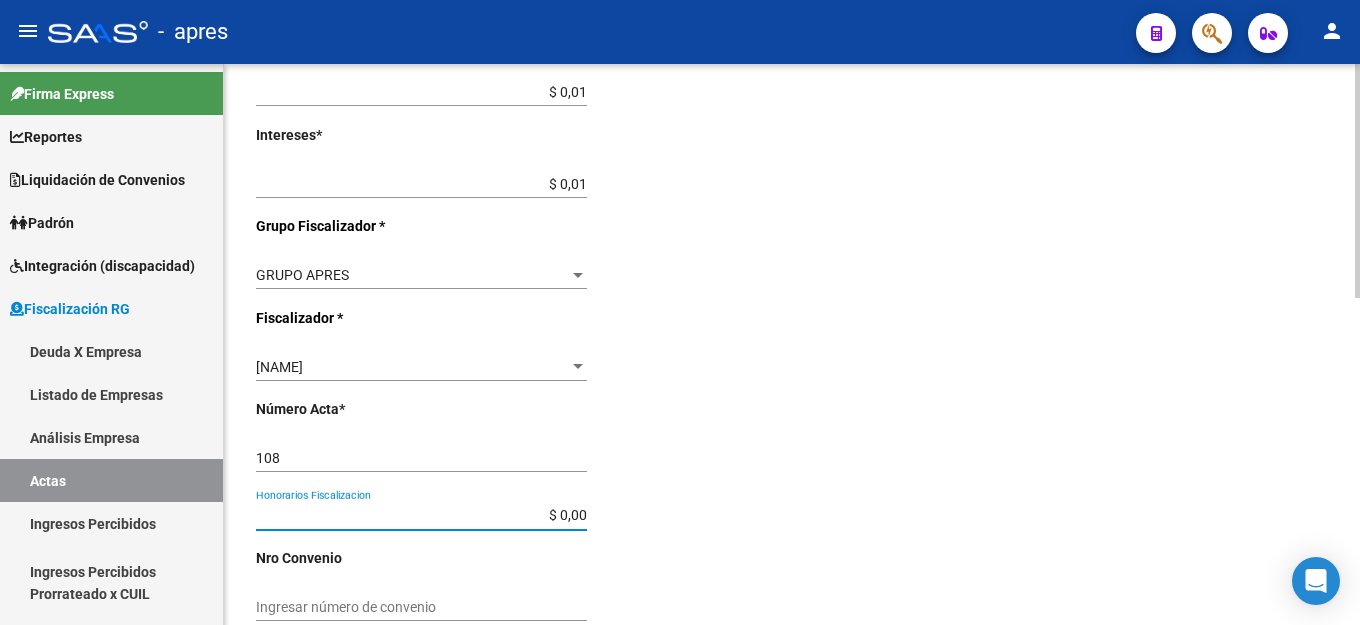 type on "$ 0,00" 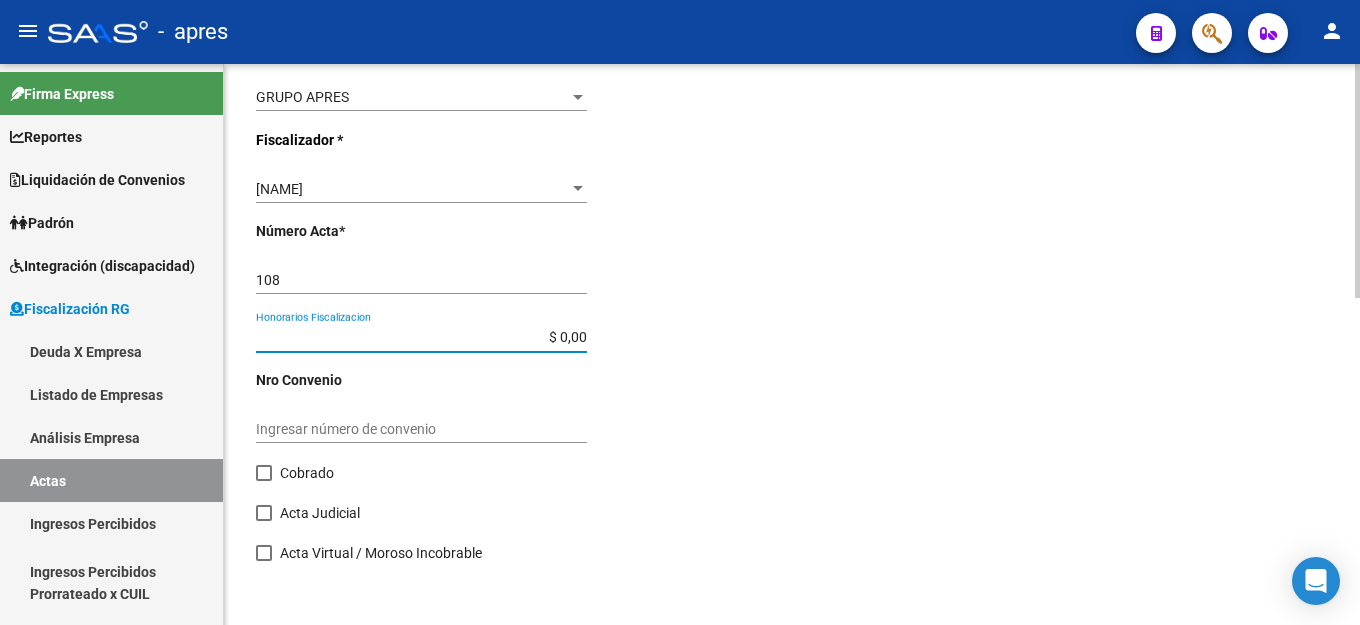 scroll, scrollTop: 782, scrollLeft: 0, axis: vertical 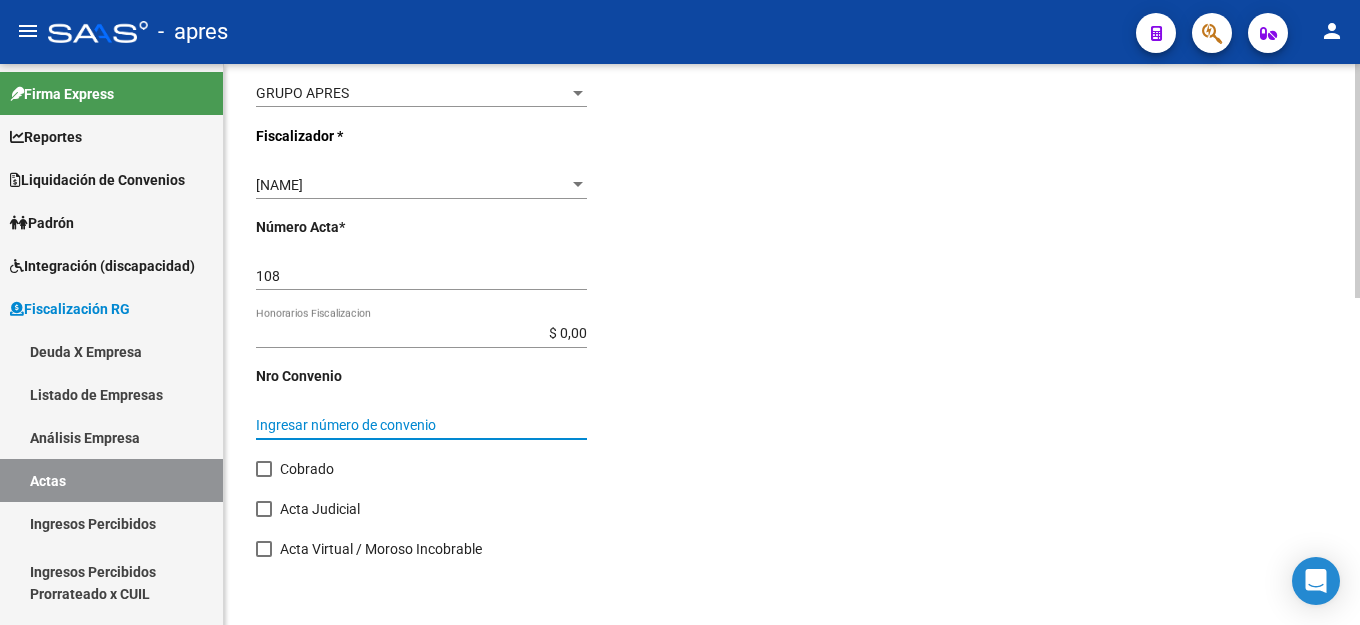 click on "Ingresar número de convenio" at bounding box center (421, 425) 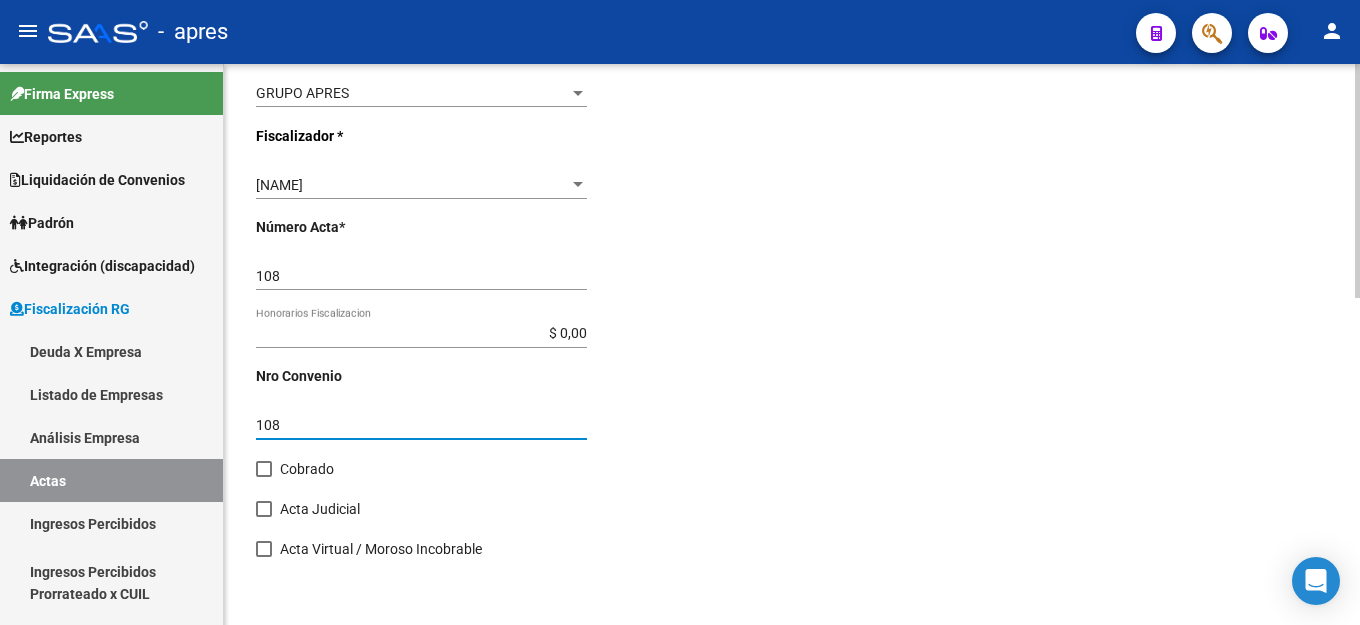 type on "108" 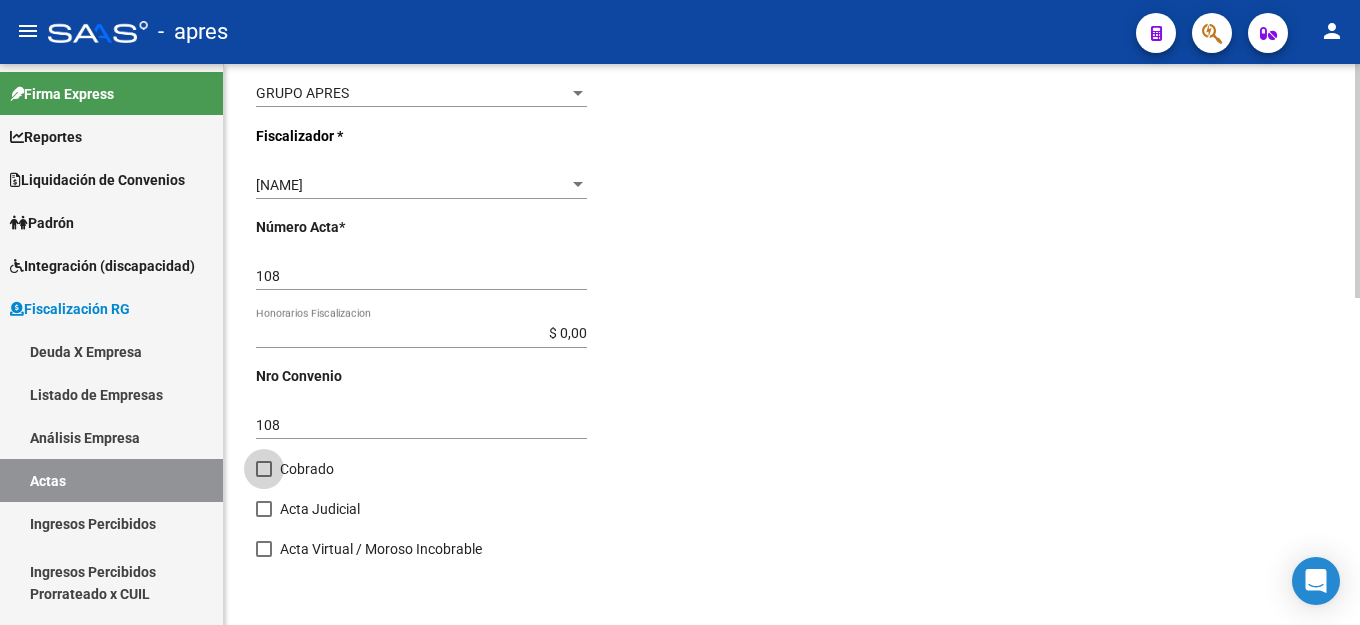 click at bounding box center [264, 469] 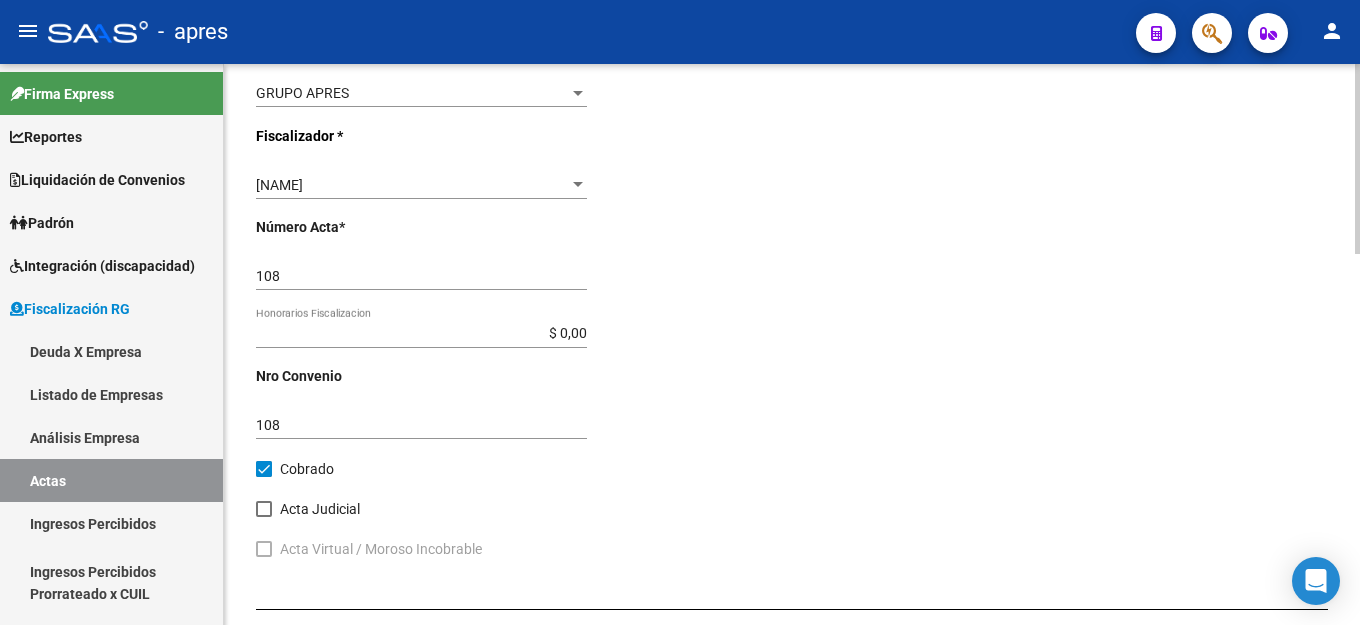 scroll, scrollTop: 1097, scrollLeft: 0, axis: vertical 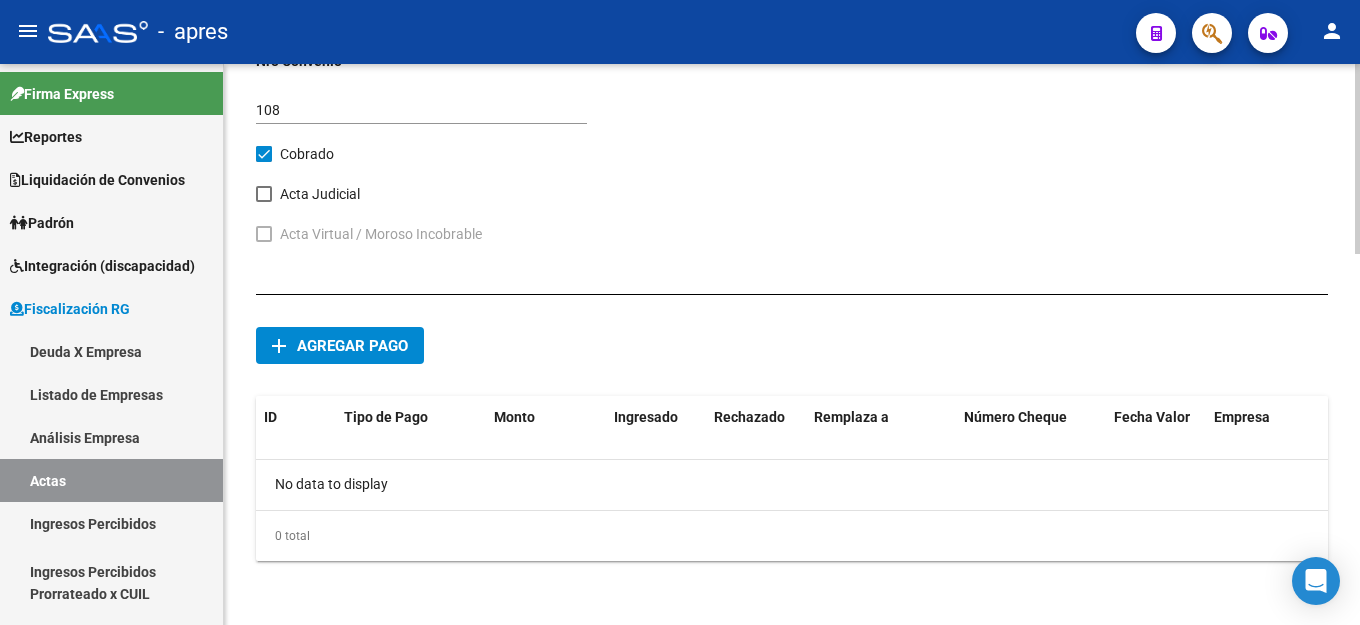 click on "add Agregar pago" 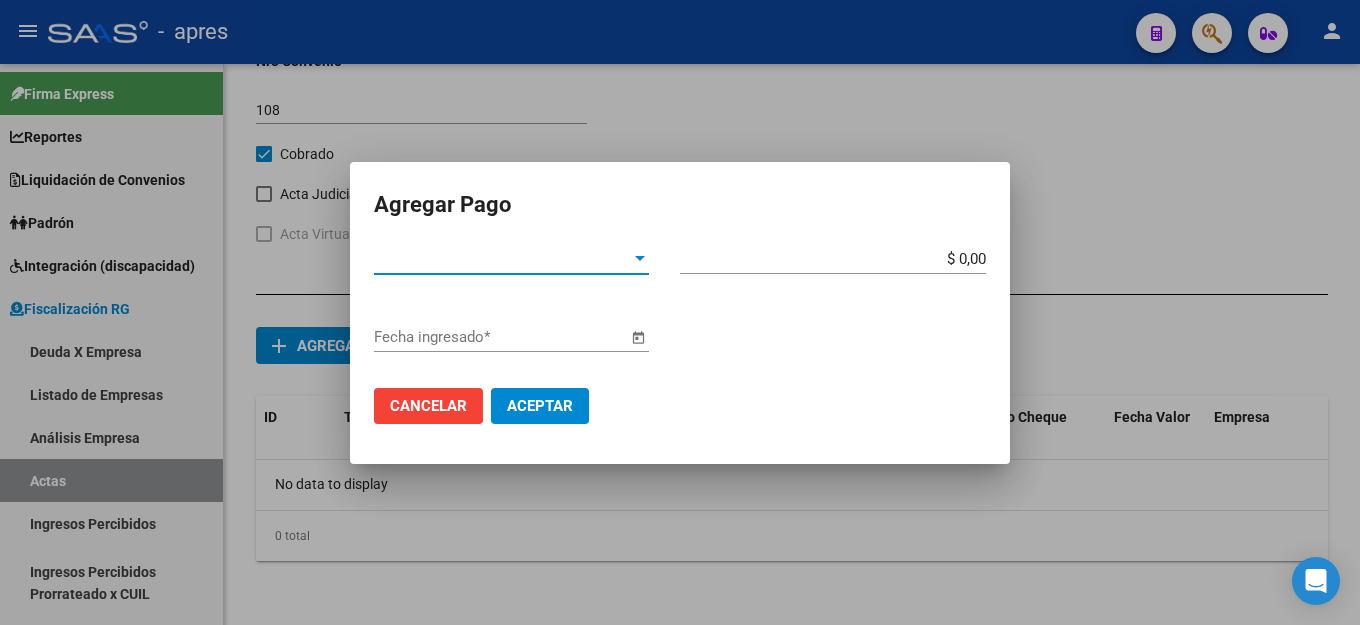 click on "Tipo de Pago *" at bounding box center [502, 259] 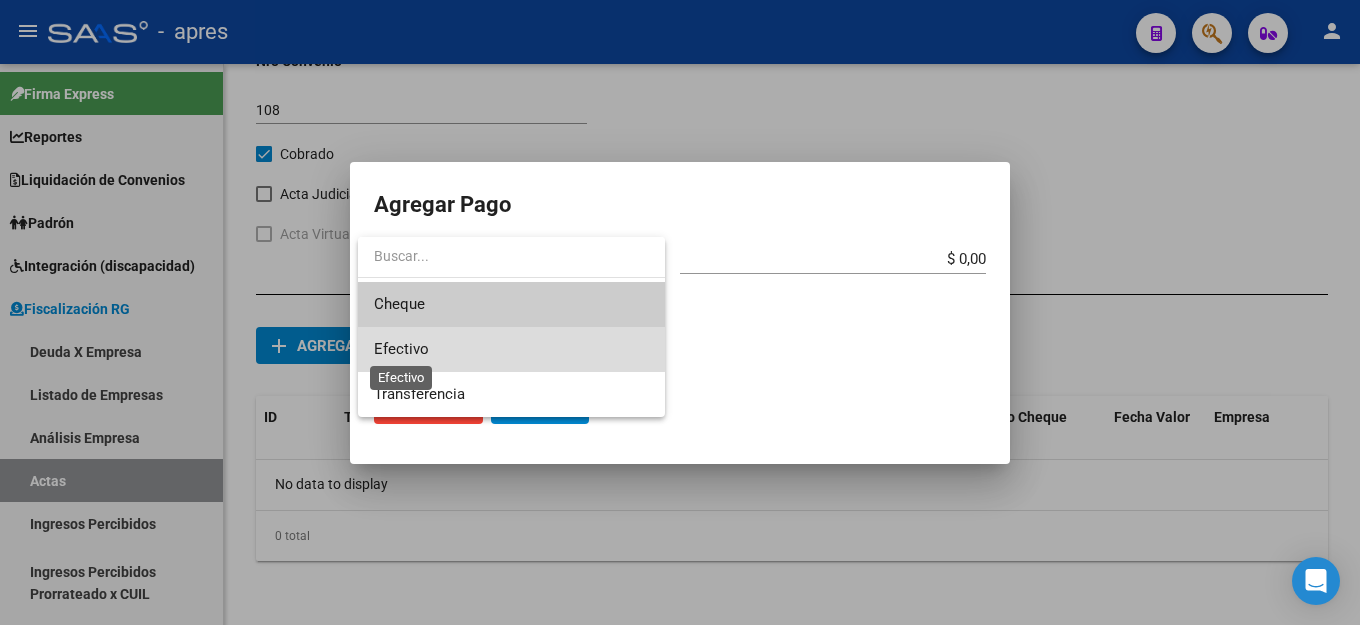 click on "Efectivo" at bounding box center (401, 349) 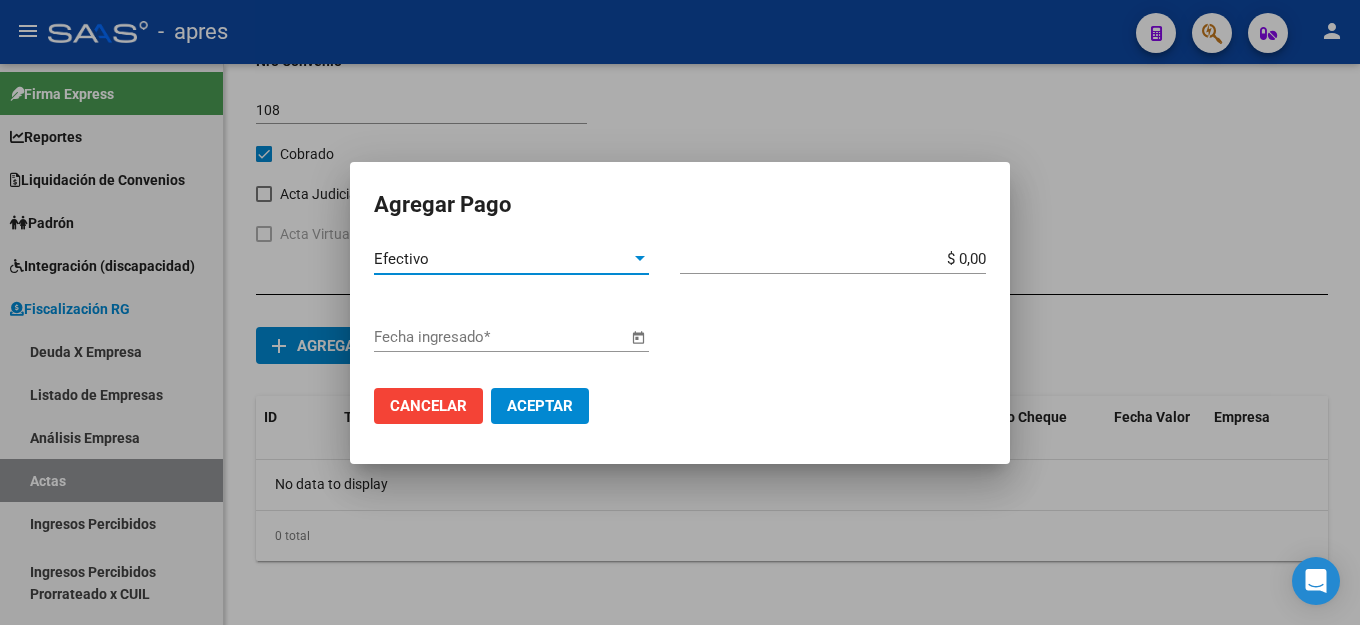 click on "$ 0,00" at bounding box center (833, 259) 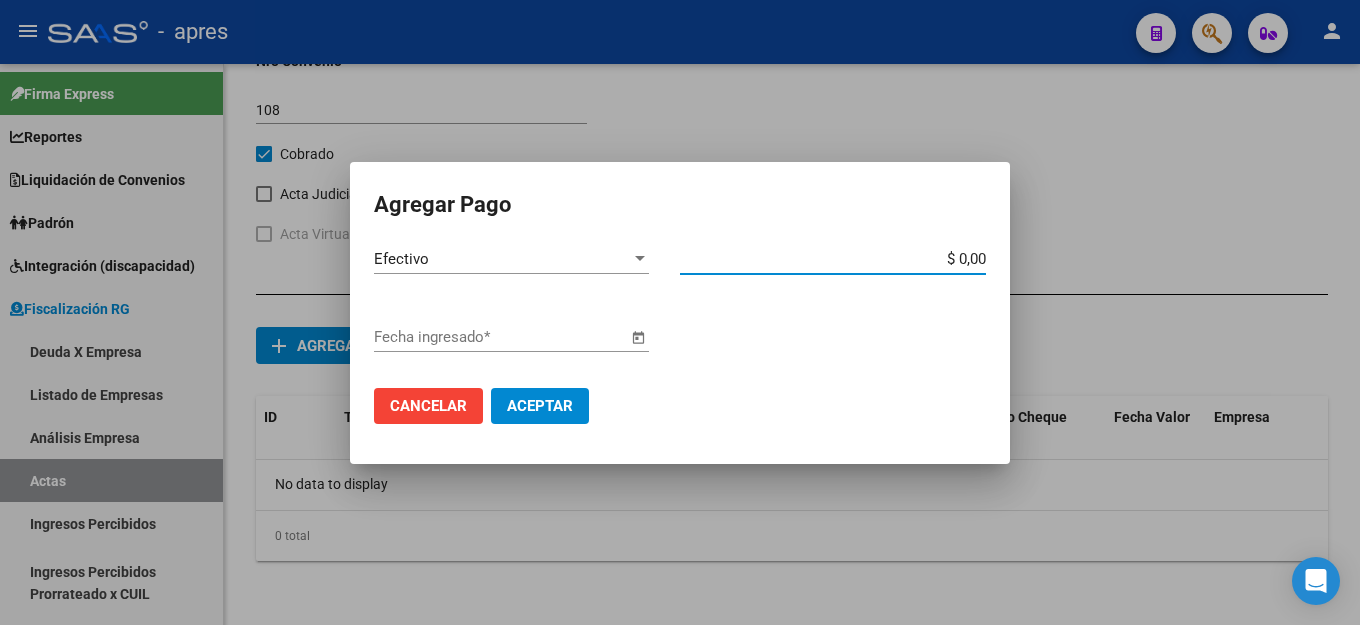 type on "$ 0,01" 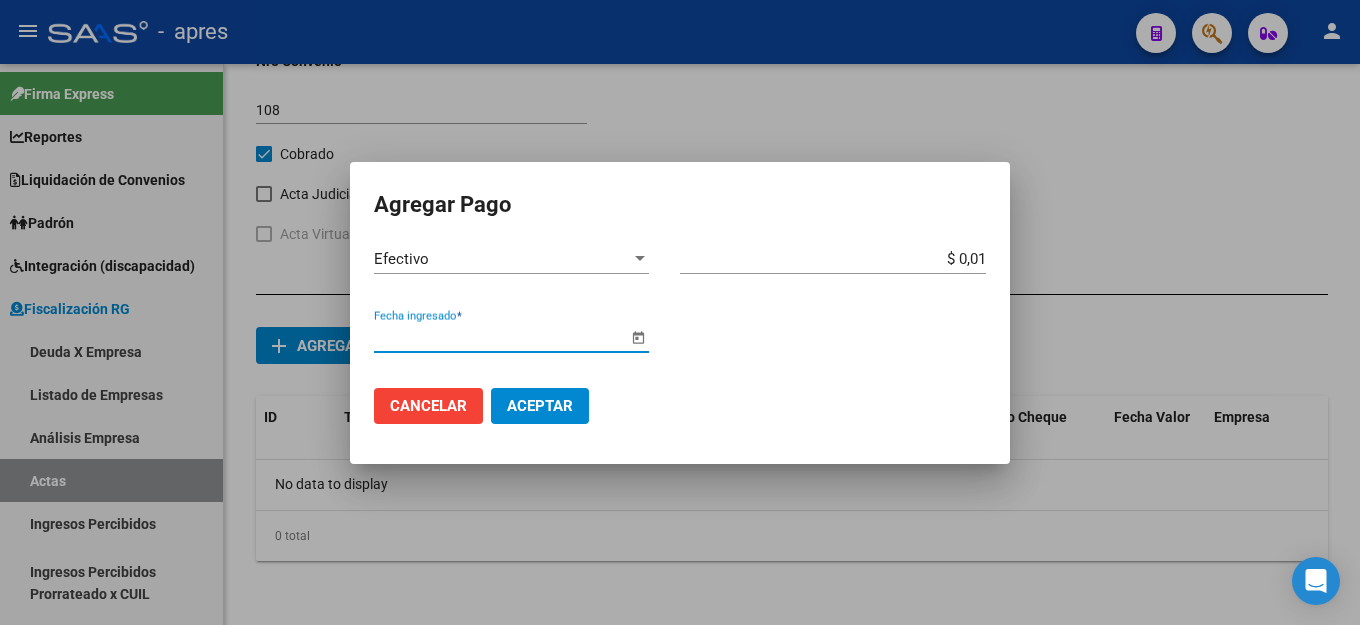 click at bounding box center (638, 338) 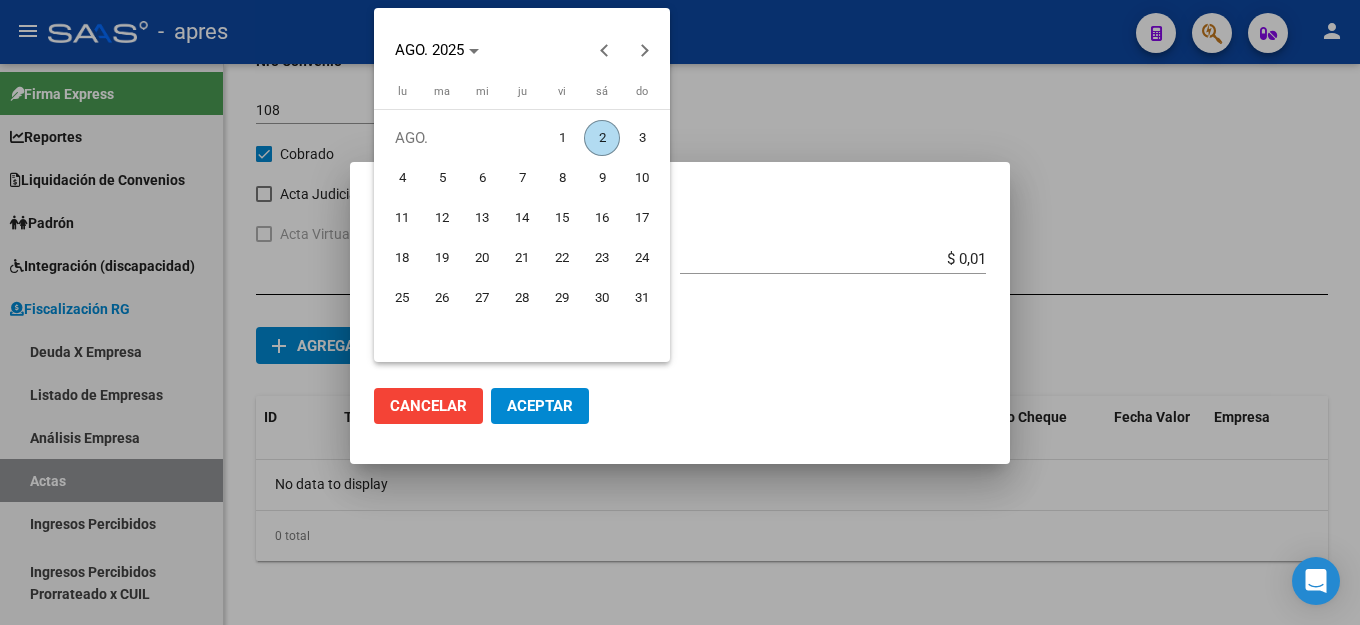 drag, startPoint x: 601, startPoint y: 142, endPoint x: 585, endPoint y: 191, distance: 51.546097 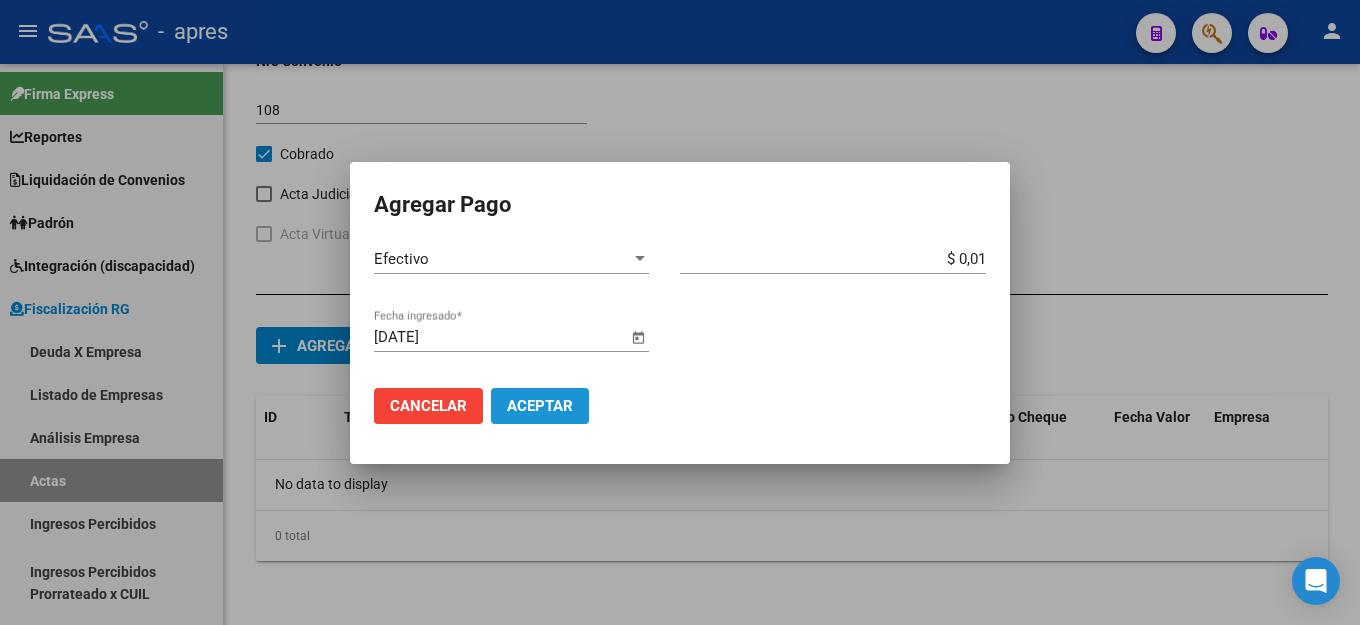 click on "Aceptar" at bounding box center [540, 406] 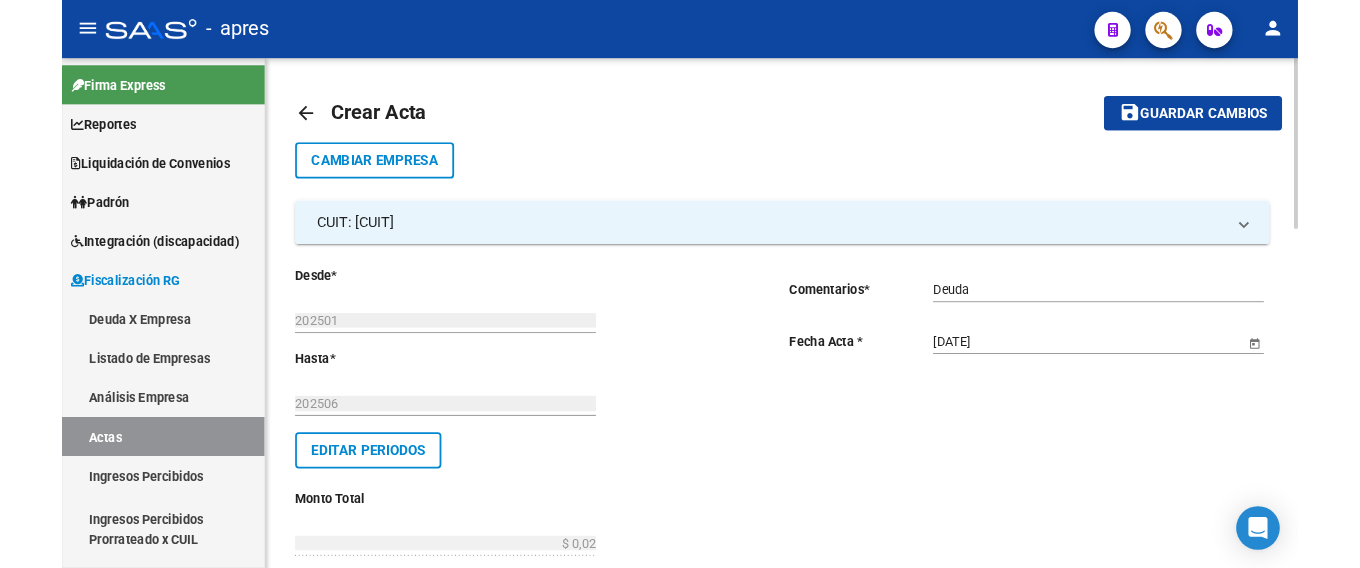 scroll, scrollTop: 0, scrollLeft: 0, axis: both 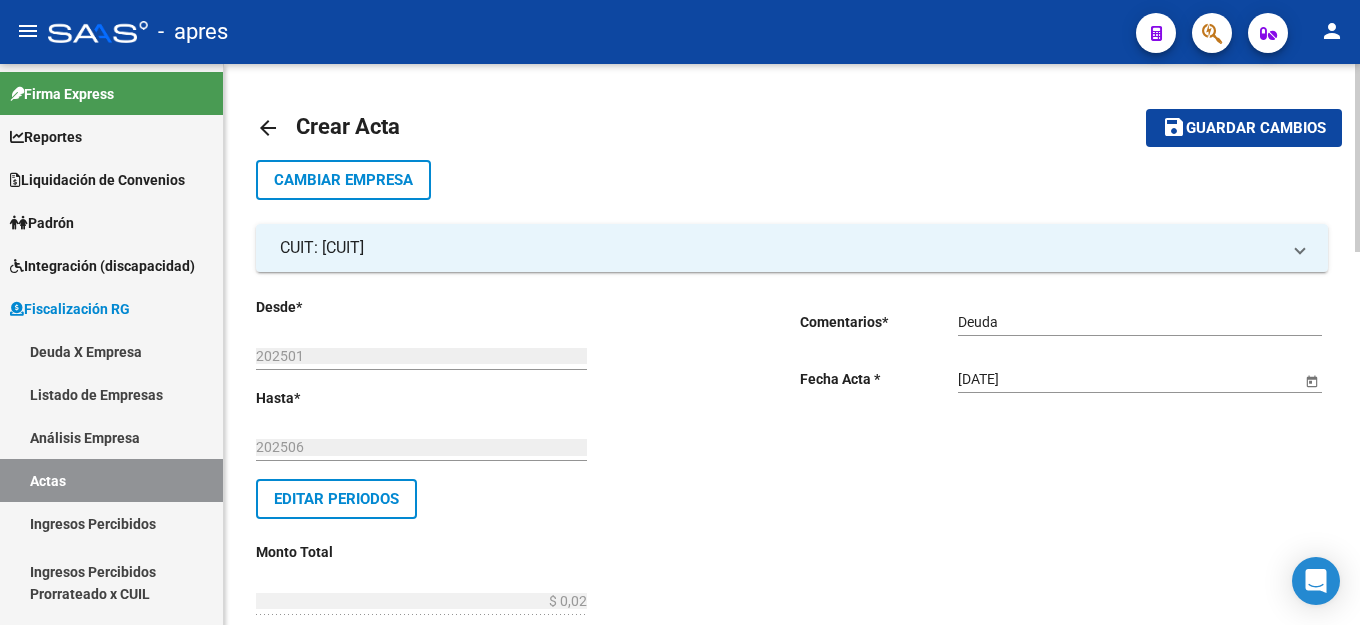 click on "Guardar cambios" 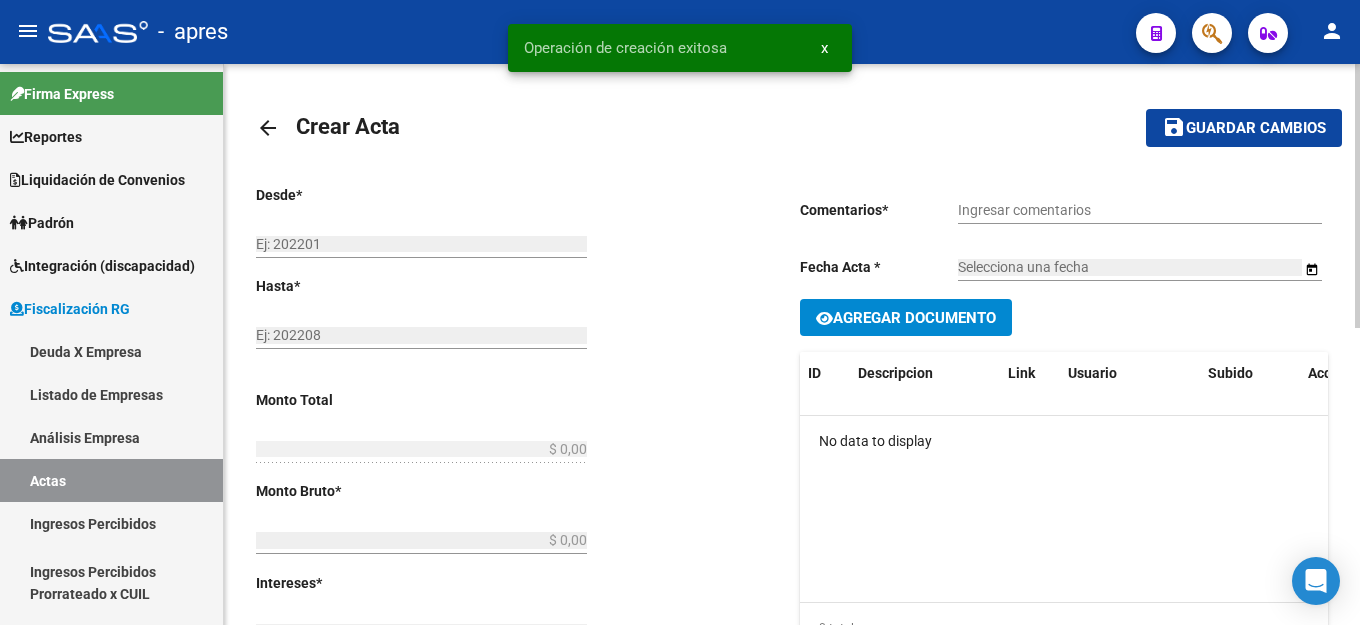 type on "202501" 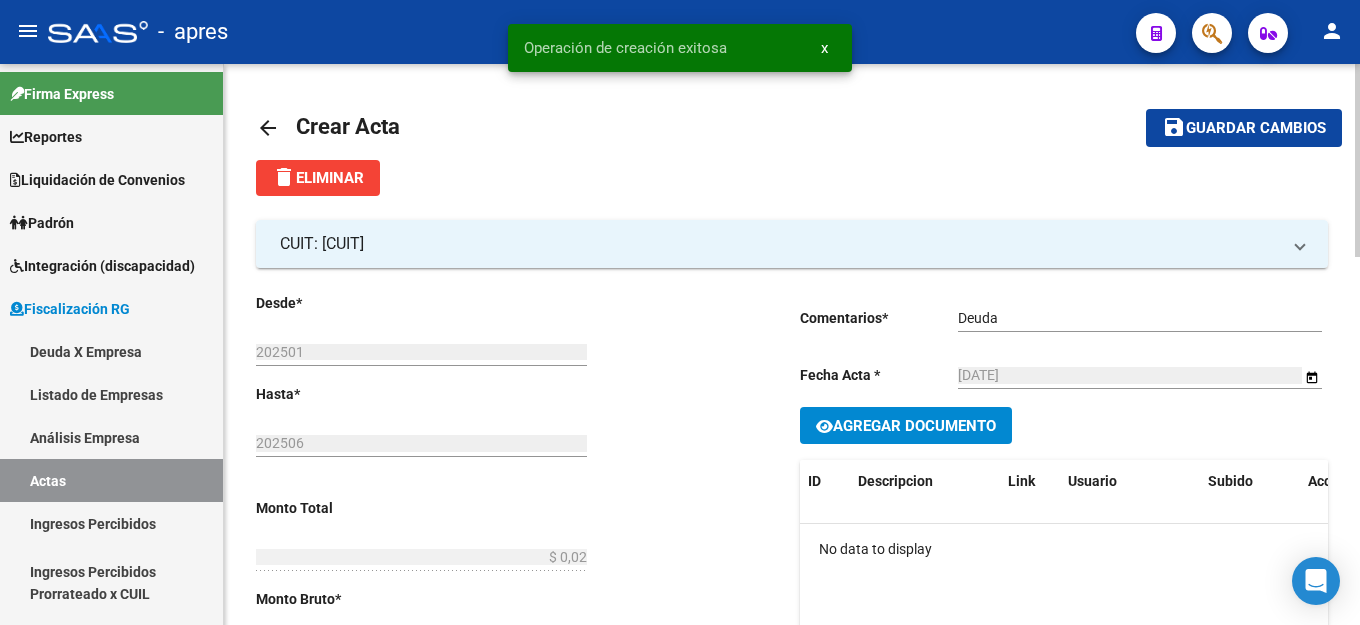 click on "Agregar Documento" 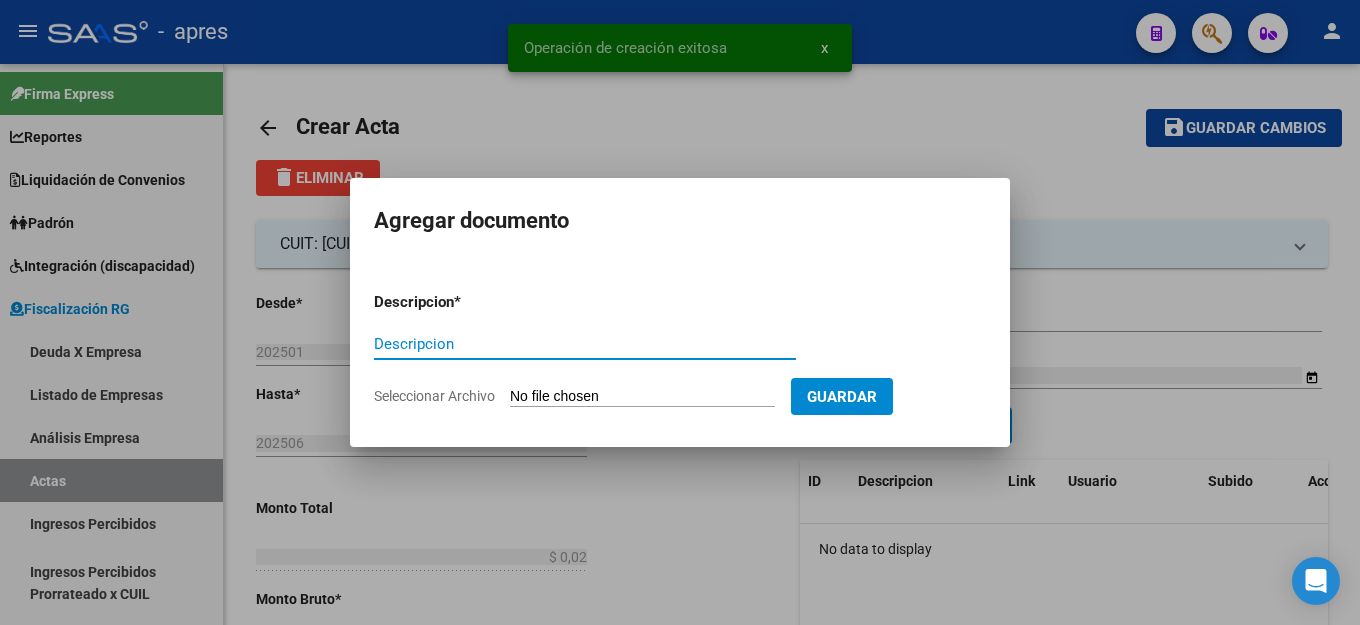 click on "Descripcion" at bounding box center (585, 344) 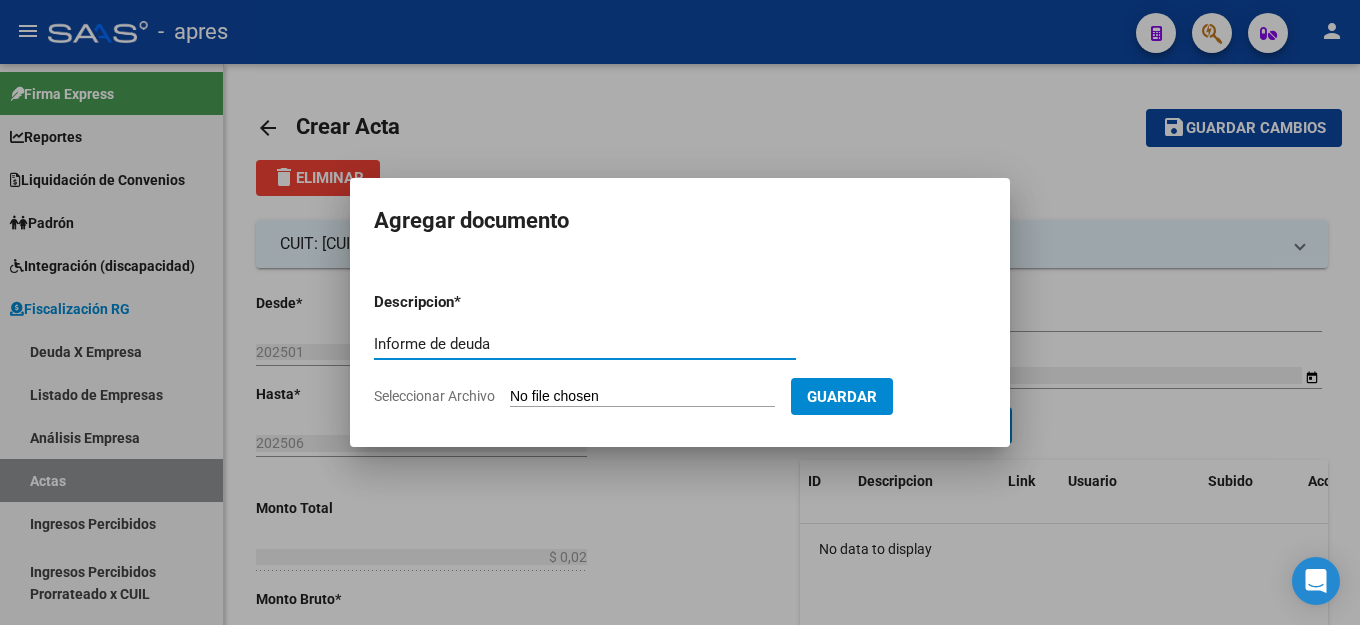 type on "Informe de deuda" 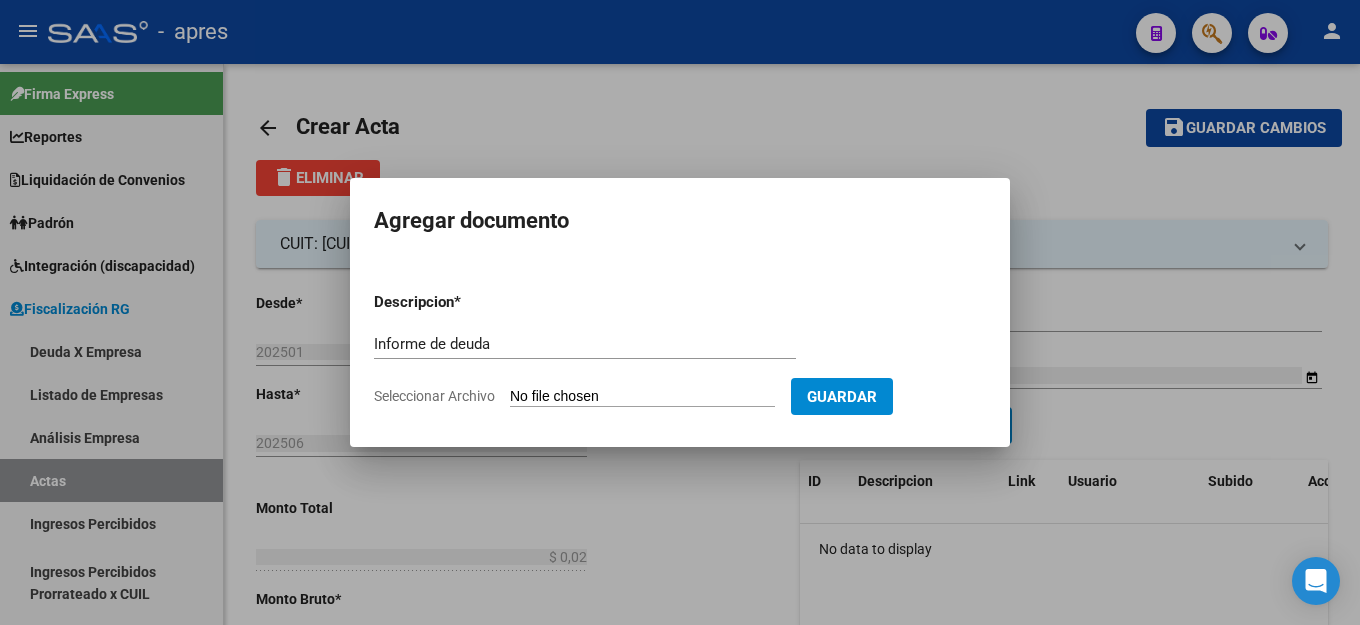 type on "C:\fakepath\Informe-Deuda-[CUIT]-[YEAR][MONTH]-[YEAR][MONTH].pdf" 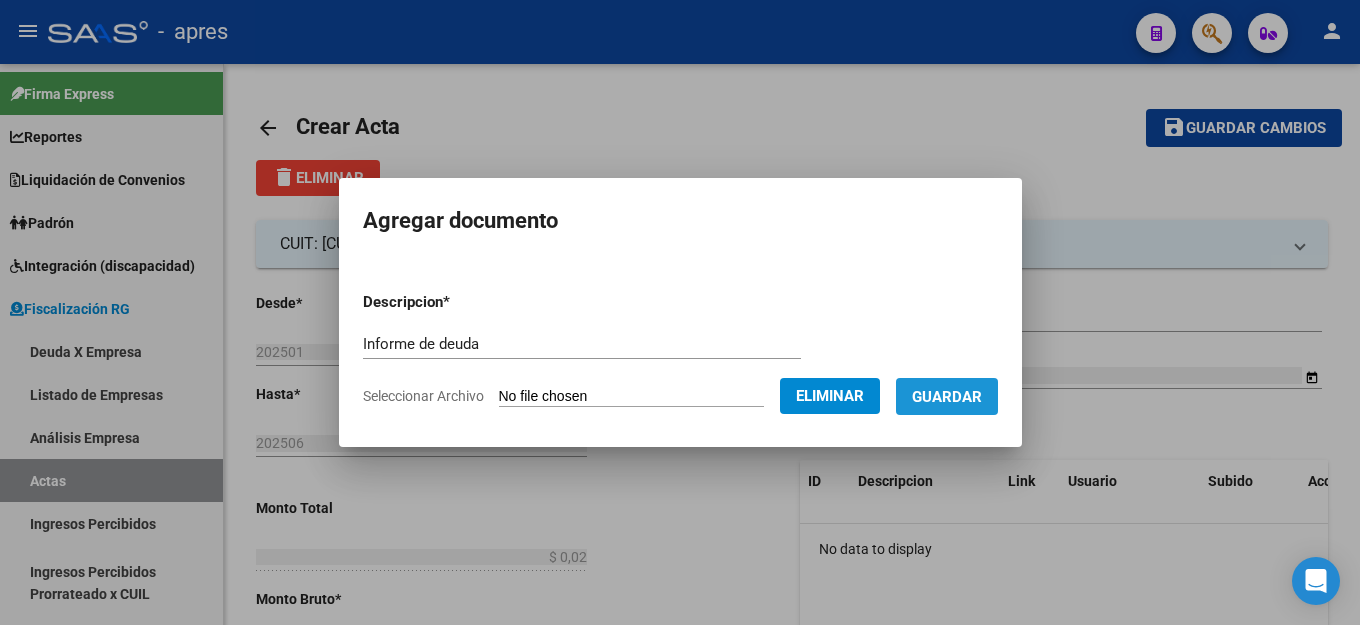 click on "Guardar" at bounding box center (947, 397) 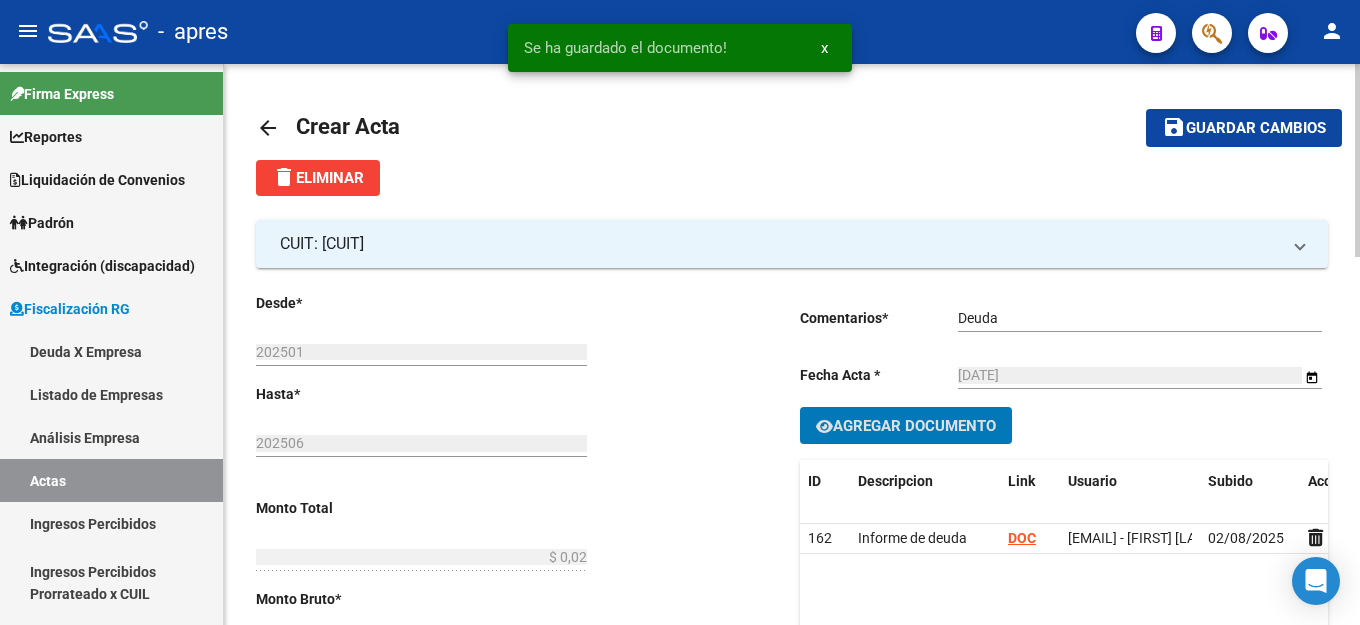 click on "Guardar cambios" 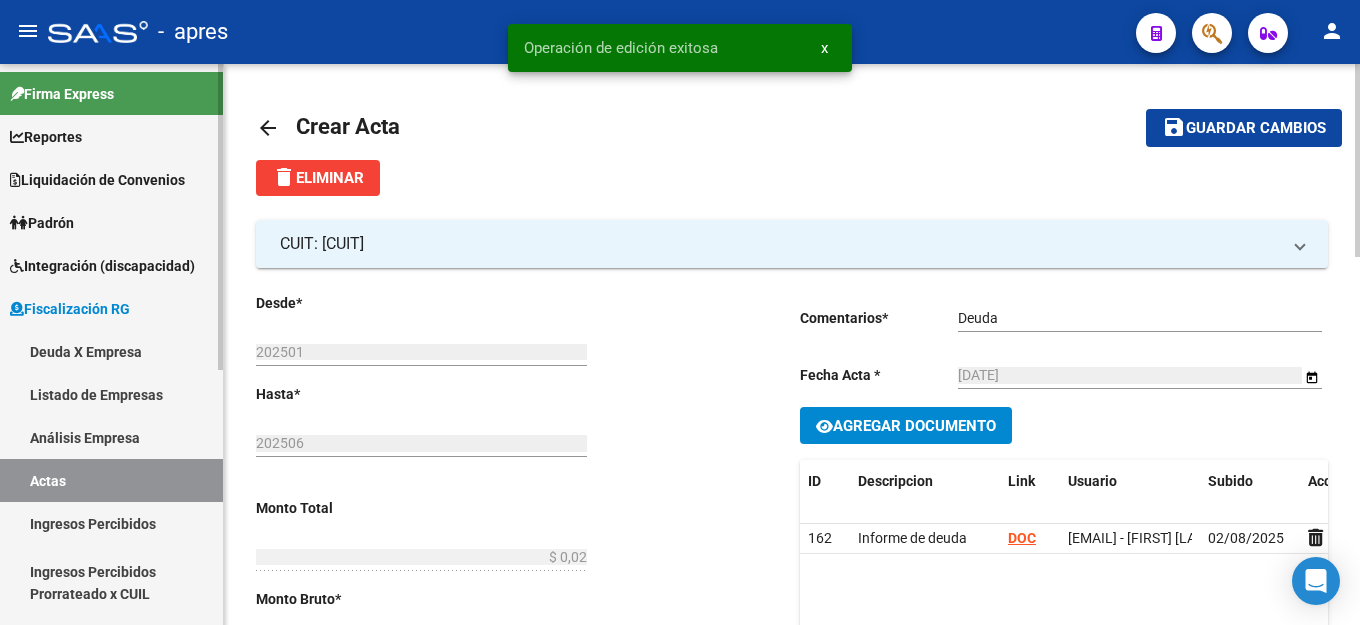 click on "Deuda X Empresa" at bounding box center [111, 351] 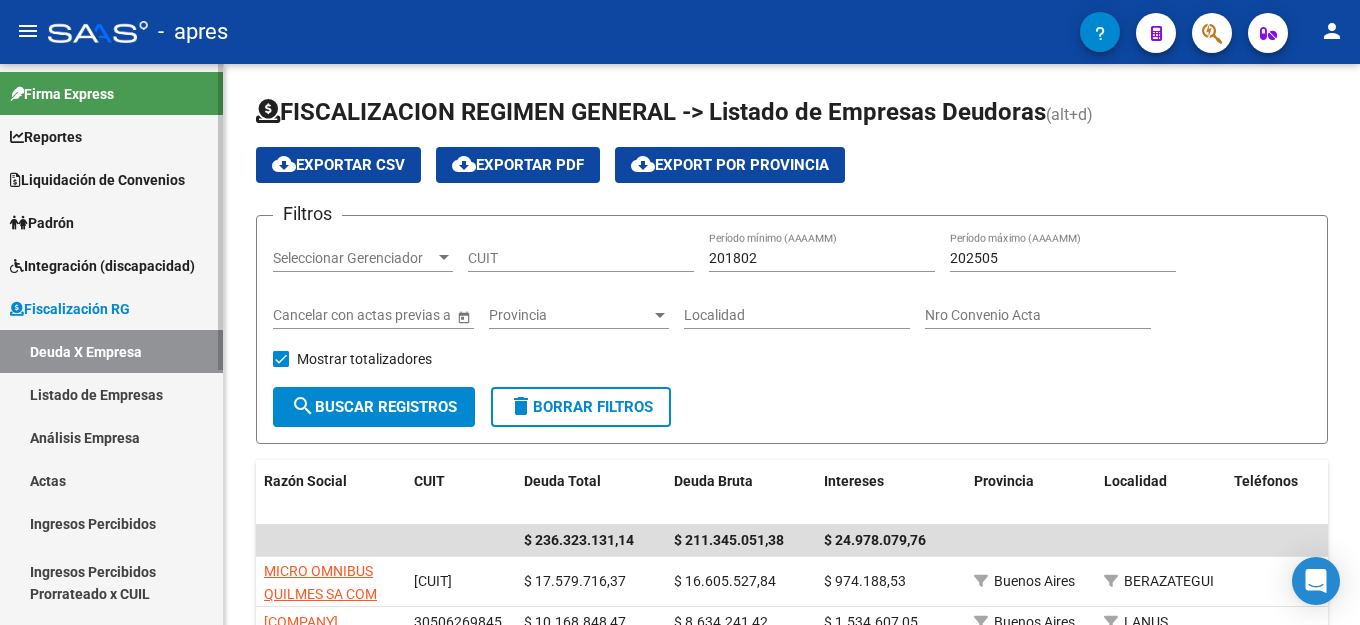 click on "Deuda X Empresa" at bounding box center [111, 351] 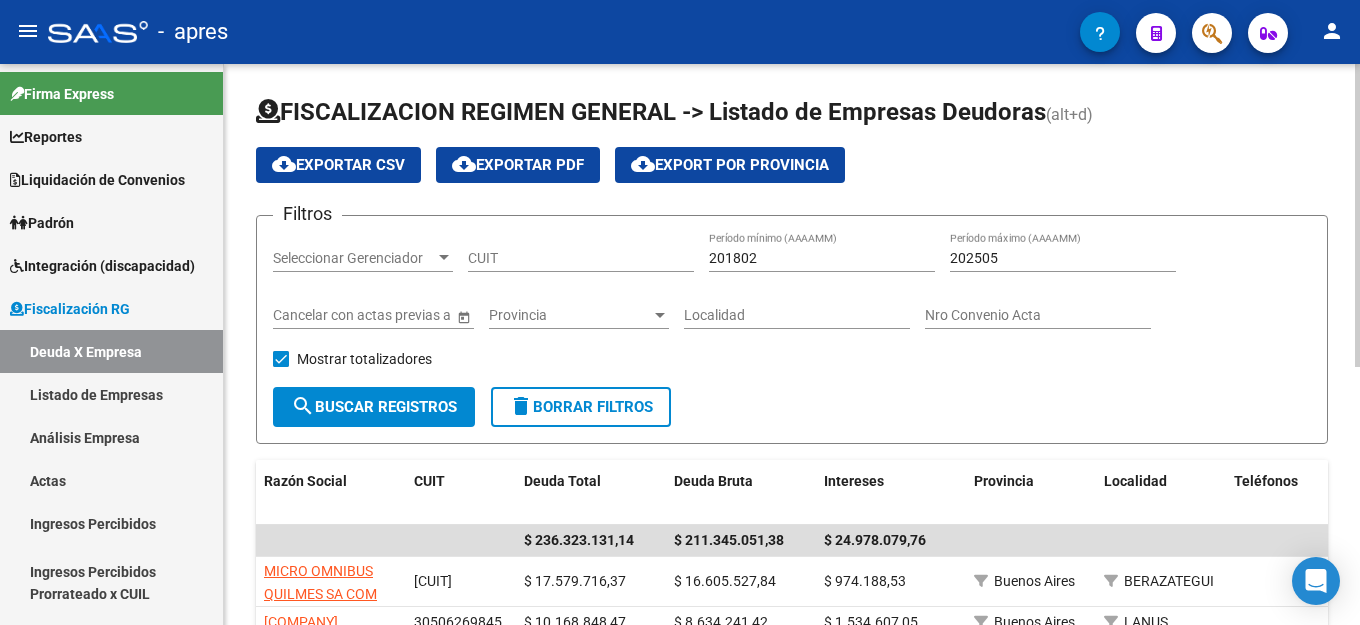 click on "CUIT" at bounding box center (581, 258) 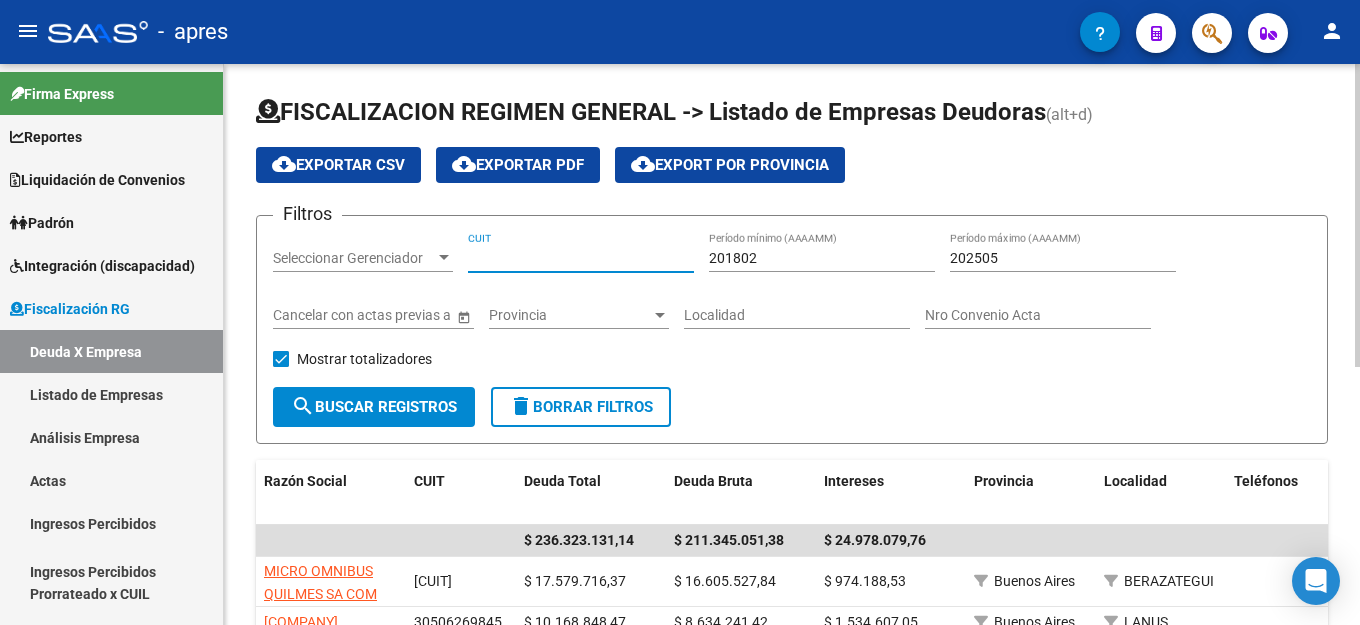 paste on "[CUIT]" 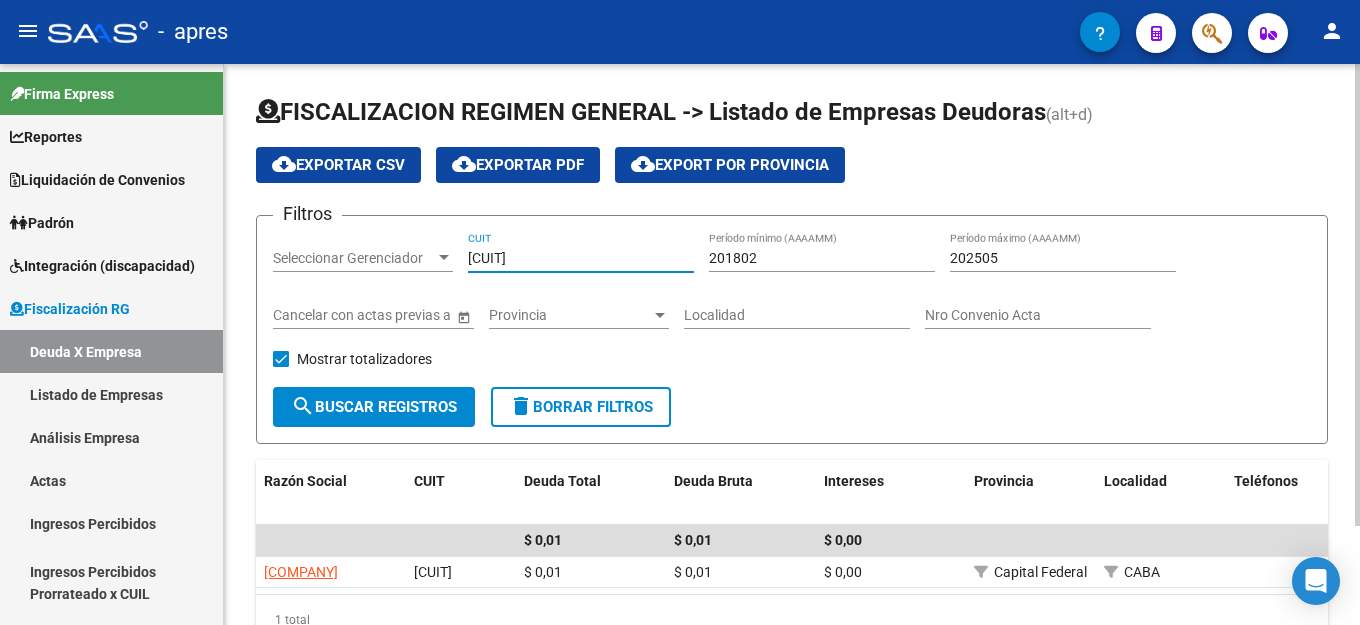 type on "[CUIT]" 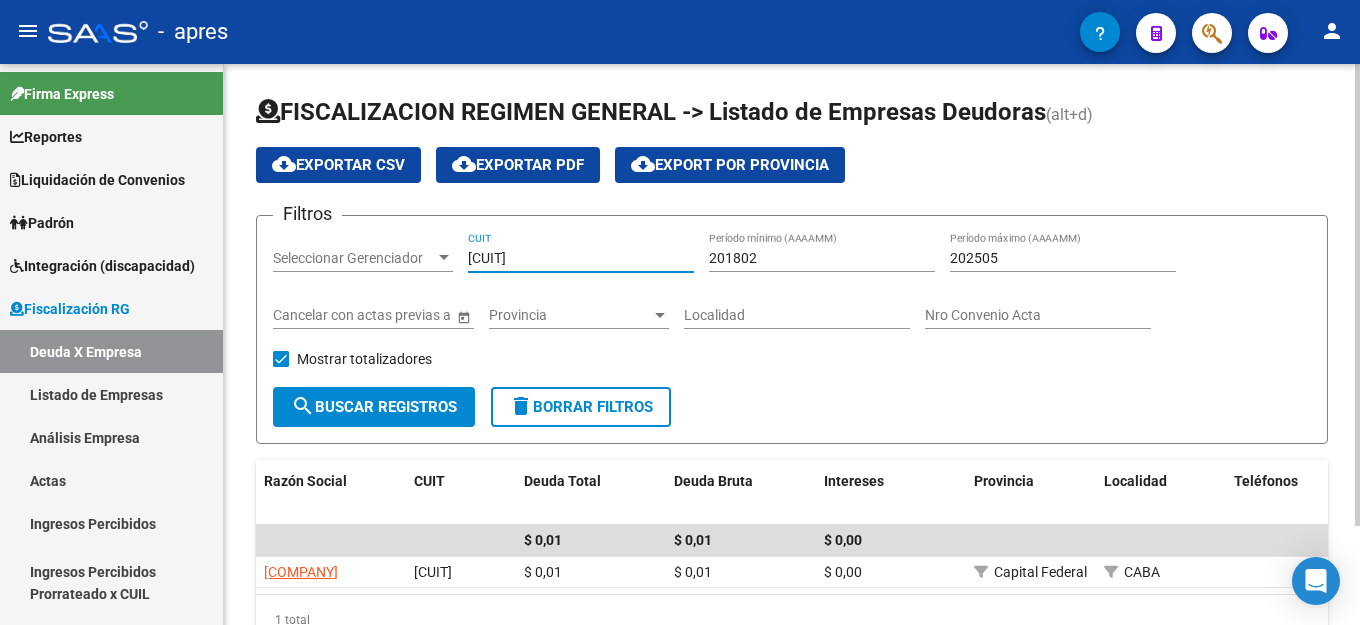 drag, startPoint x: 1045, startPoint y: 240, endPoint x: 1045, endPoint y: 256, distance: 16 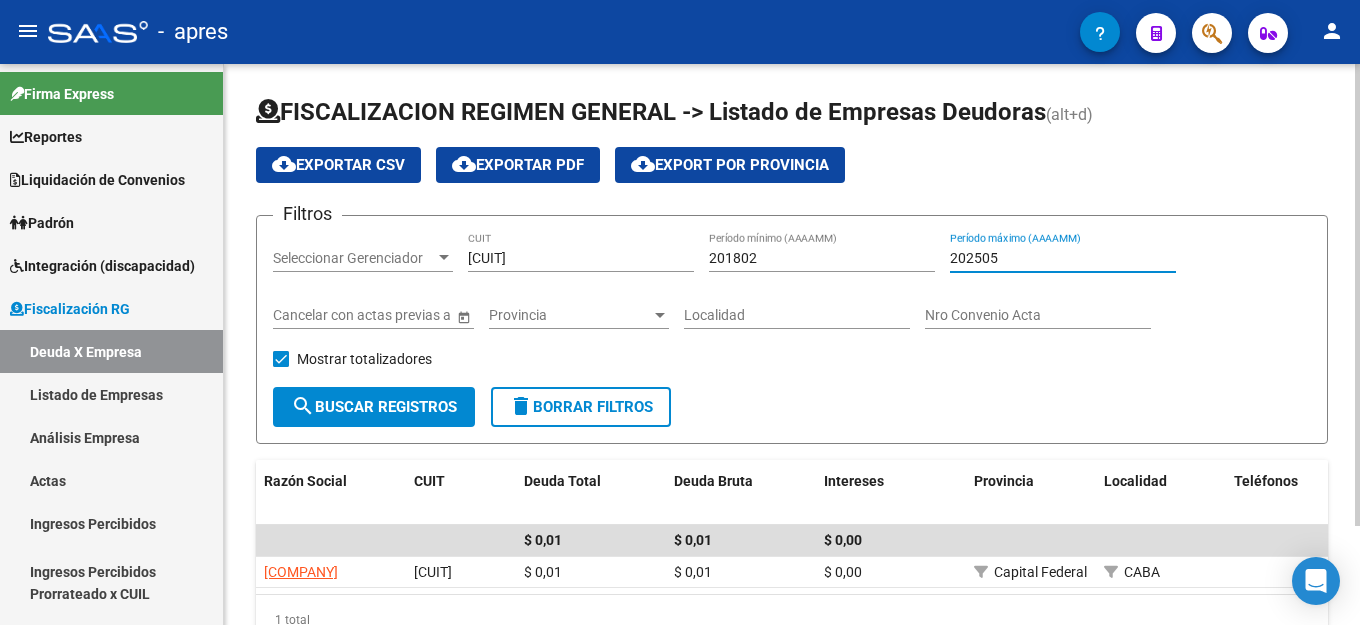 click on "202505" at bounding box center [1063, 258] 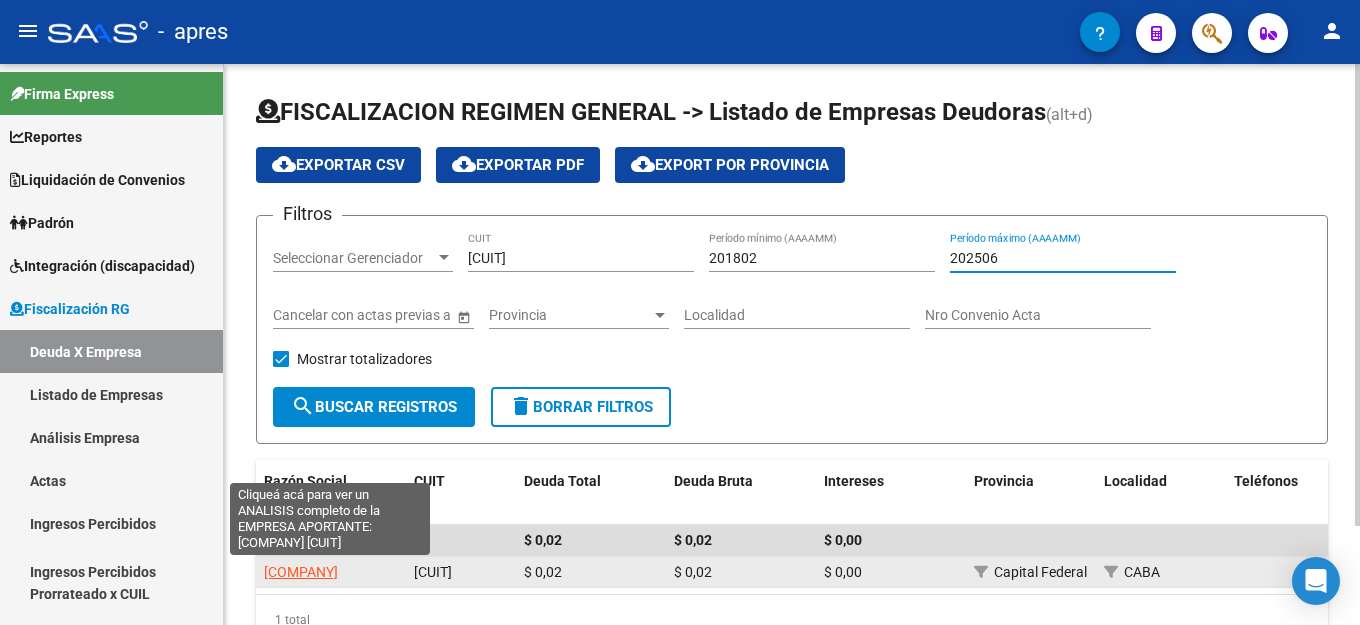 type on "202506" 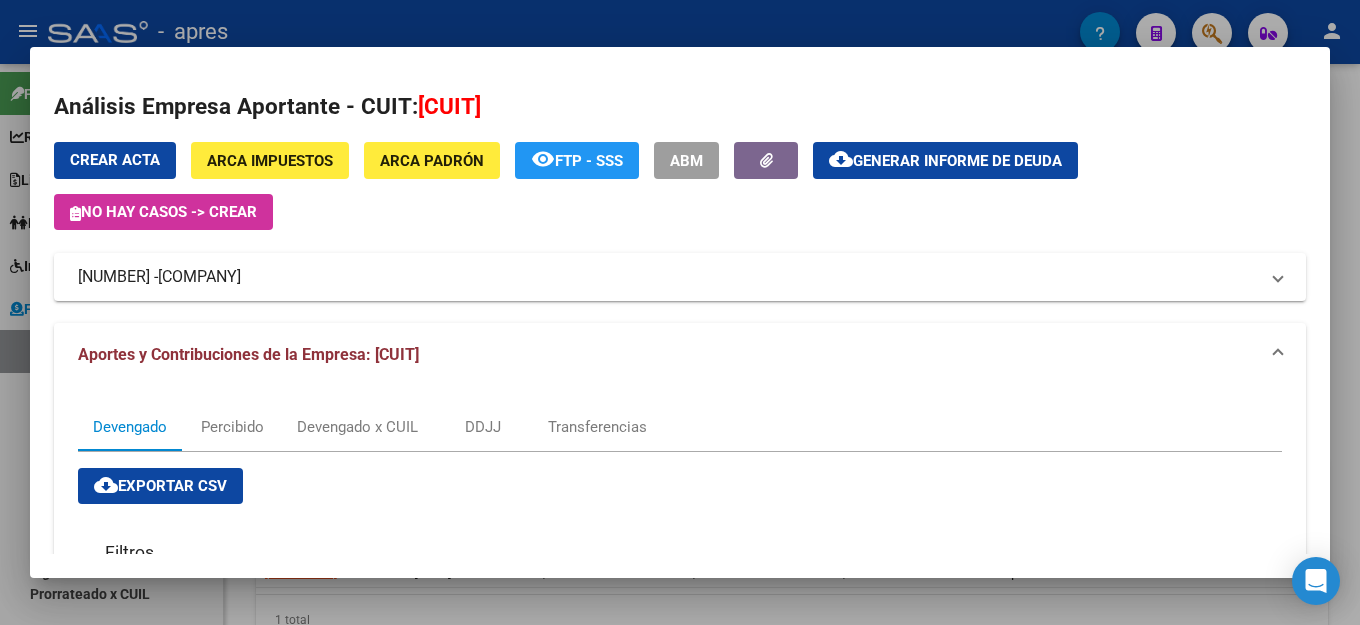 click on "Generar informe de deuda" 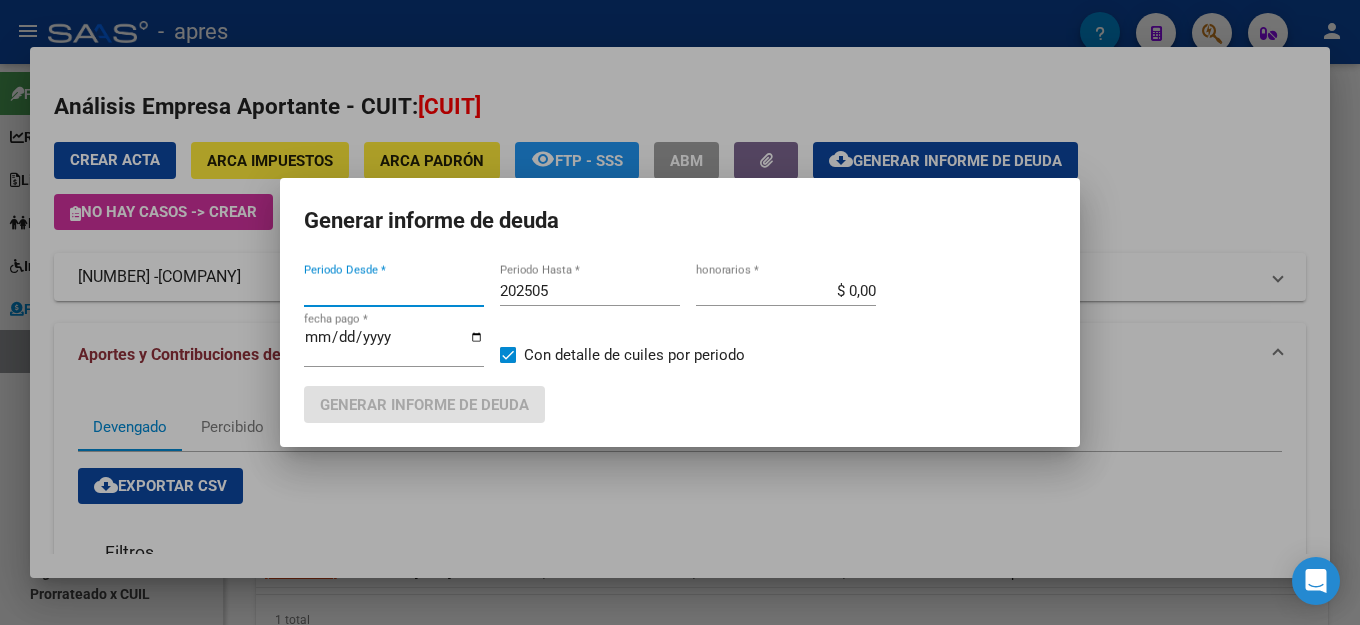 type on "201802" 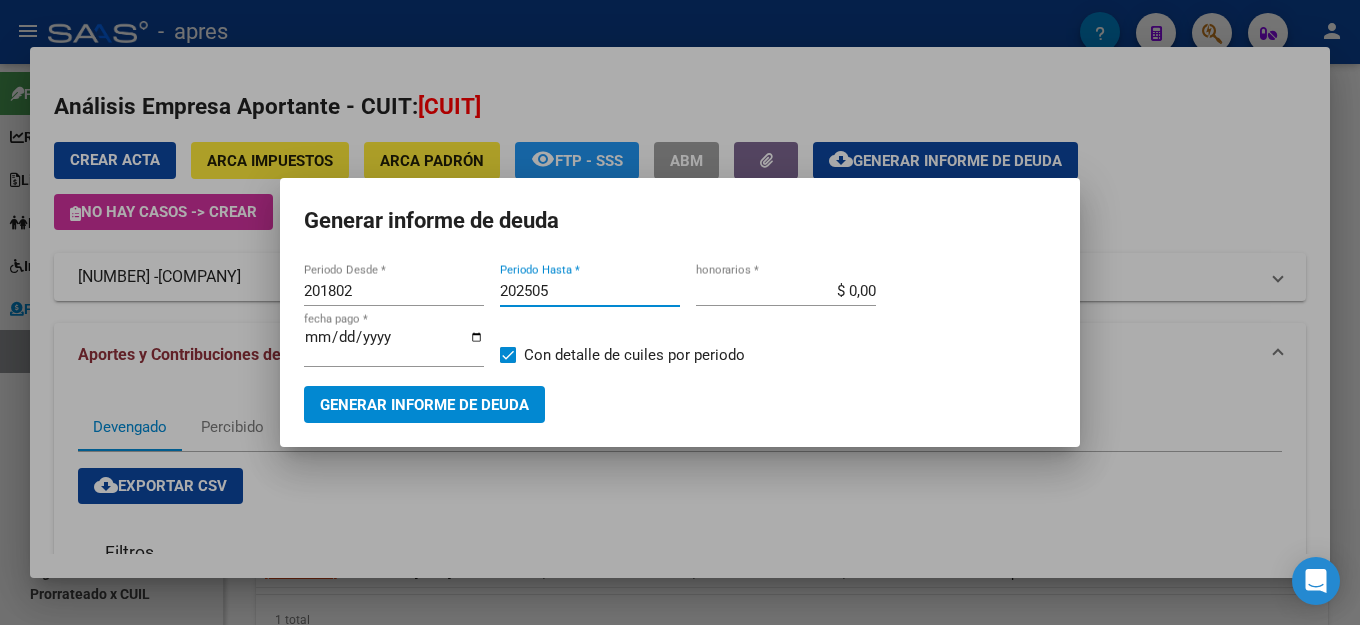 click on "202505" at bounding box center (590, 291) 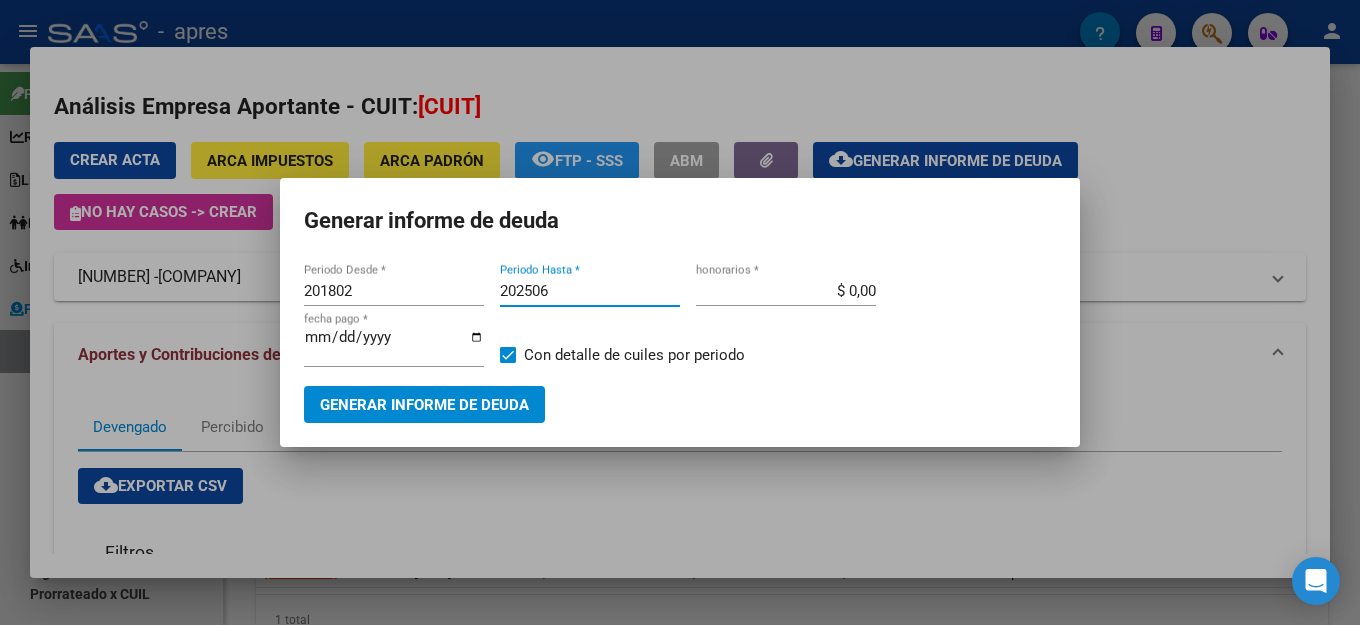 type on "202506" 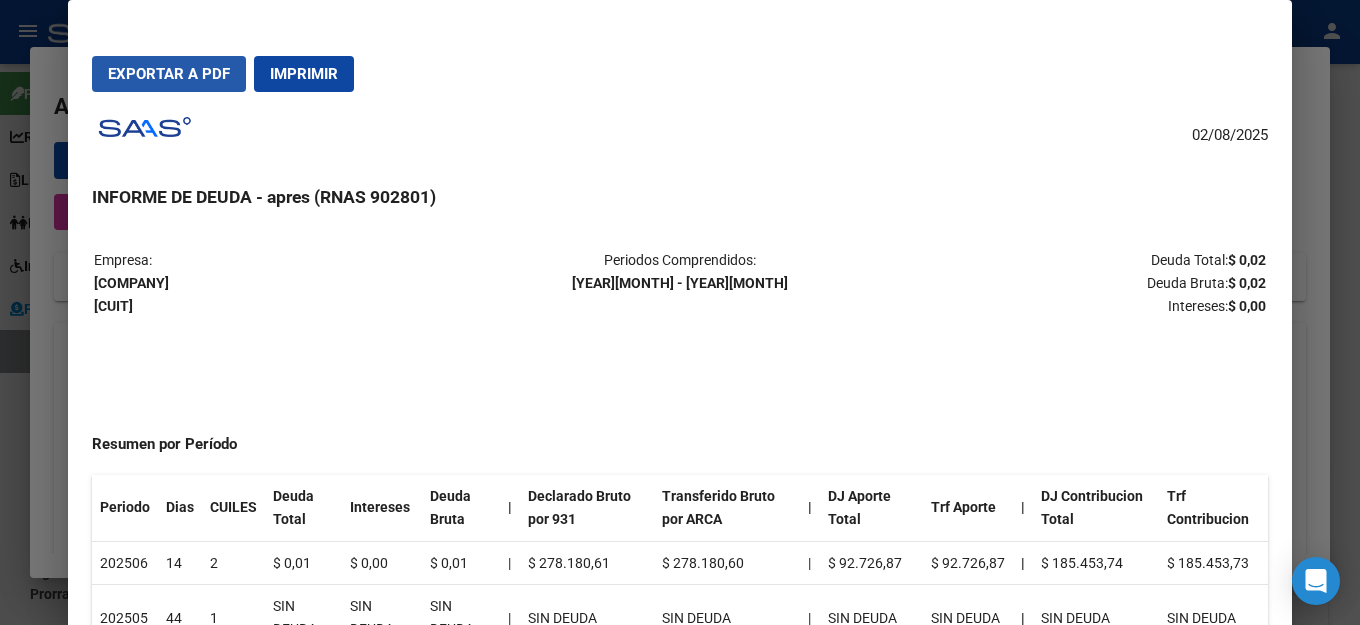 click on "Exportar a PDF" at bounding box center [169, 74] 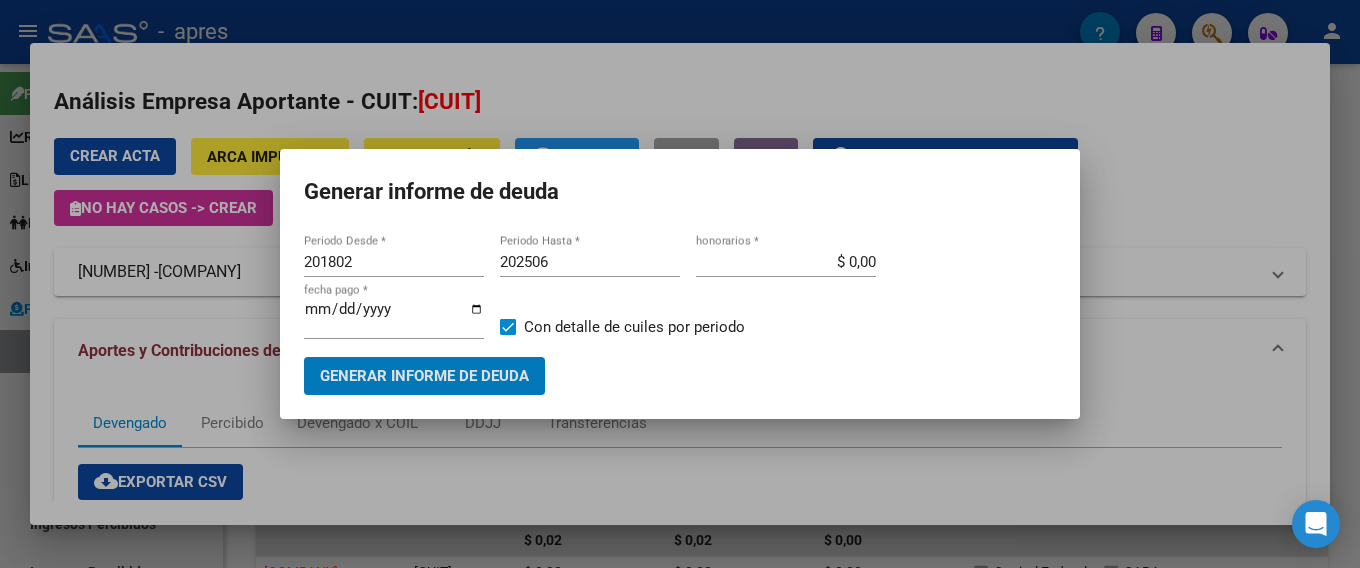 type 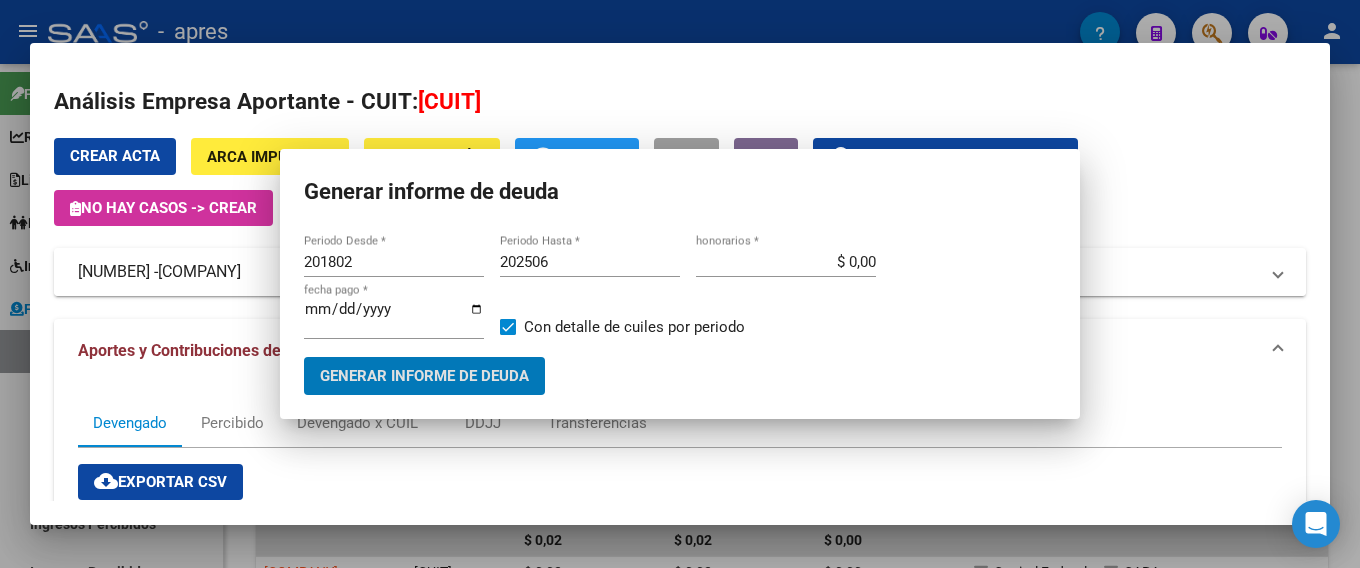 type 